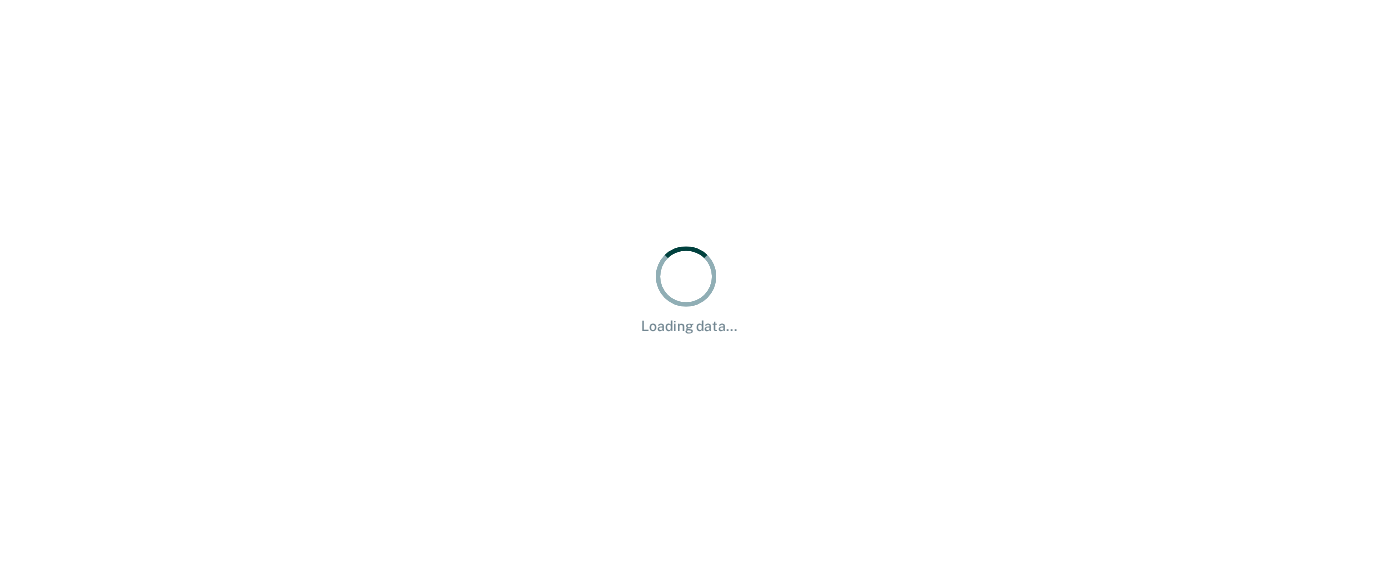 scroll, scrollTop: 0, scrollLeft: 0, axis: both 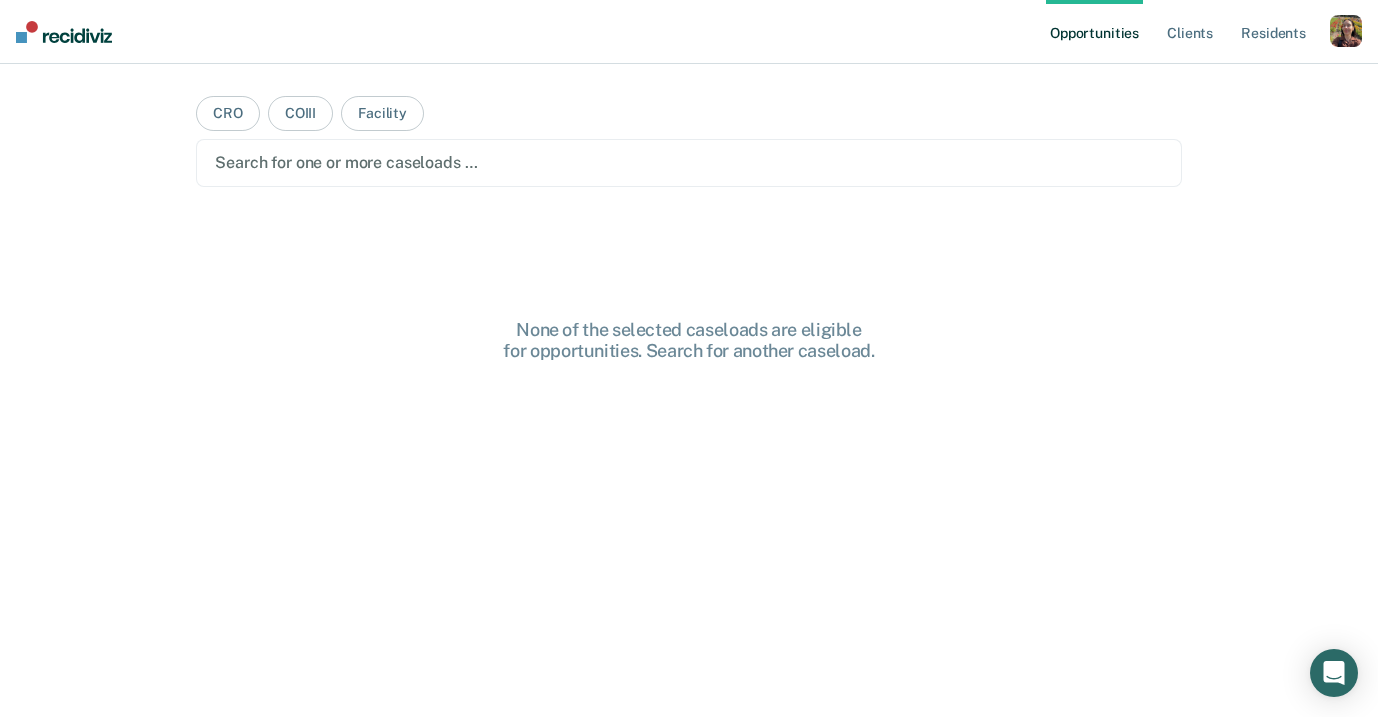 click at bounding box center [1346, 31] 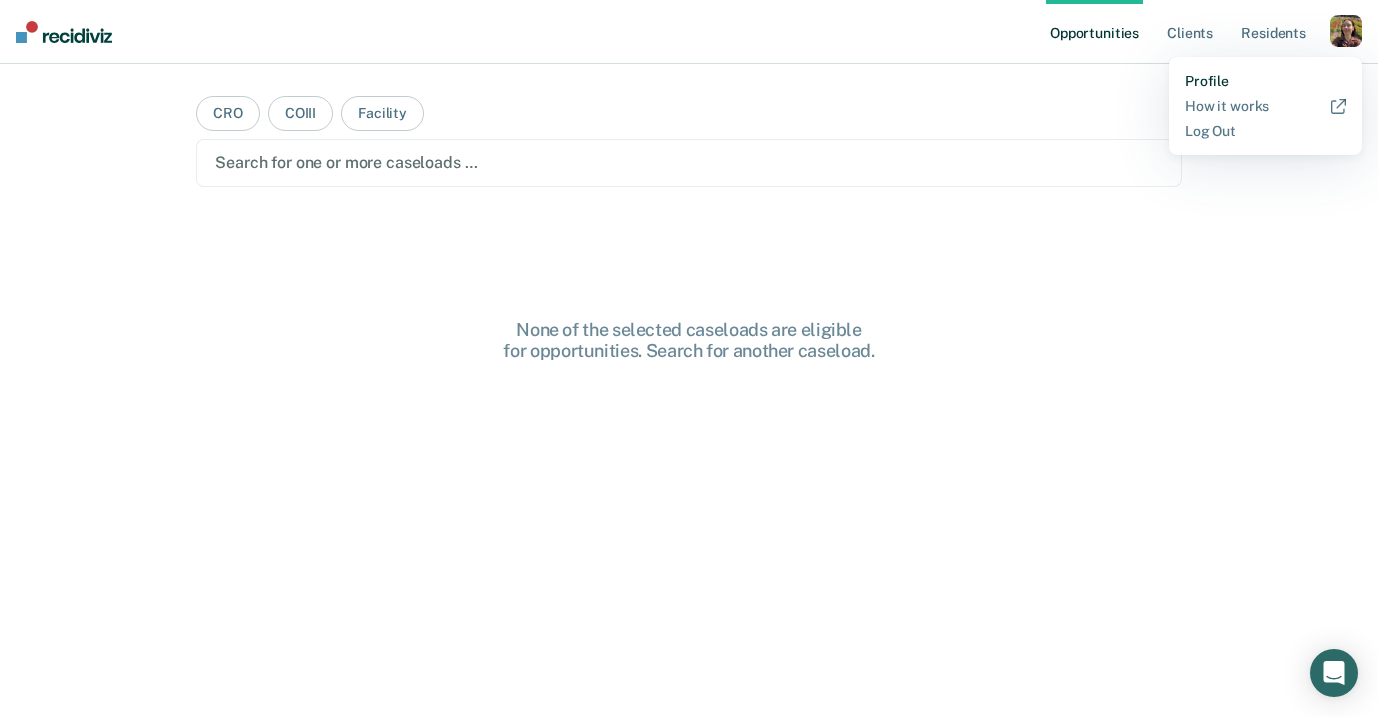 click on "Profile" at bounding box center [1265, 81] 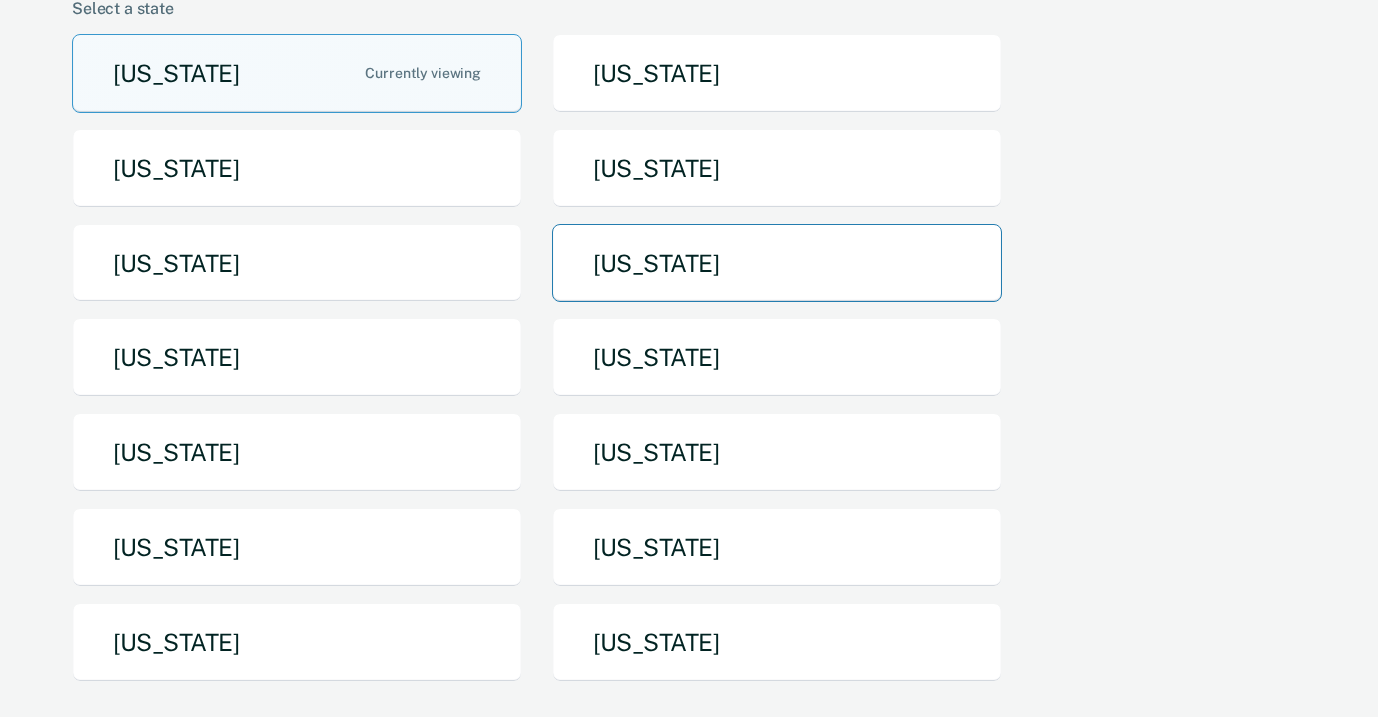 scroll, scrollTop: 185, scrollLeft: 0, axis: vertical 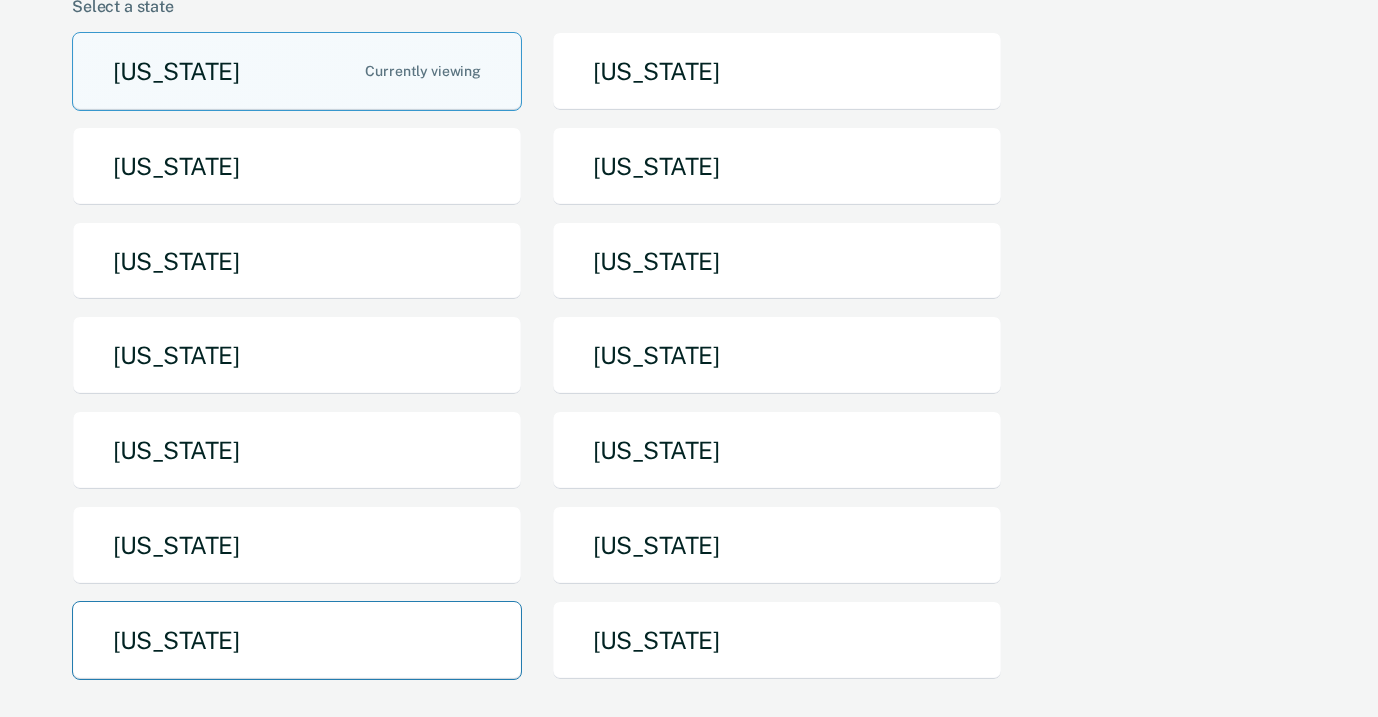click on "[US_STATE]" at bounding box center (297, 640) 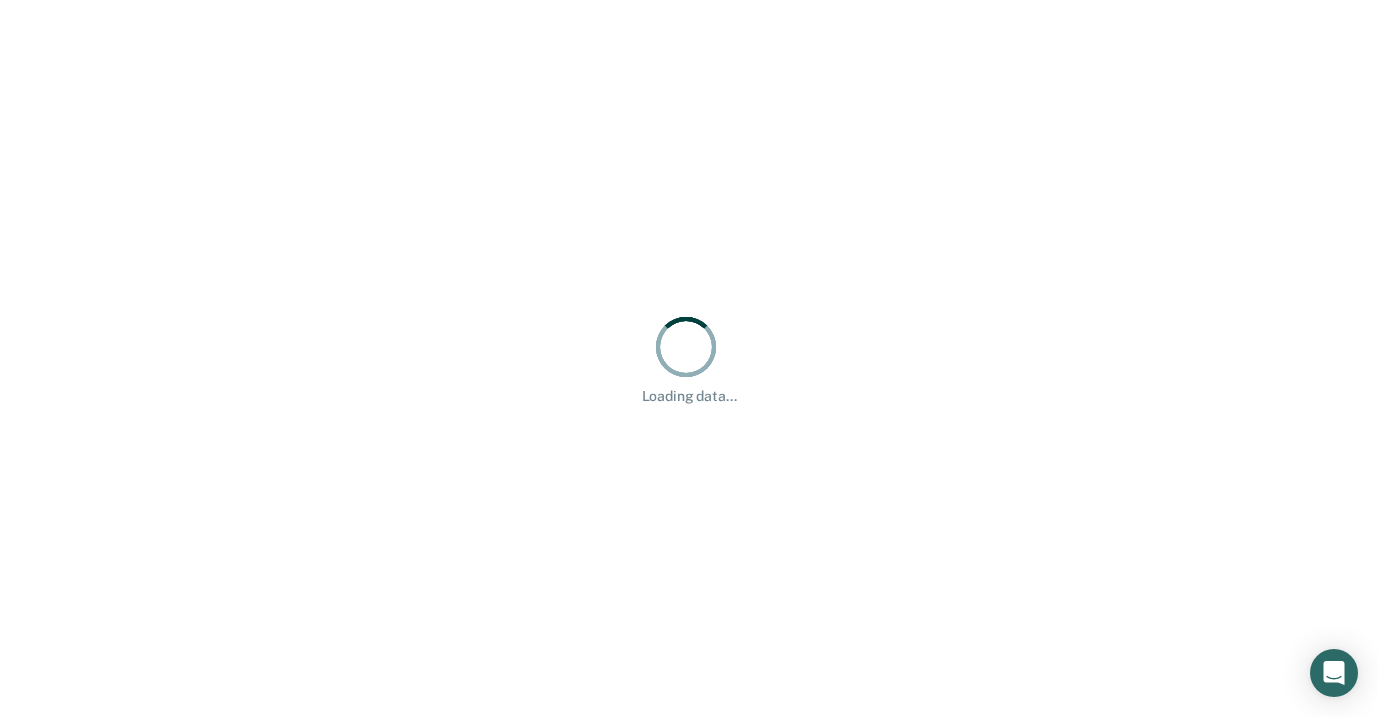 scroll, scrollTop: 0, scrollLeft: 0, axis: both 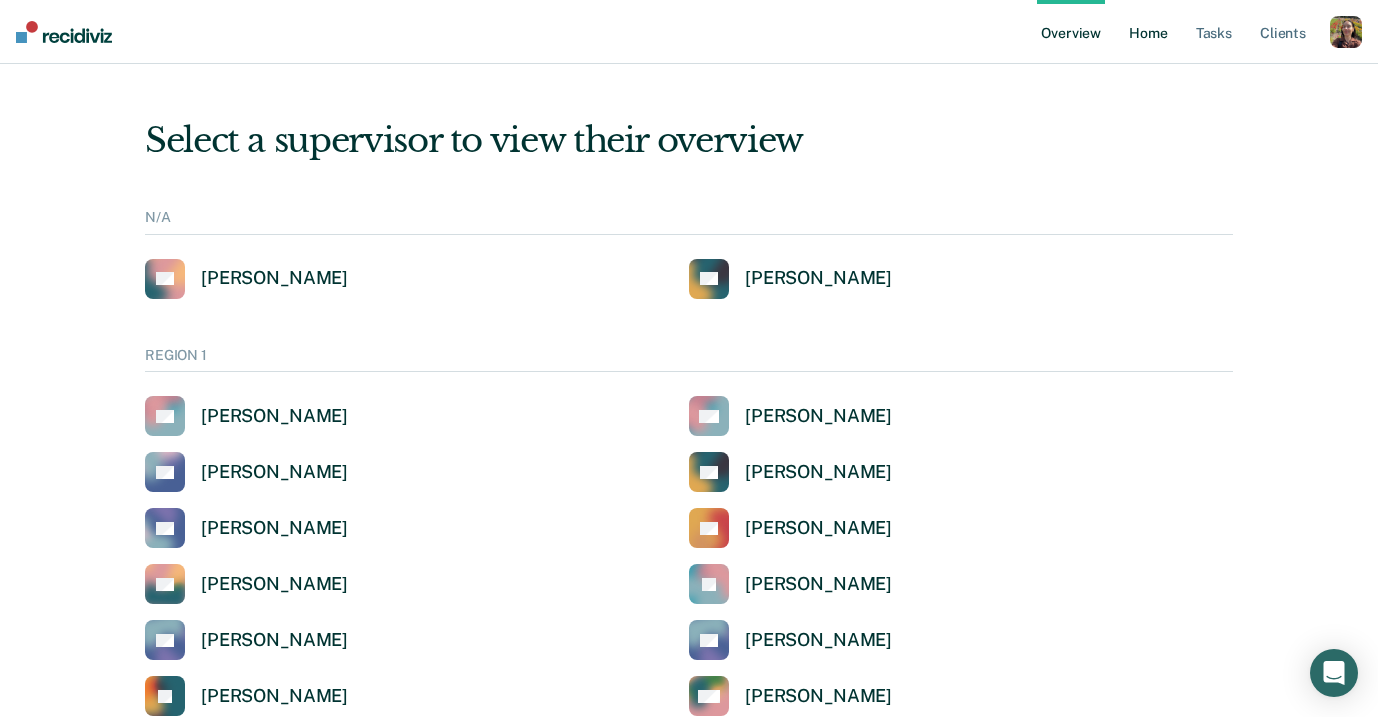 click on "Home" at bounding box center [1148, 32] 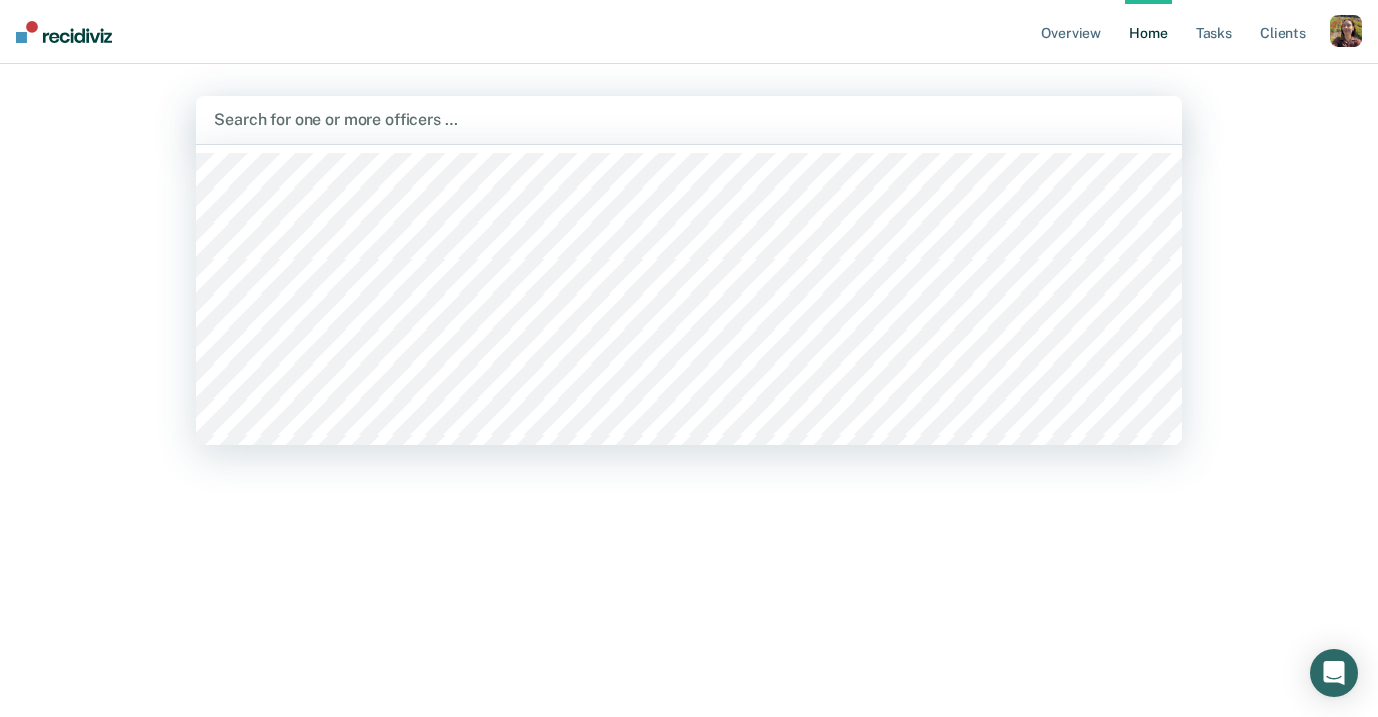 click at bounding box center (689, 119) 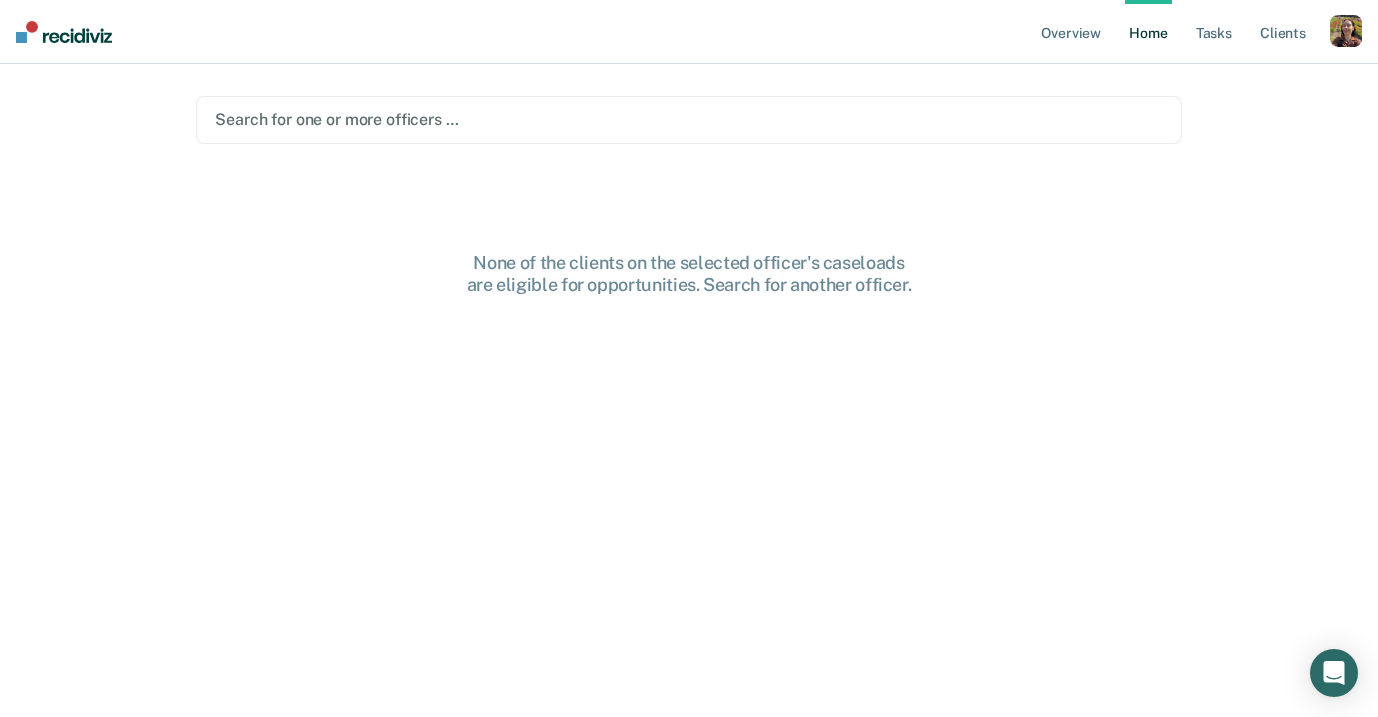 click on "Overview Home Tasks Client s Profile How it works Log Out" at bounding box center (689, 32) 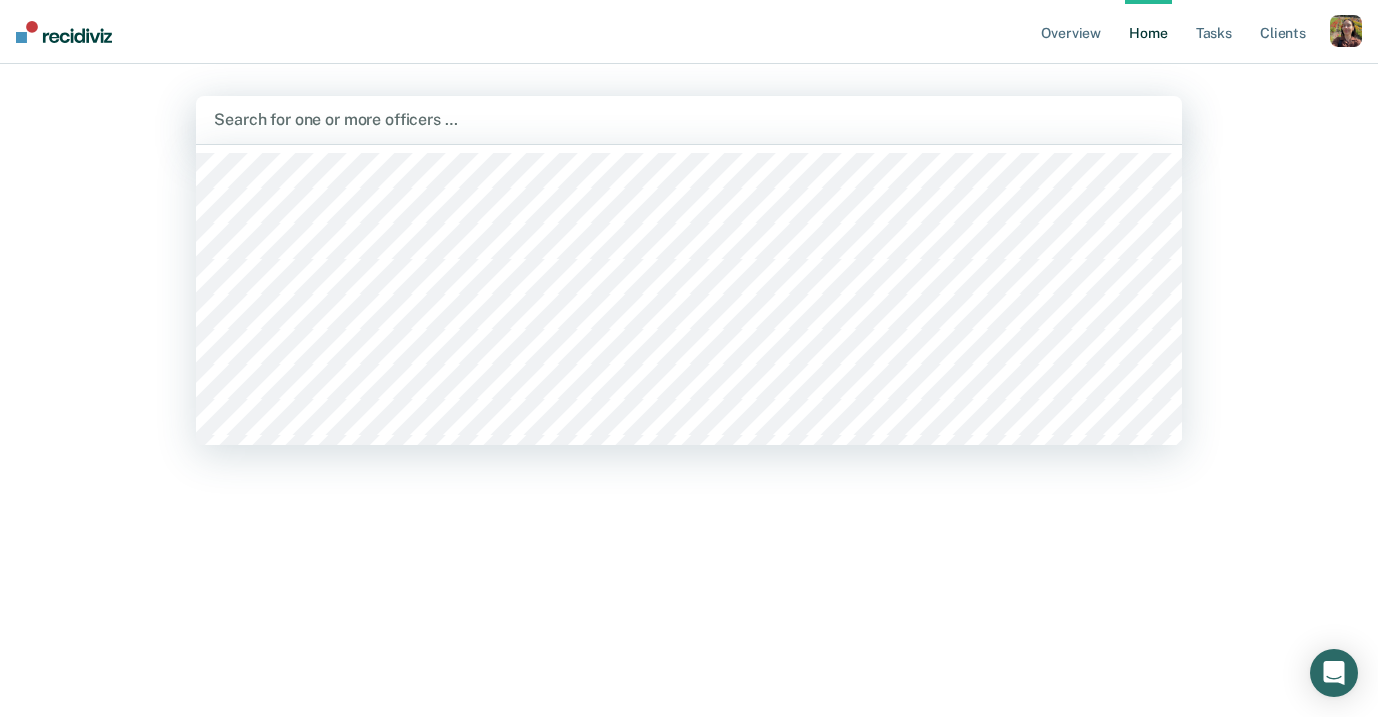 click at bounding box center [689, 119] 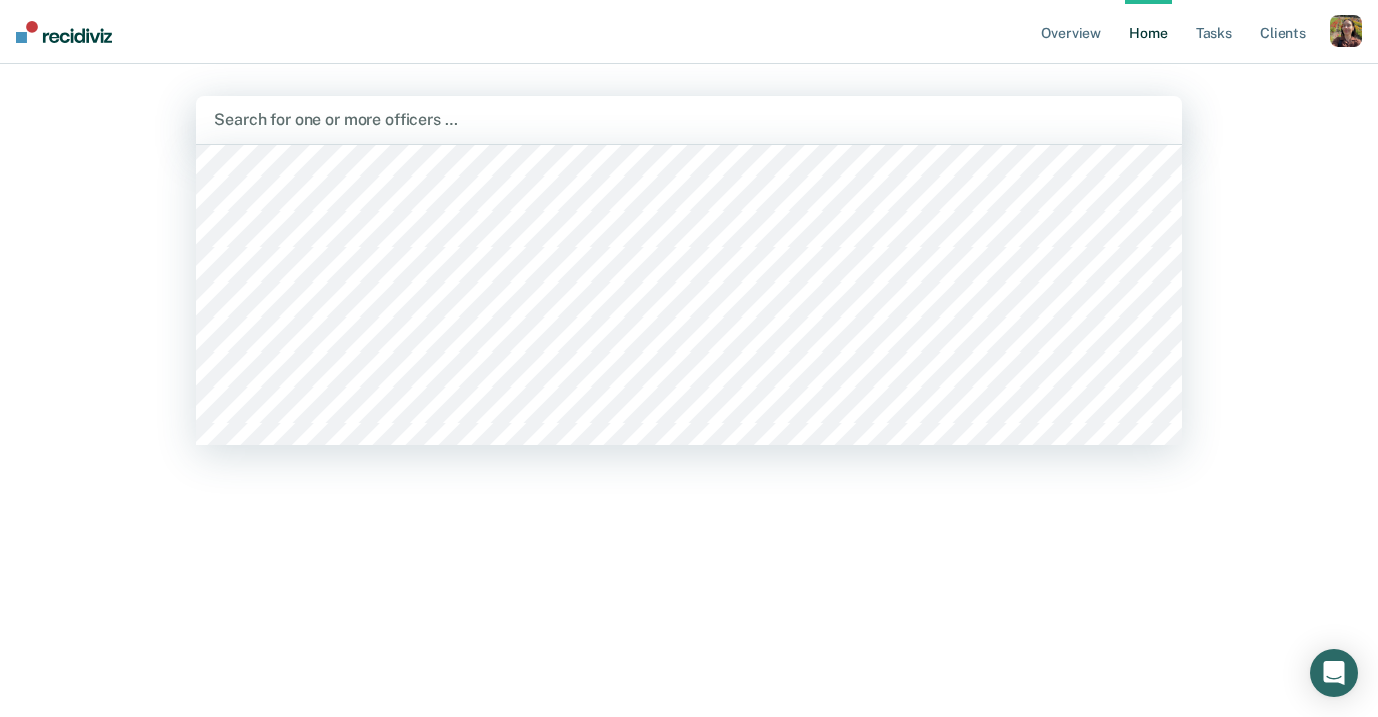 scroll, scrollTop: 1813, scrollLeft: 0, axis: vertical 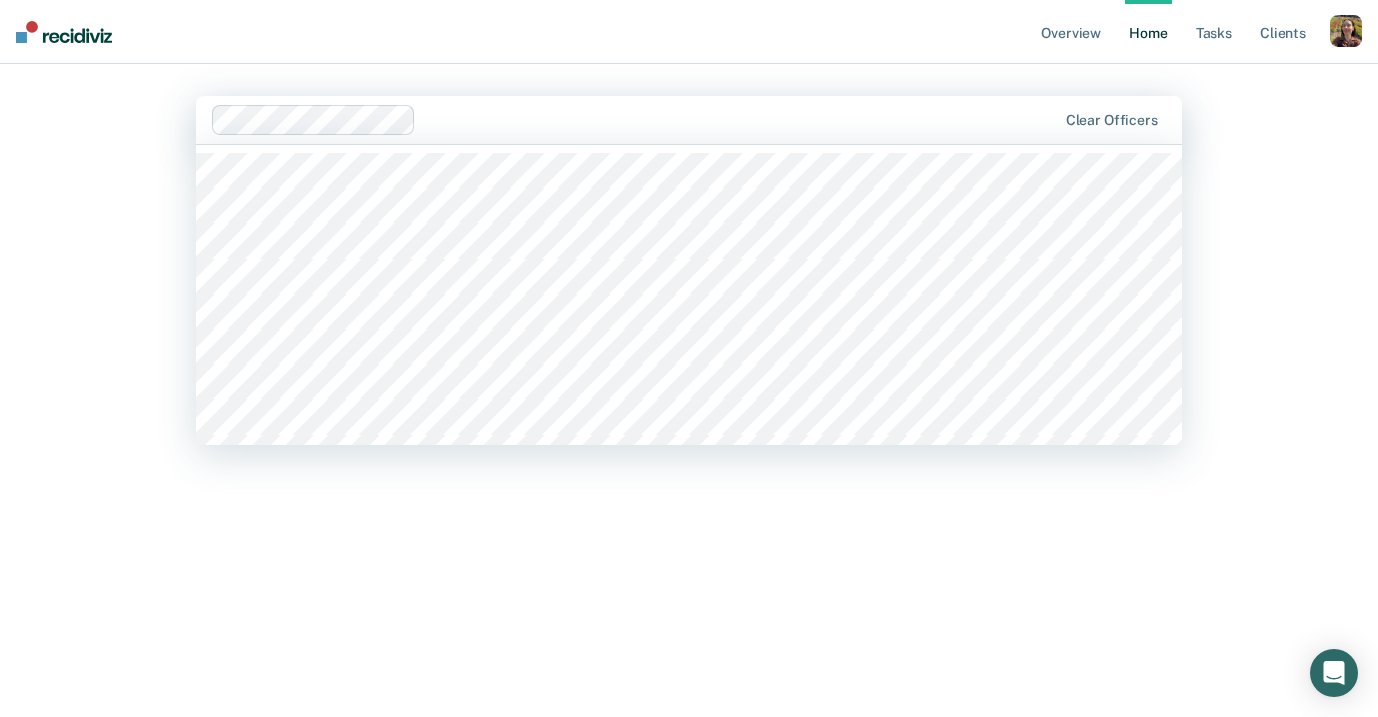 click at bounding box center (740, 119) 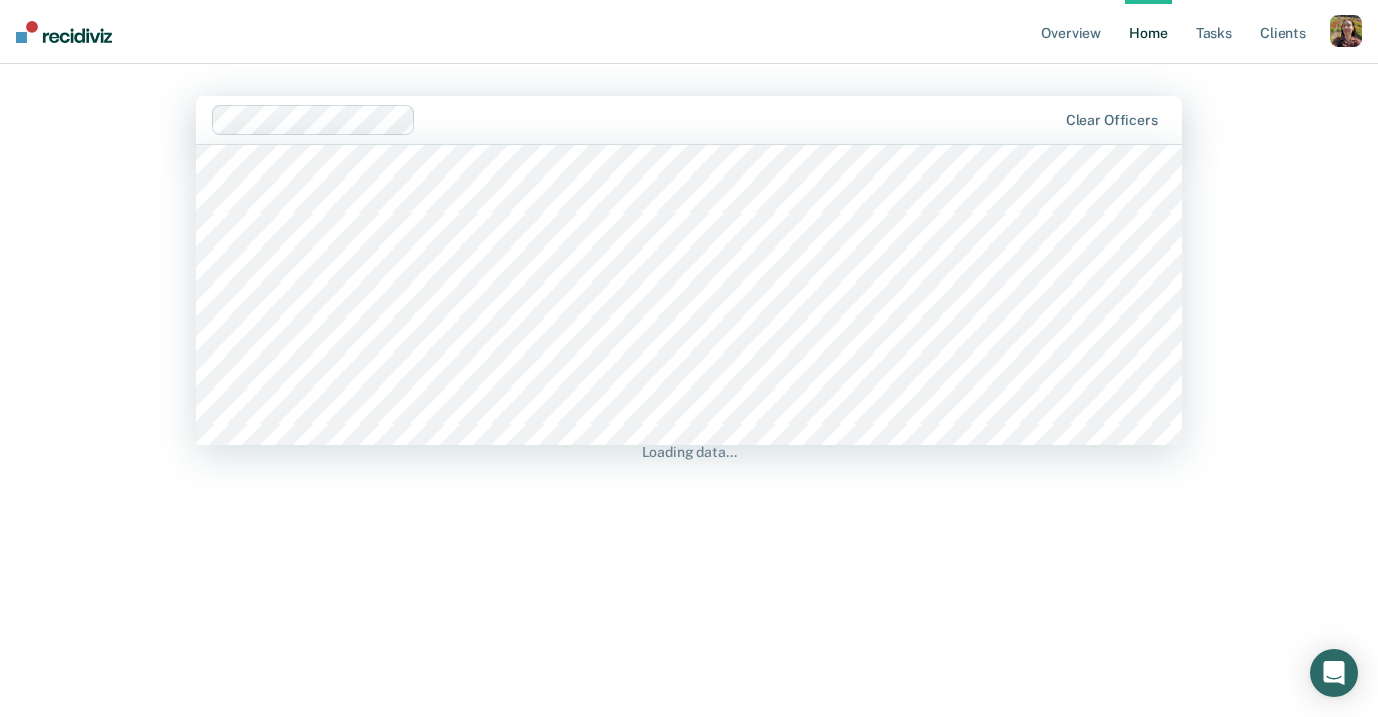 scroll, scrollTop: 2573, scrollLeft: 0, axis: vertical 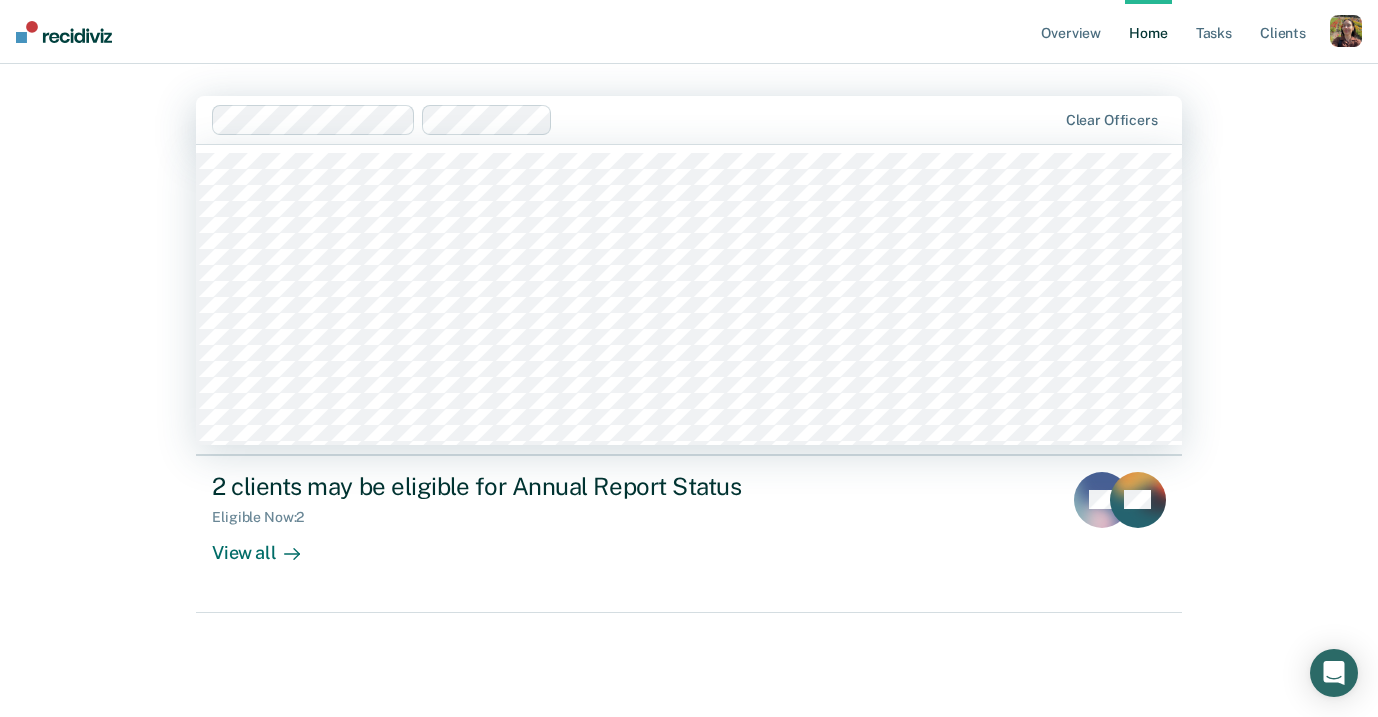 click at bounding box center (808, 119) 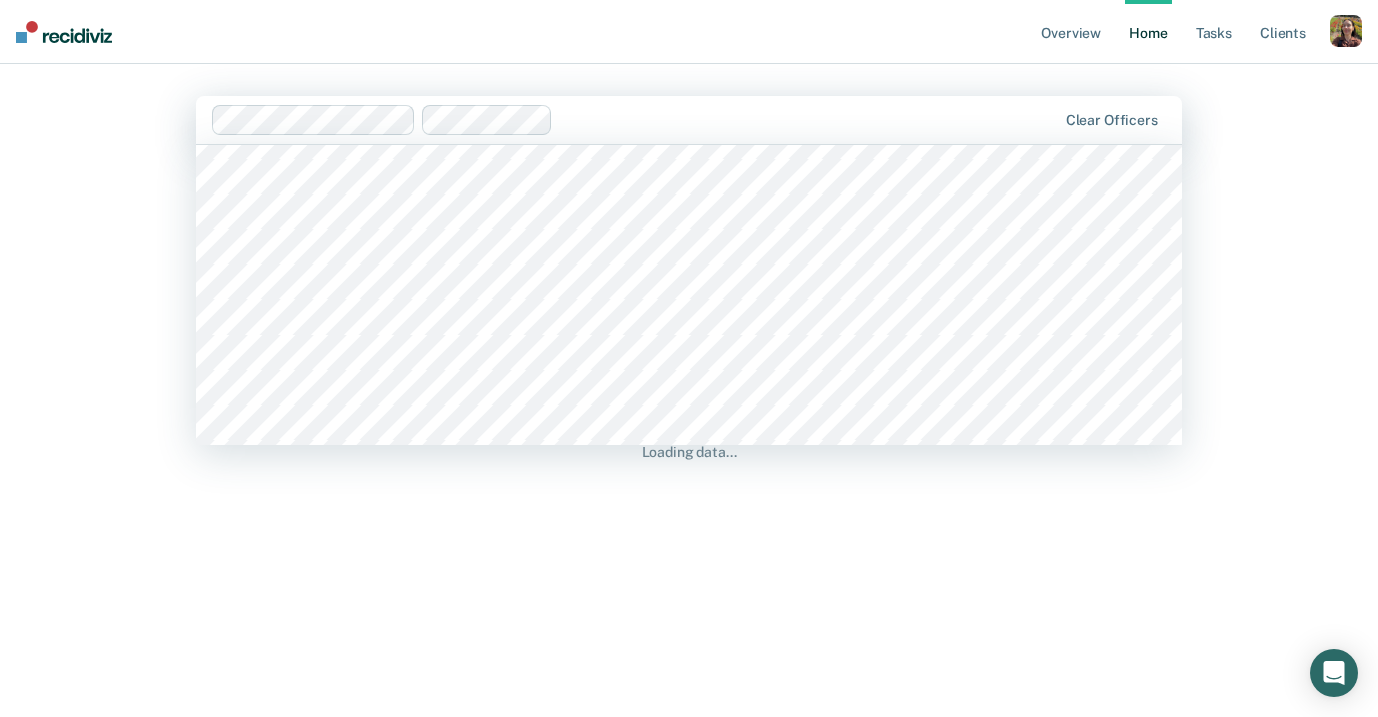 scroll, scrollTop: 2309, scrollLeft: 0, axis: vertical 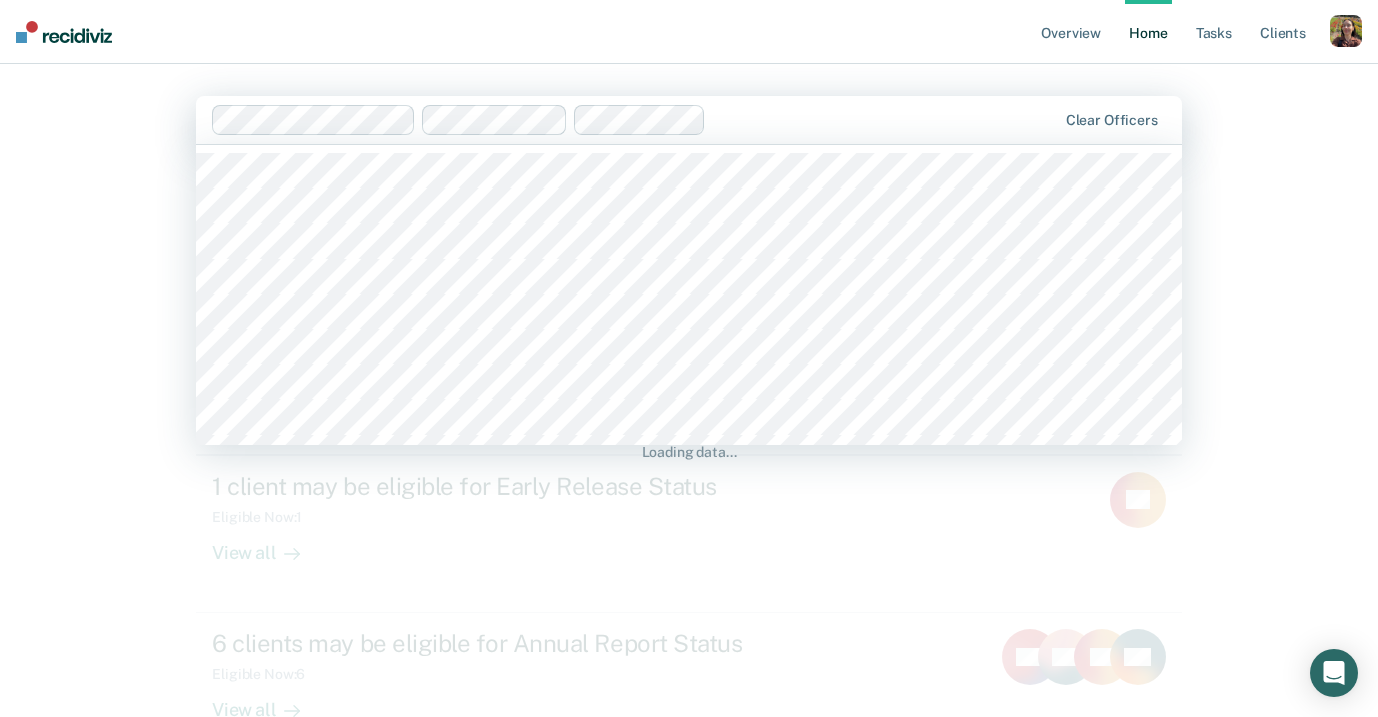 click at bounding box center [885, 119] 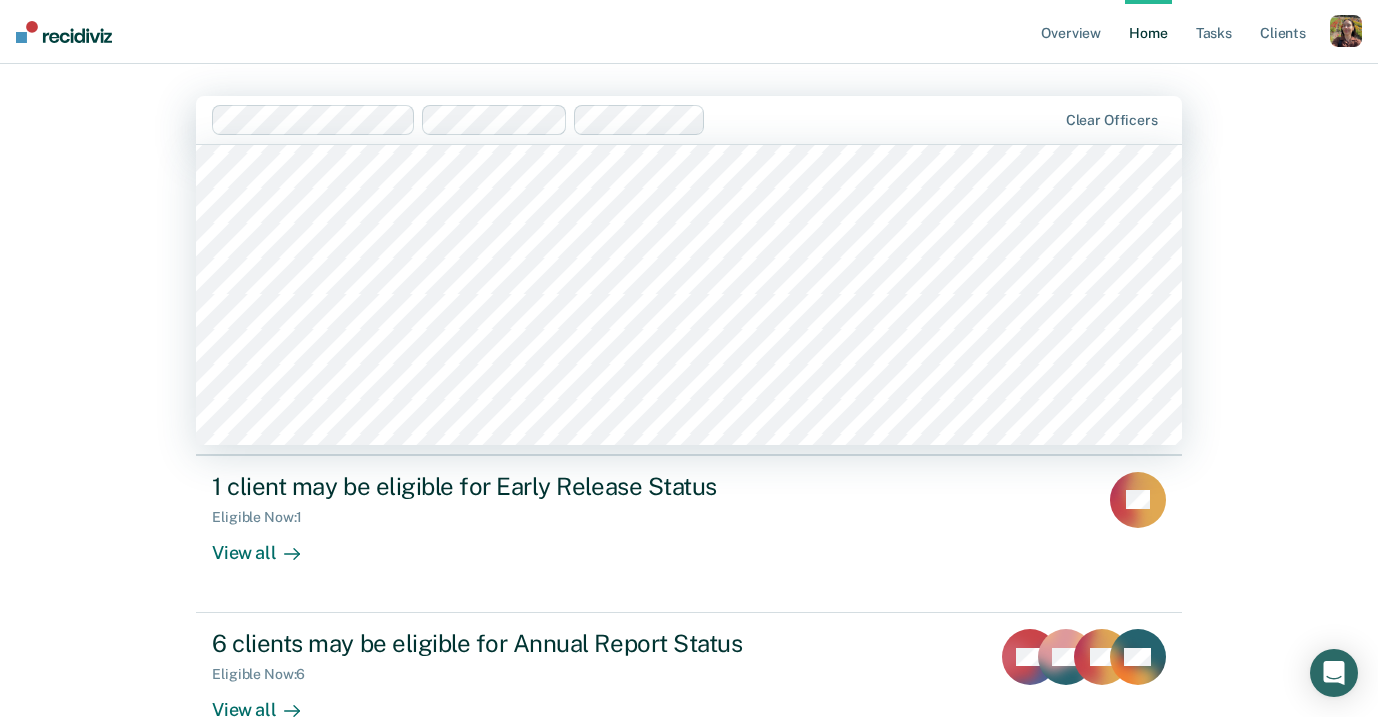 scroll, scrollTop: 4051, scrollLeft: 0, axis: vertical 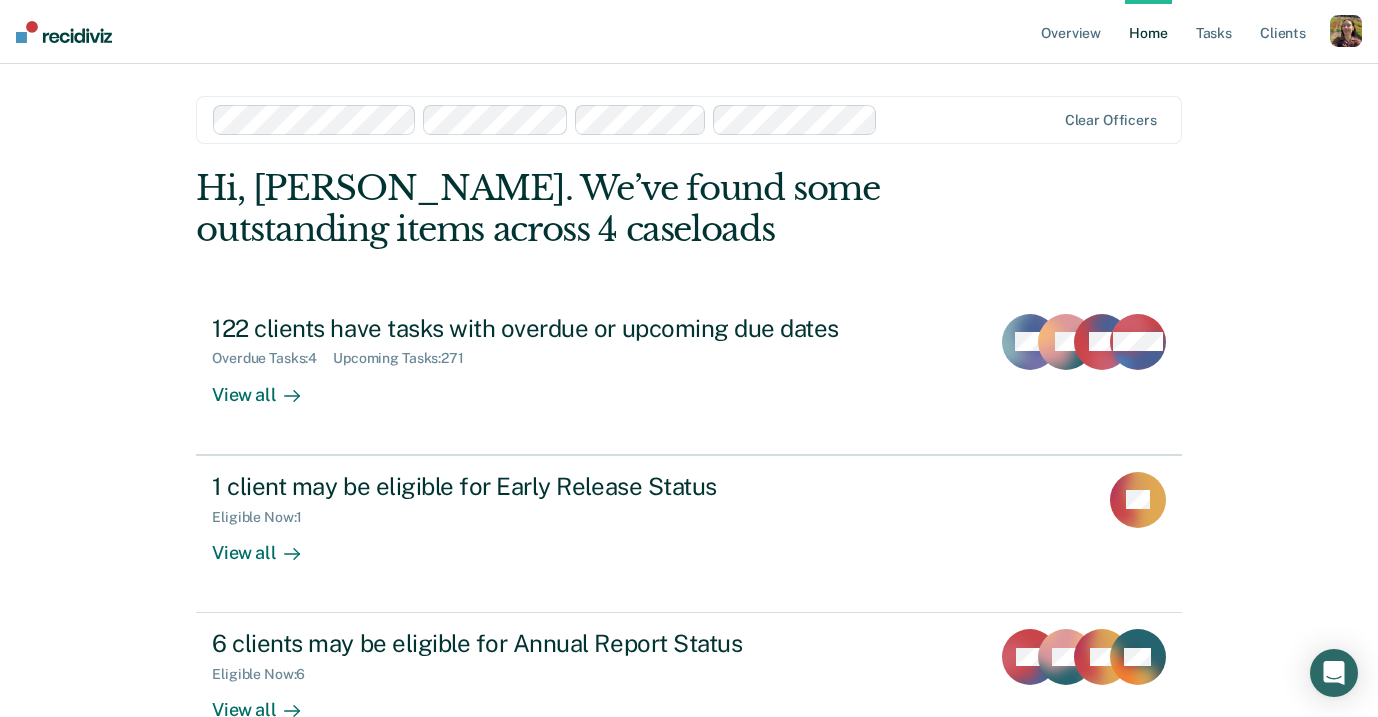click at bounding box center (970, 119) 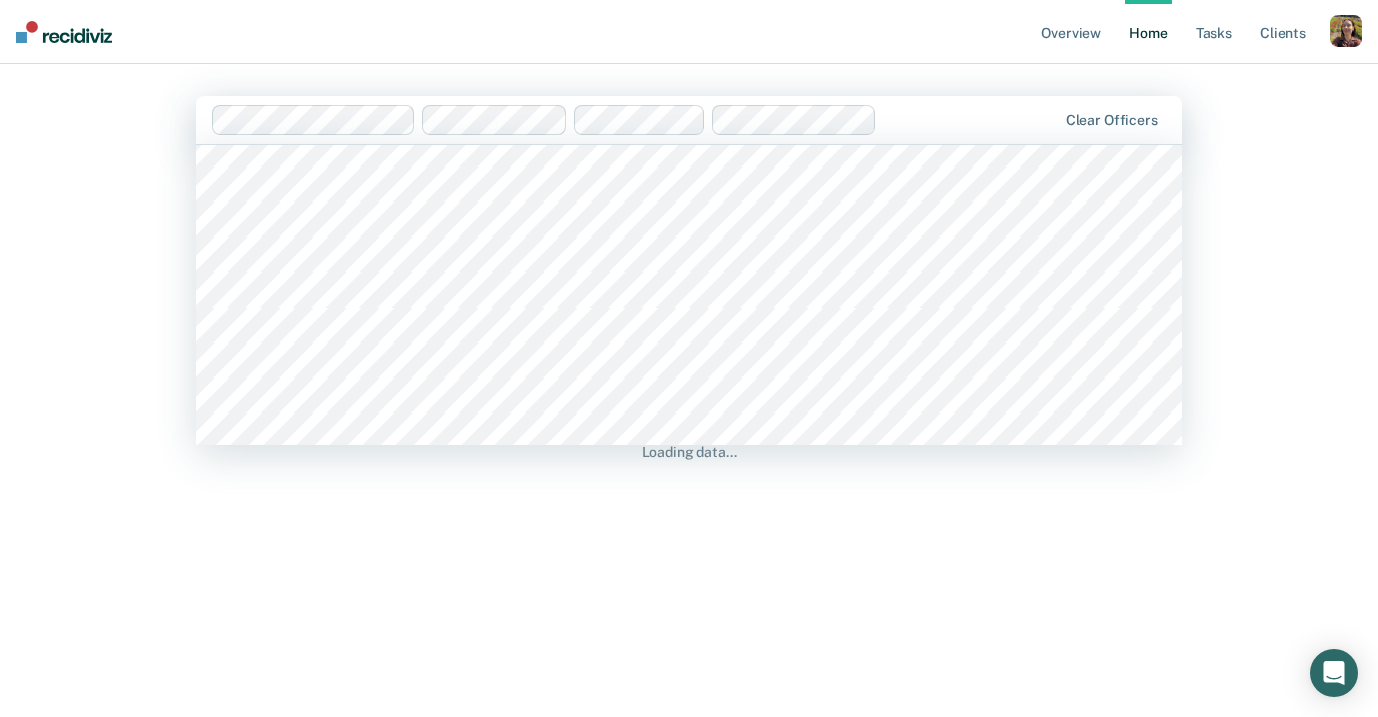 scroll, scrollTop: 7129, scrollLeft: 0, axis: vertical 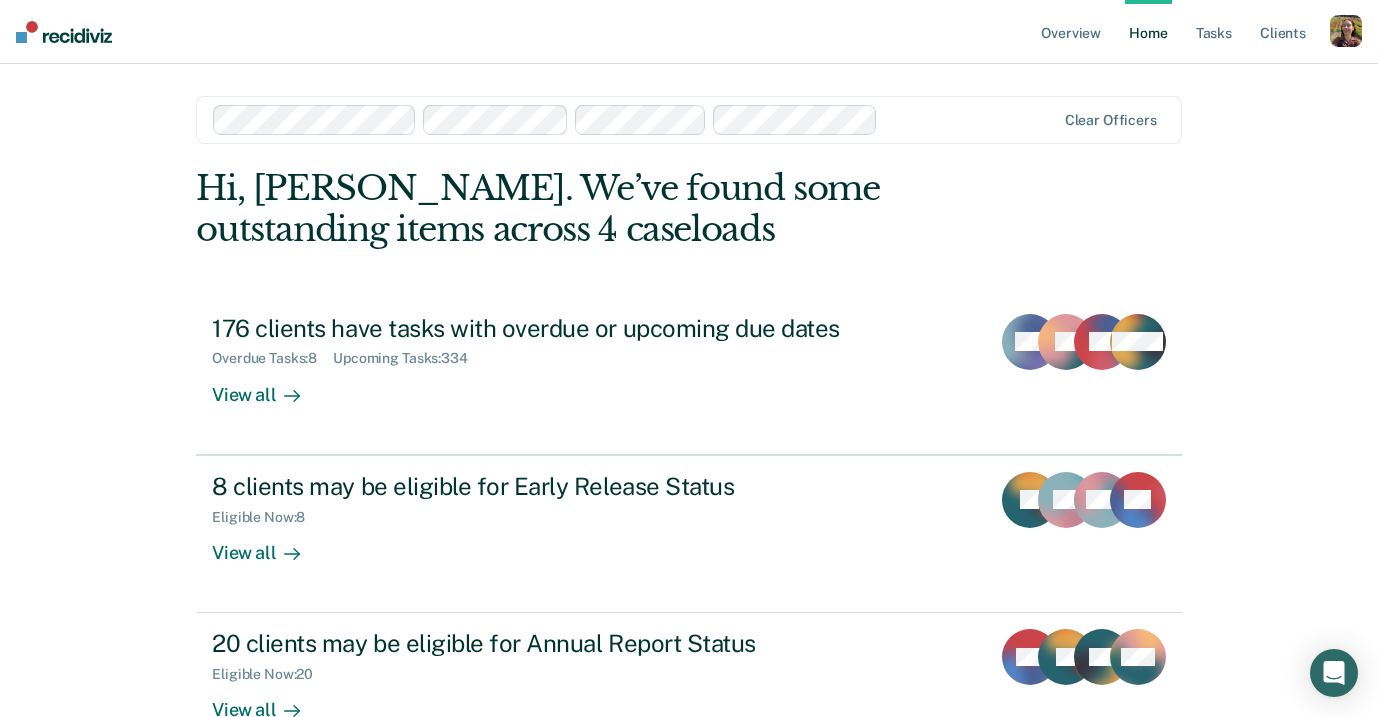 click at bounding box center [970, 119] 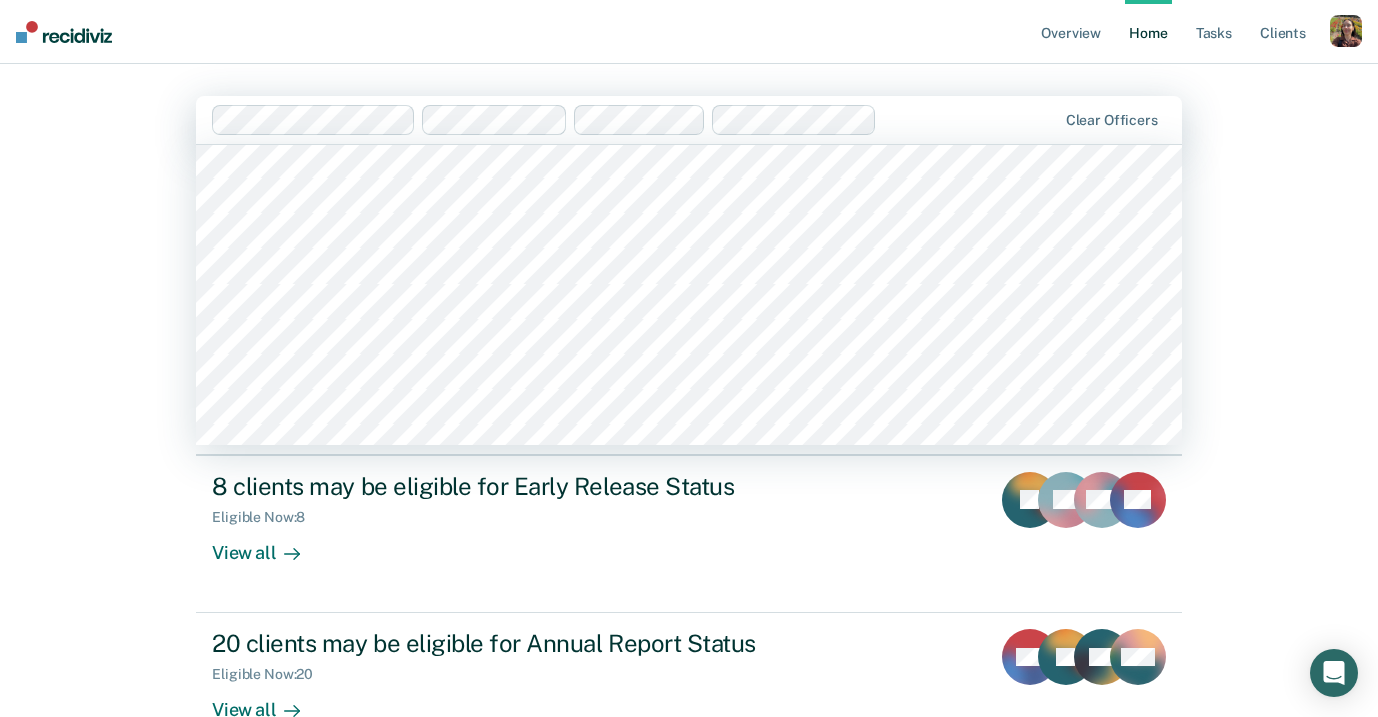 scroll, scrollTop: 8710, scrollLeft: 0, axis: vertical 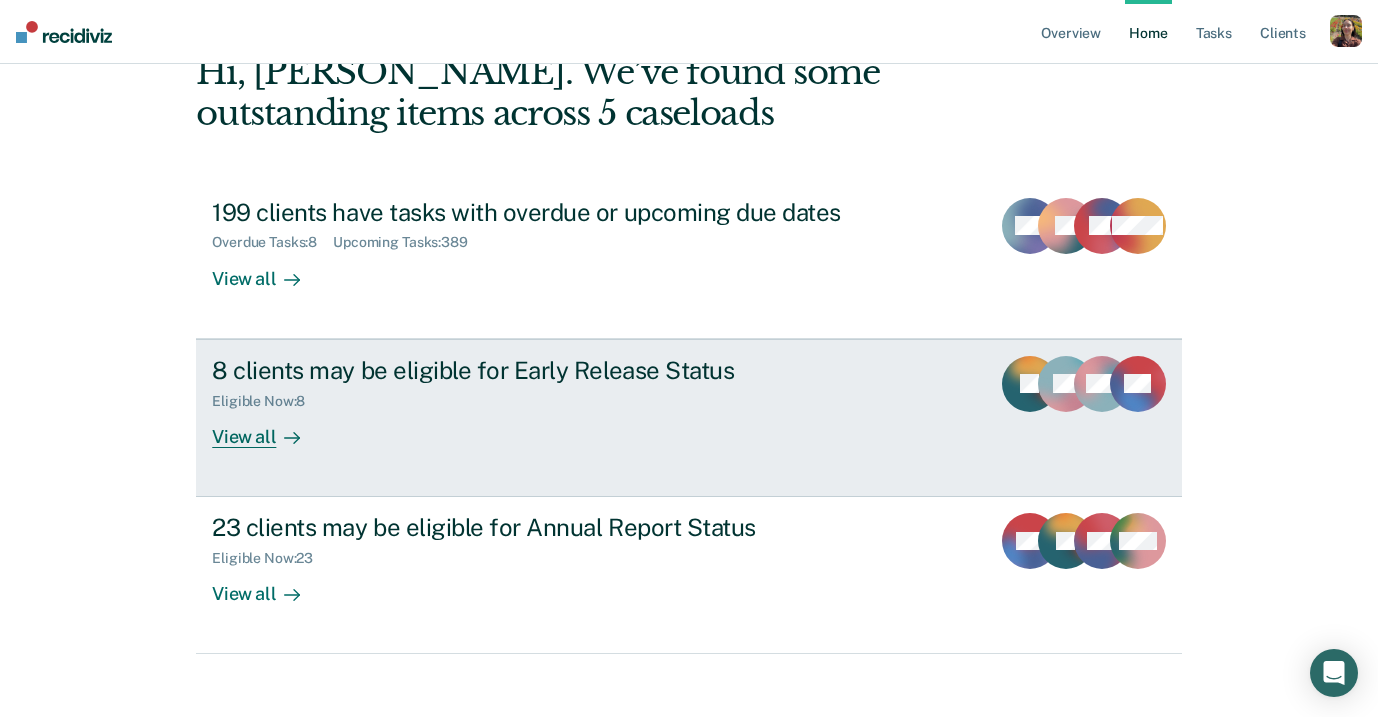 click on "View all" at bounding box center (268, 428) 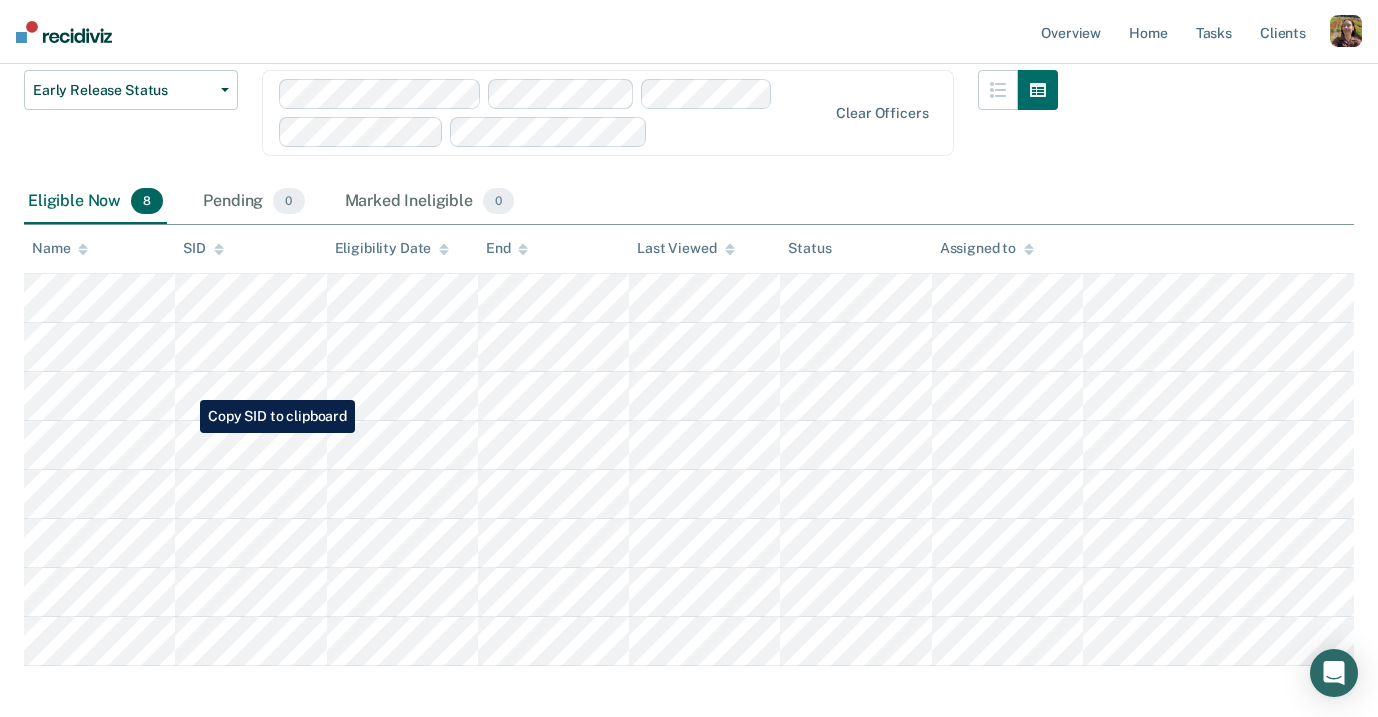 scroll, scrollTop: 186, scrollLeft: 0, axis: vertical 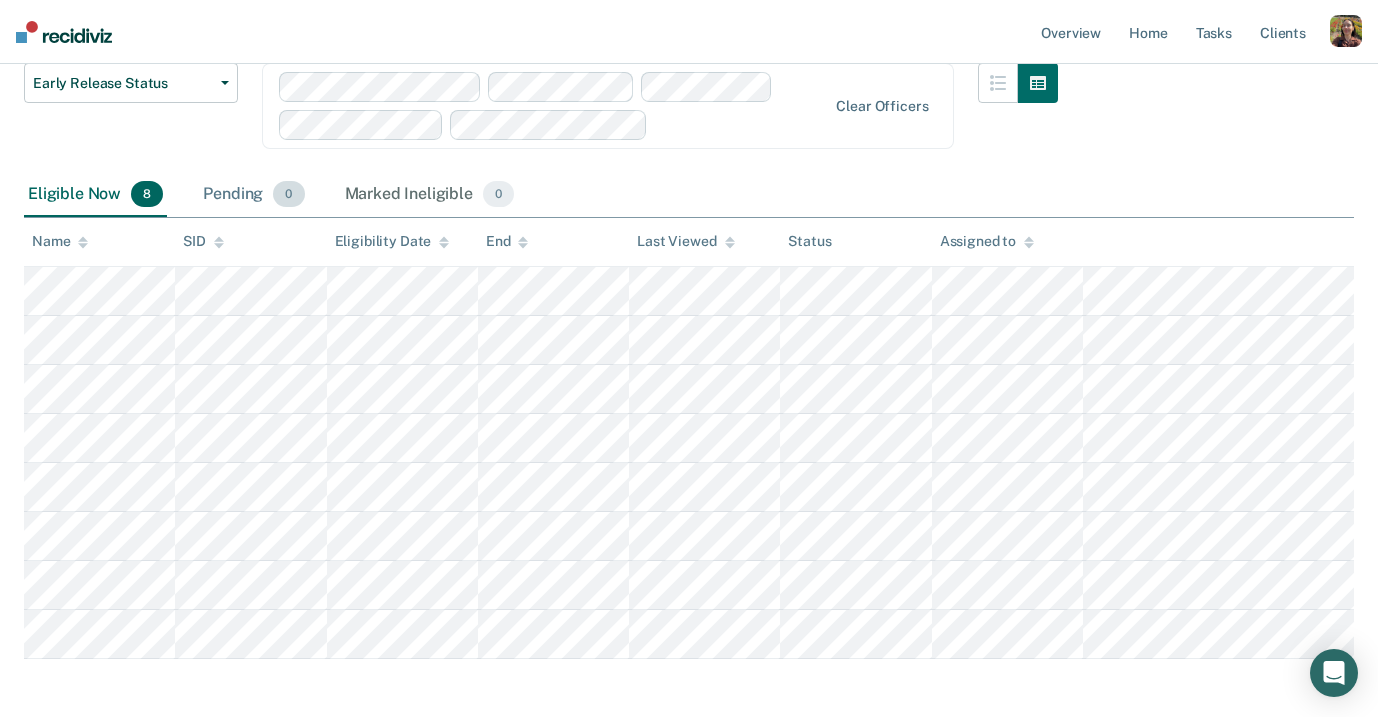 click on "Pending 0" at bounding box center (253, 195) 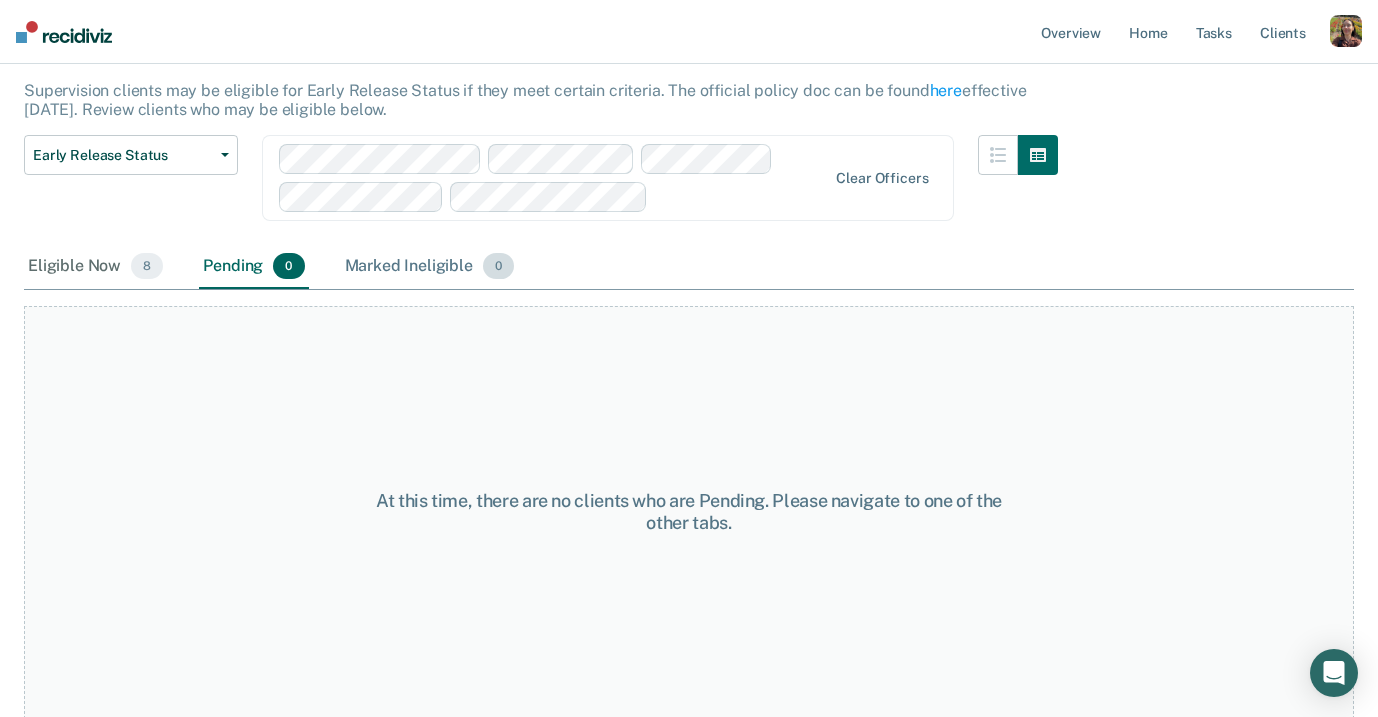 click on "Marked Ineligible 0" at bounding box center [430, 267] 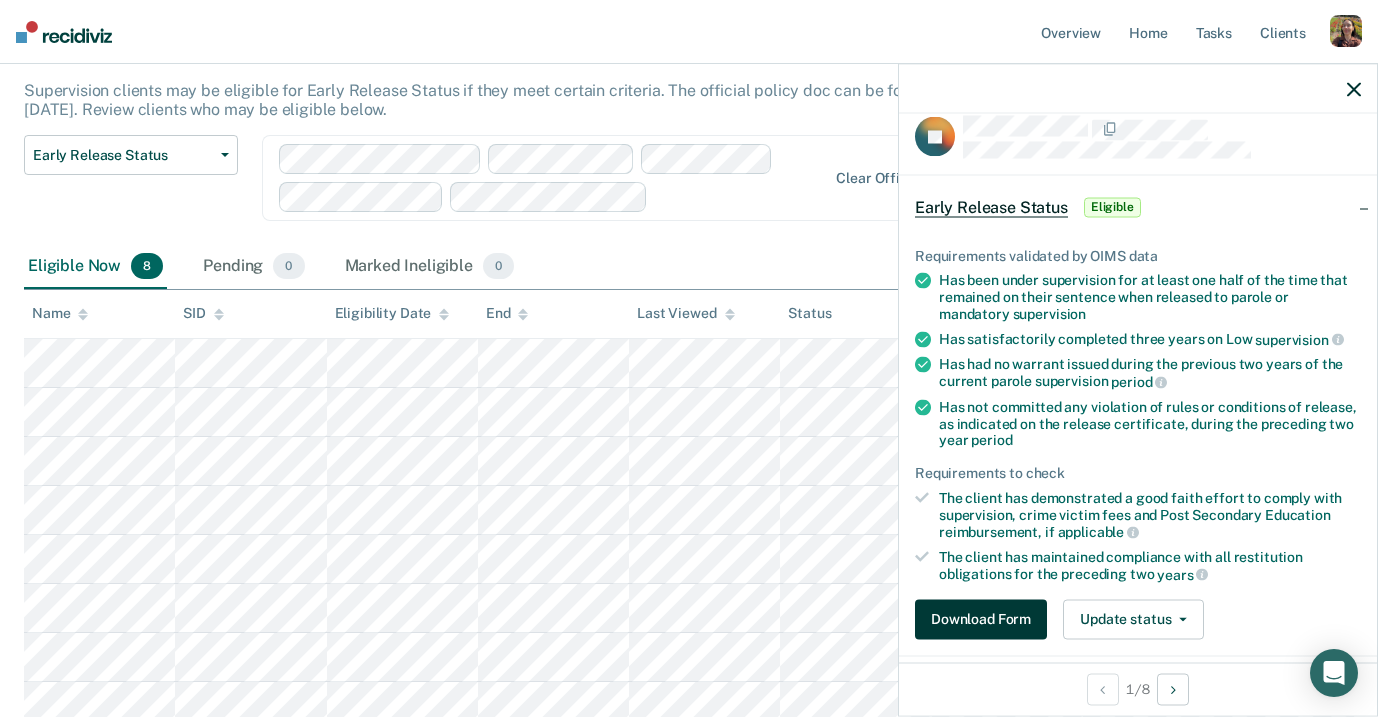click on "Download Form" at bounding box center (981, 619) 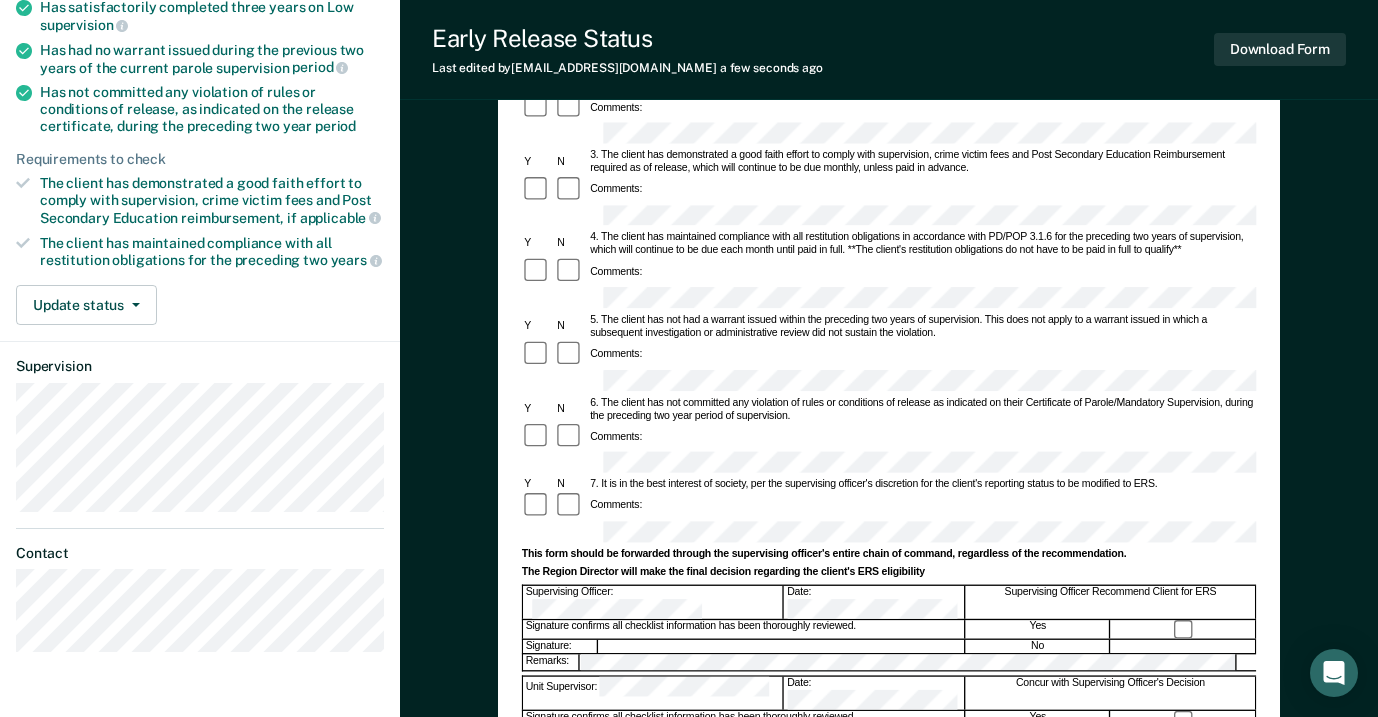 scroll, scrollTop: 341, scrollLeft: 0, axis: vertical 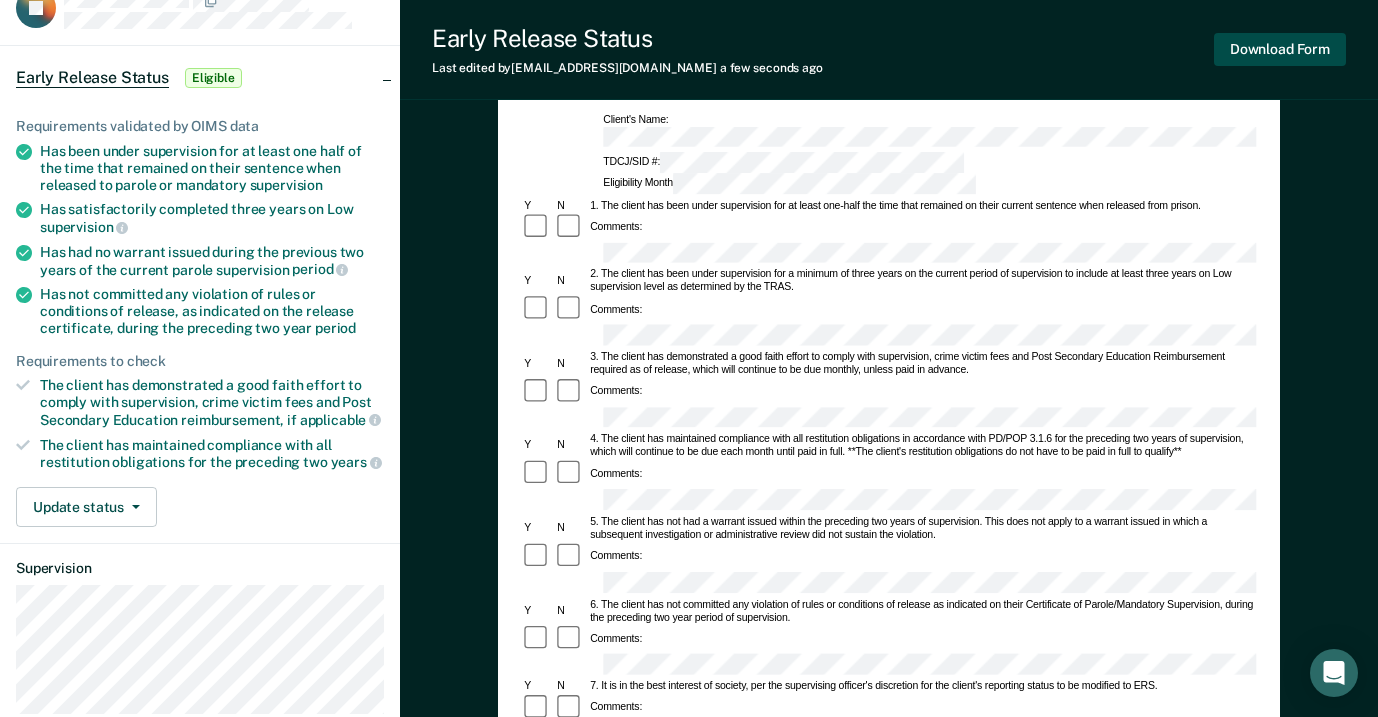 click on "Download Form" at bounding box center (1280, 49) 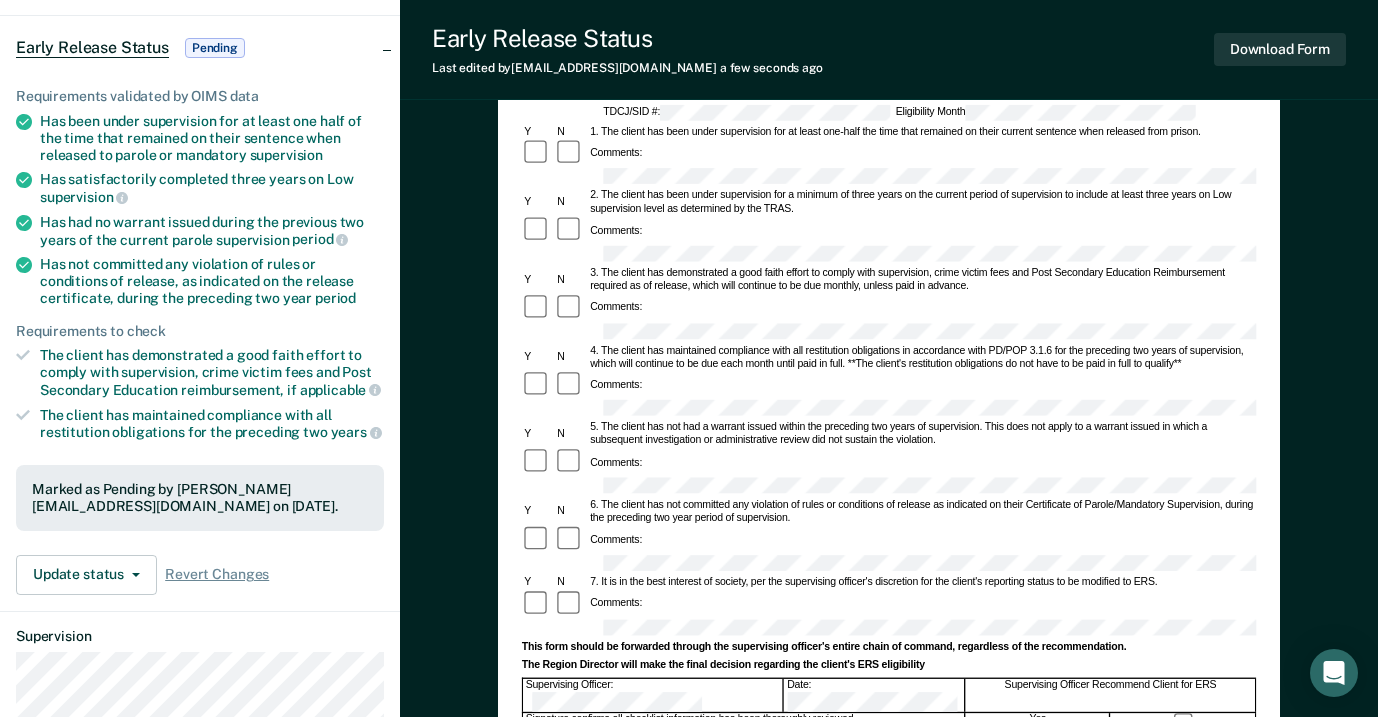 scroll, scrollTop: 174, scrollLeft: 0, axis: vertical 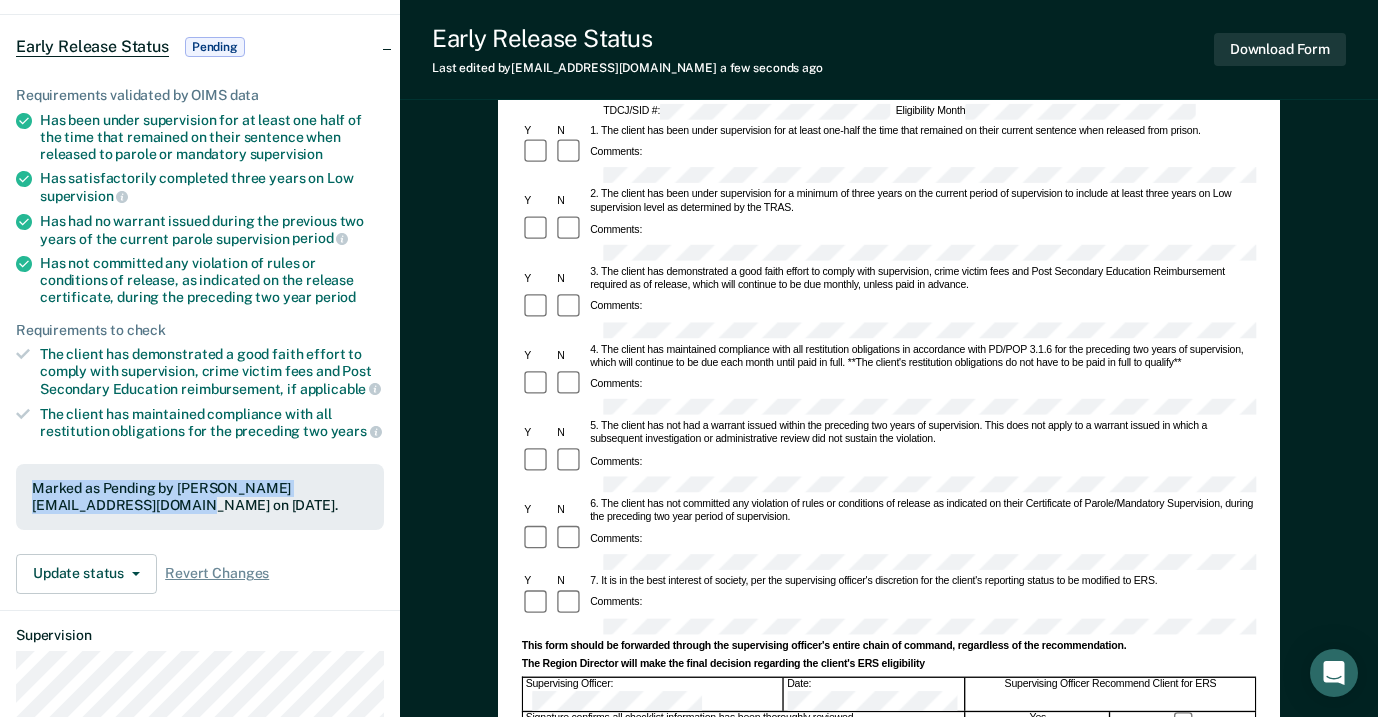 drag, startPoint x: 77, startPoint y: 502, endPoint x: 28, endPoint y: 482, distance: 52.924473 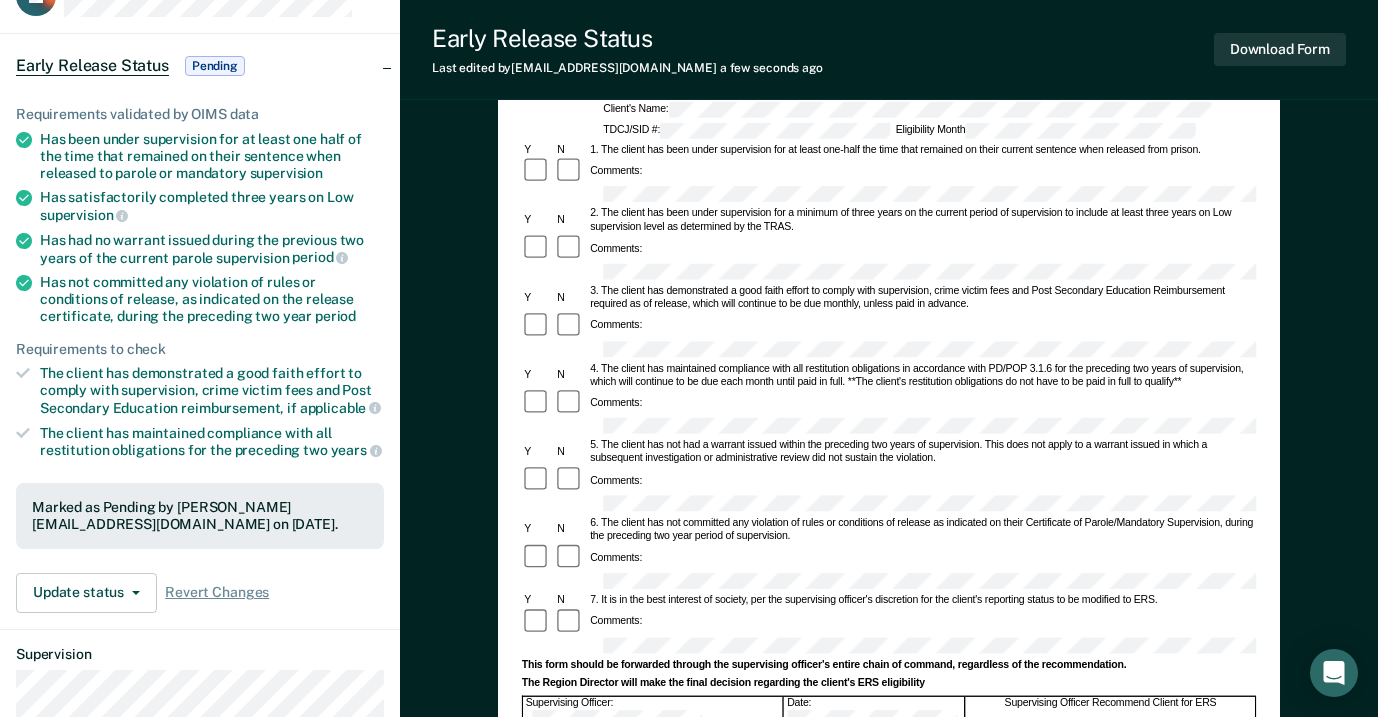 scroll, scrollTop: 154, scrollLeft: 0, axis: vertical 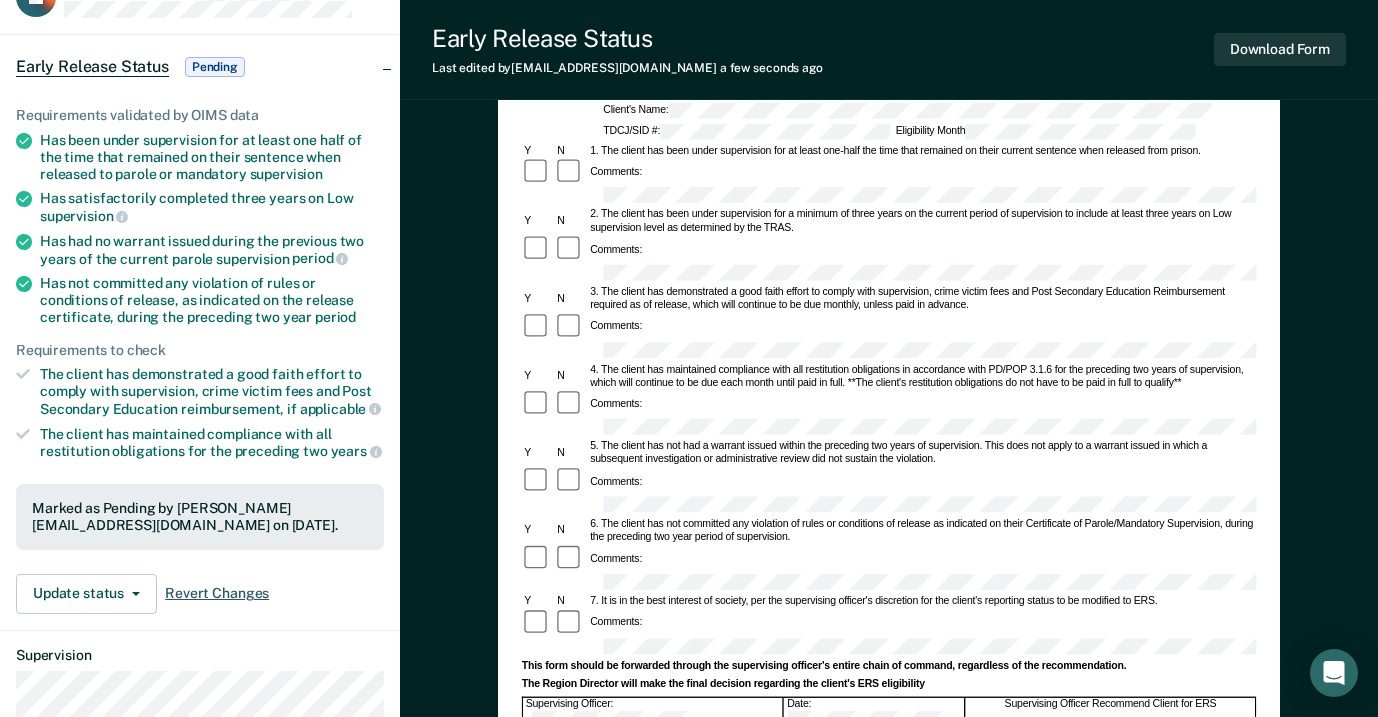 click on "Revert Changes" at bounding box center (217, 593) 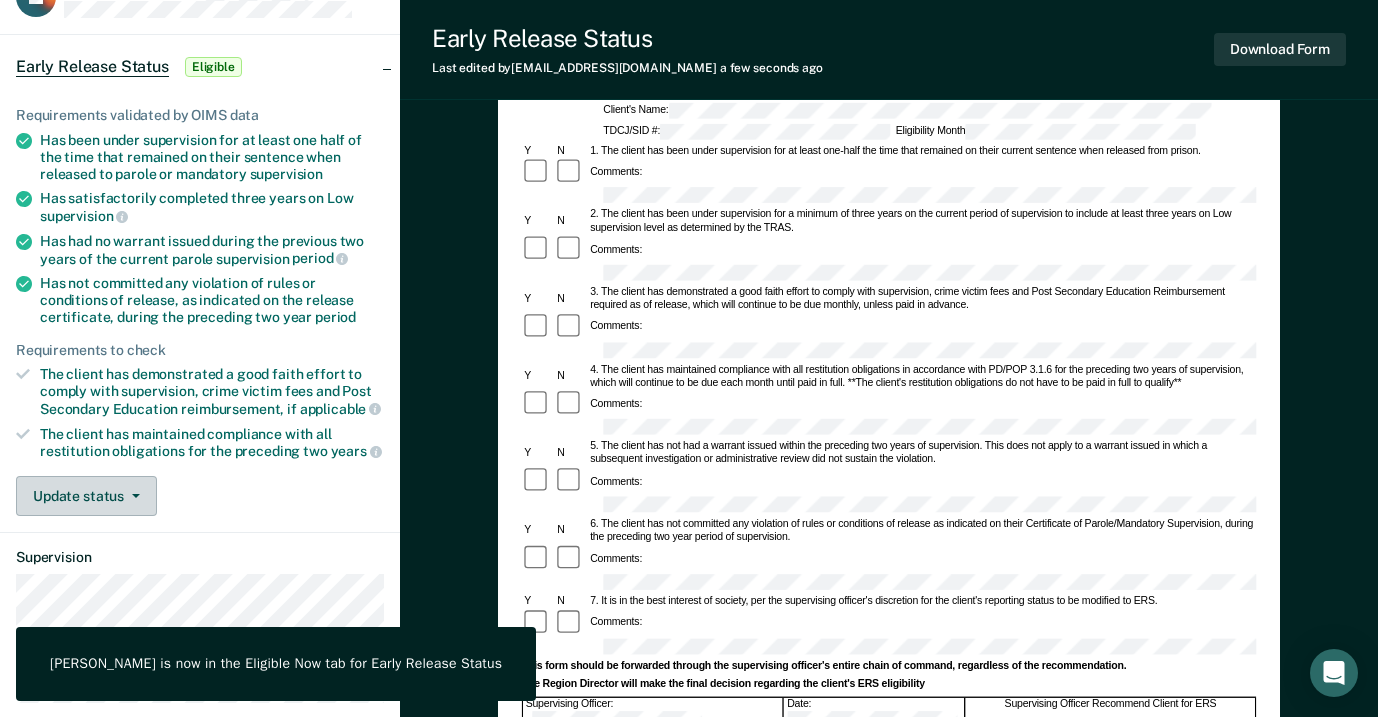 click on "Update status" at bounding box center [86, 496] 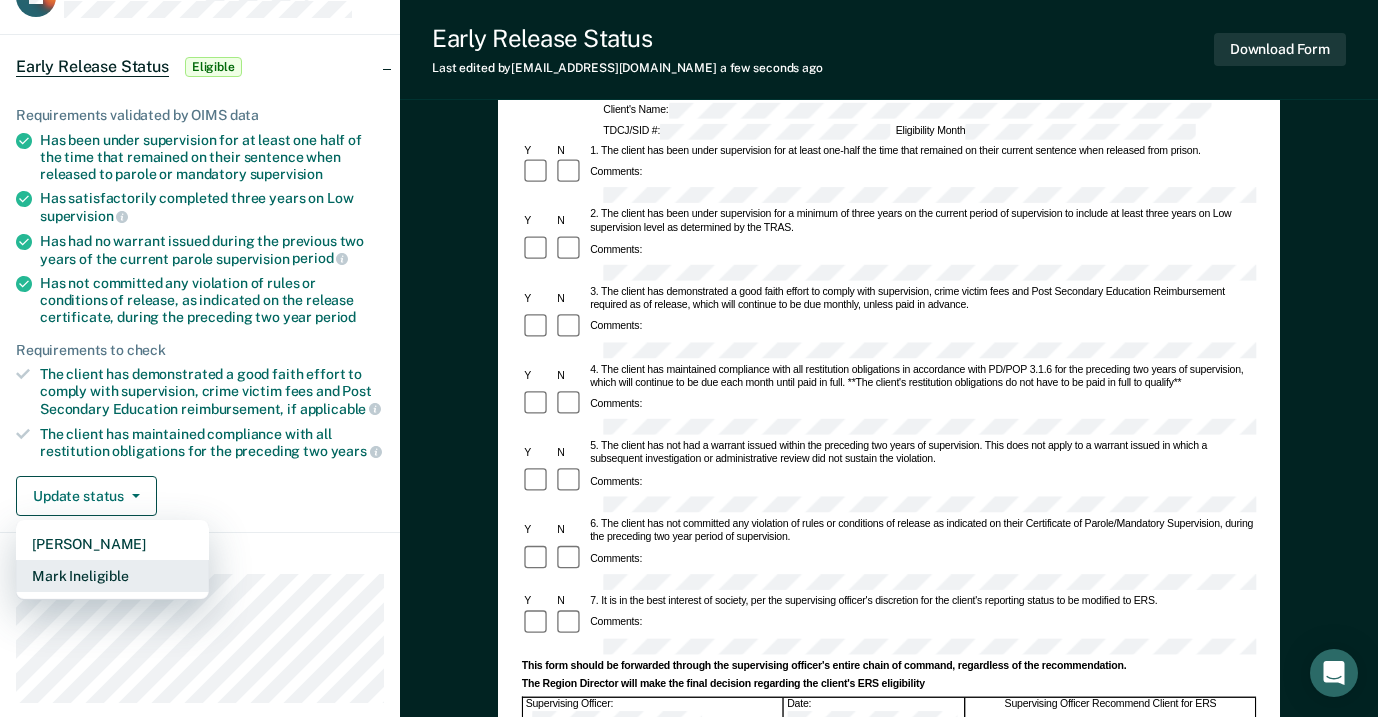click on "Mark Ineligible" at bounding box center (112, 576) 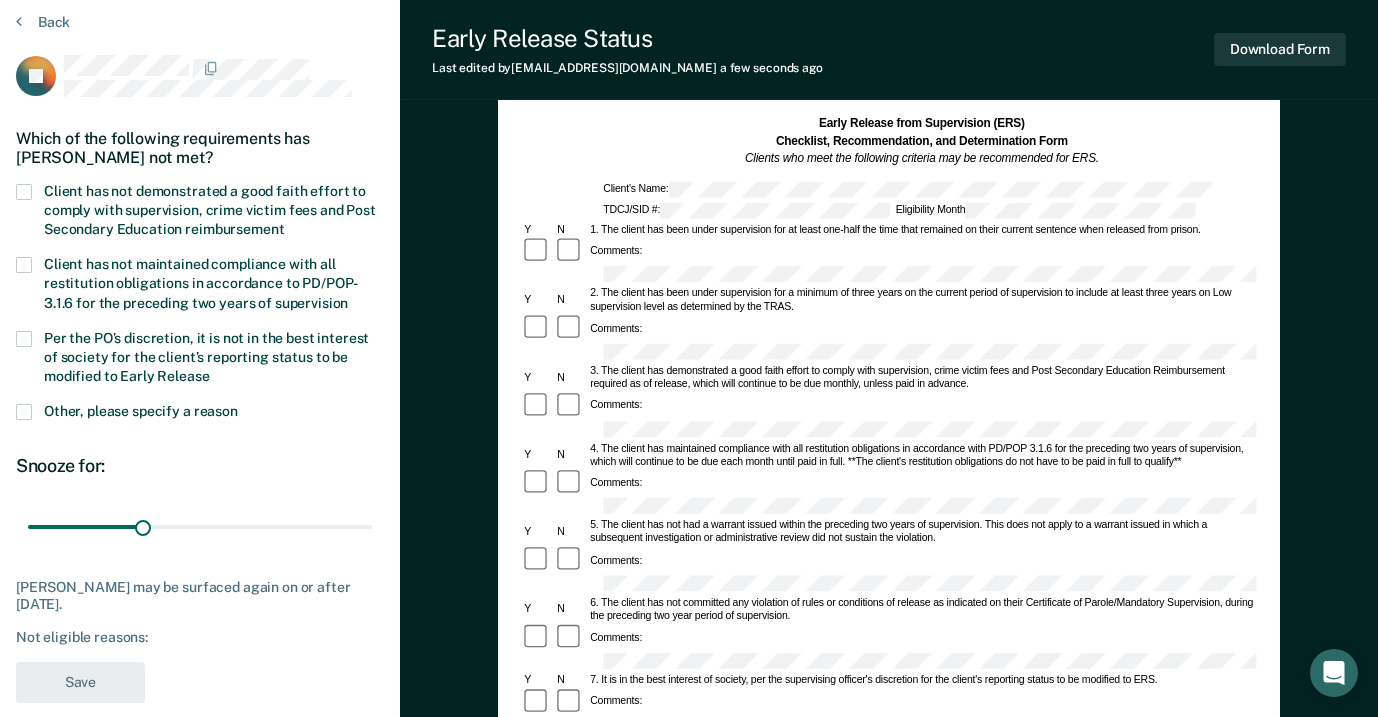 scroll, scrollTop: 29, scrollLeft: 0, axis: vertical 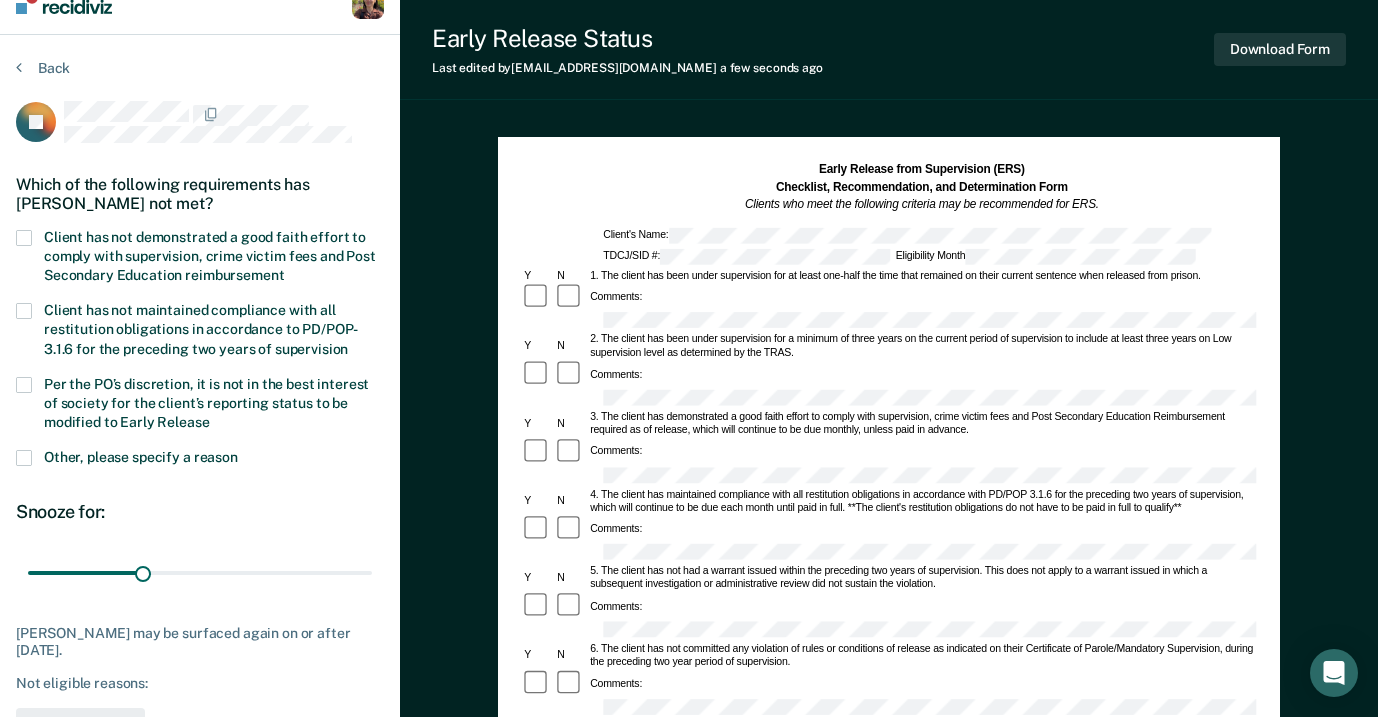 click at bounding box center (24, 238) 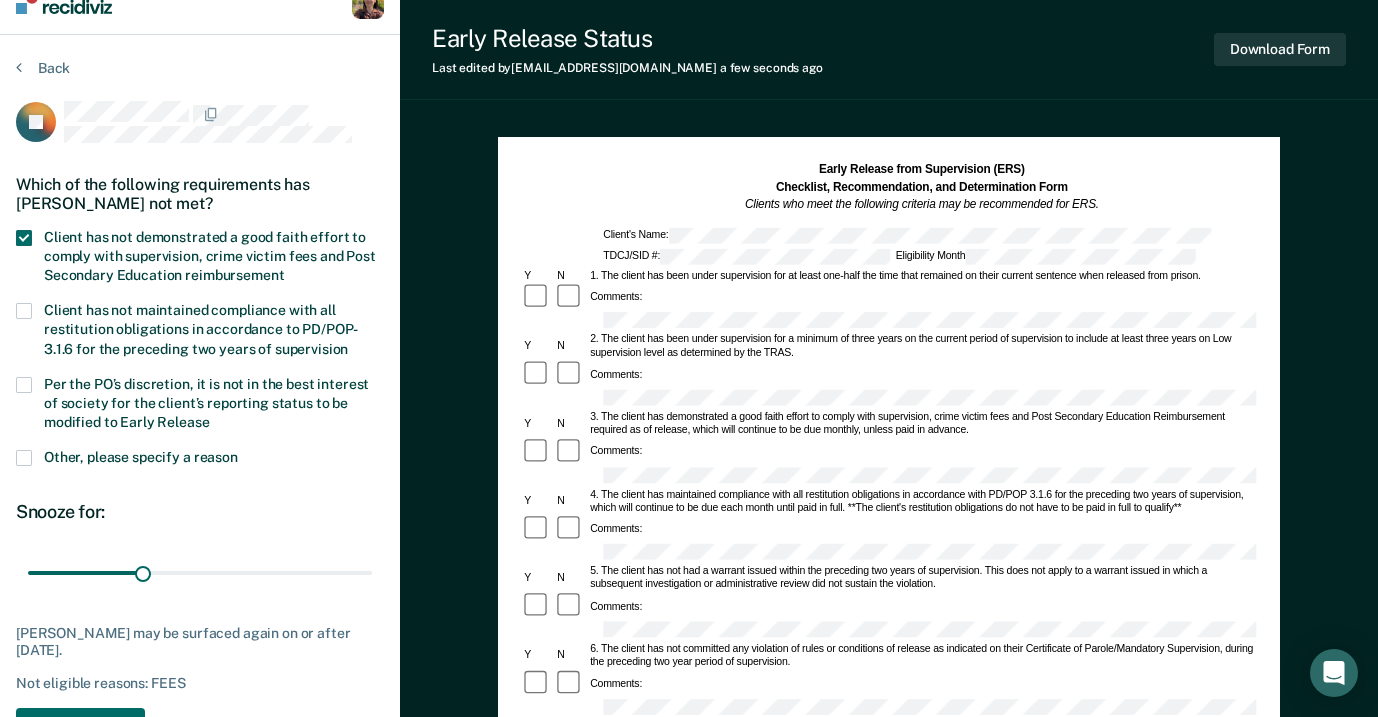 click at bounding box center (24, 311) 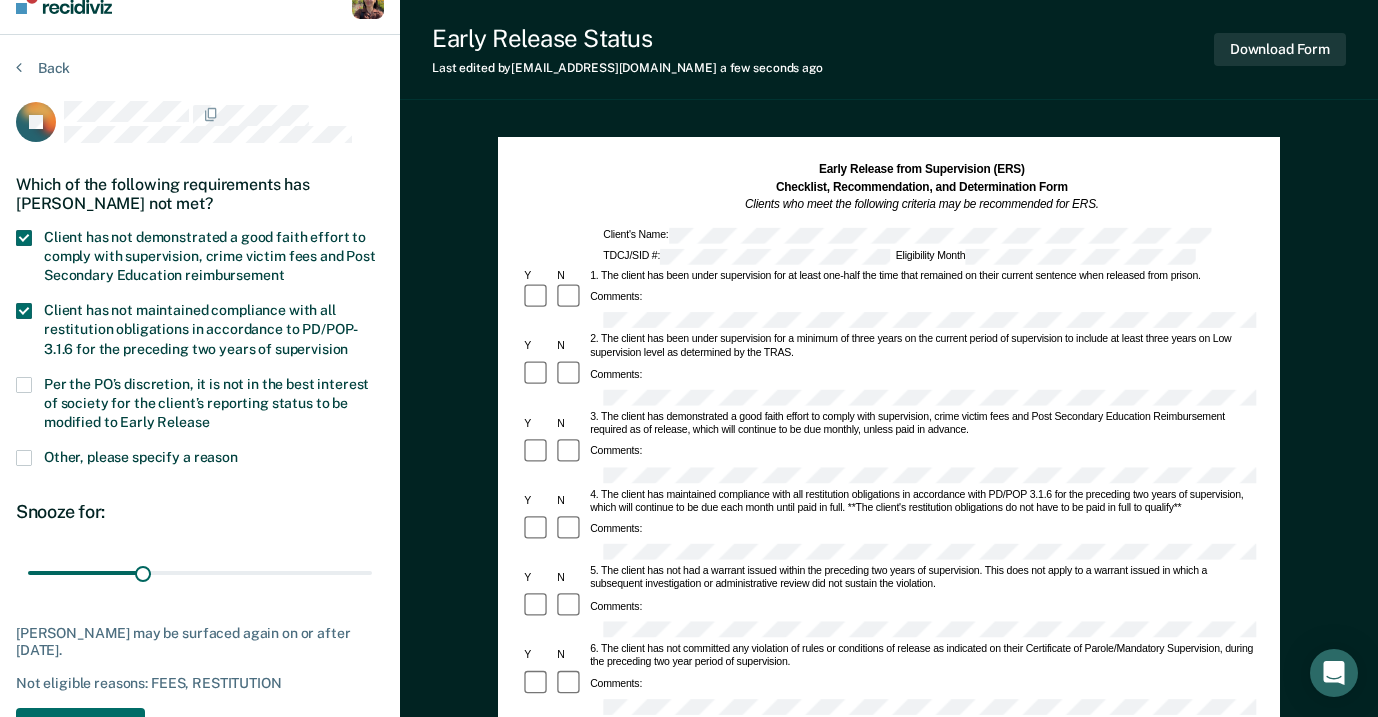 click at bounding box center (24, 238) 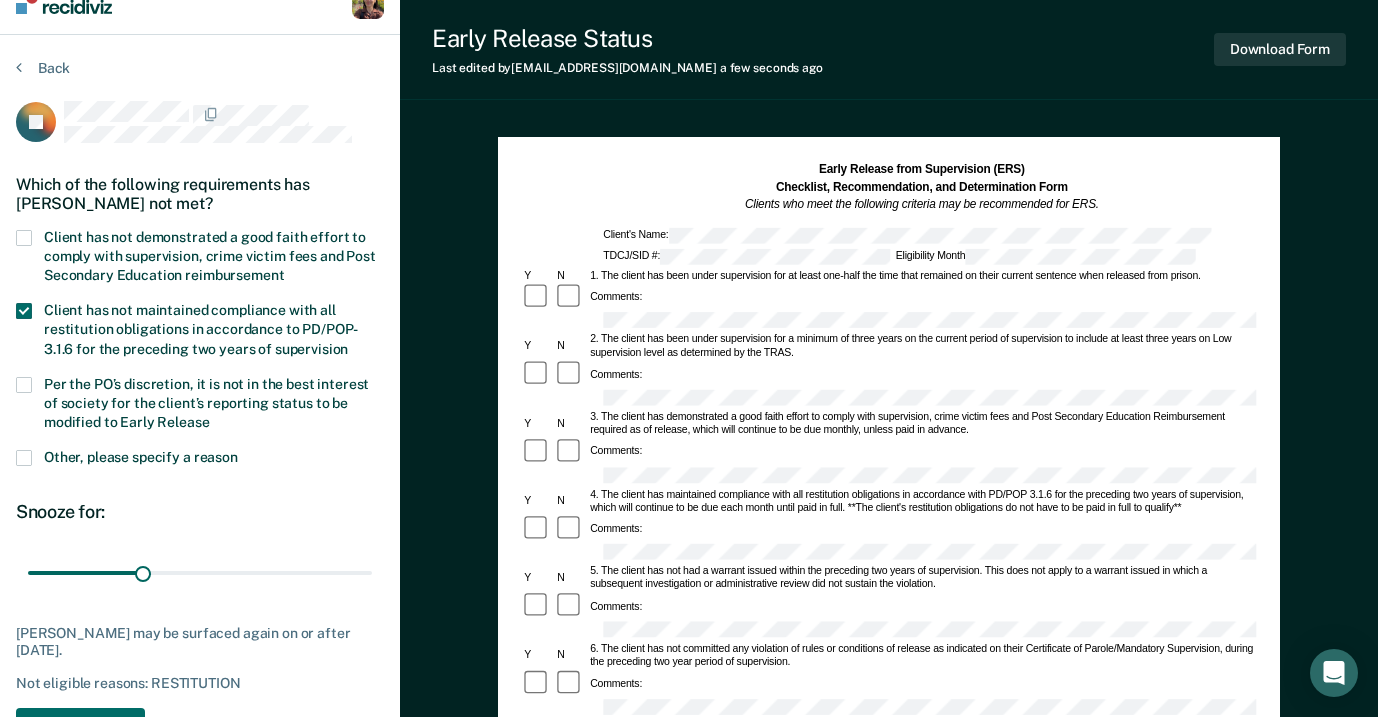 click at bounding box center [24, 311] 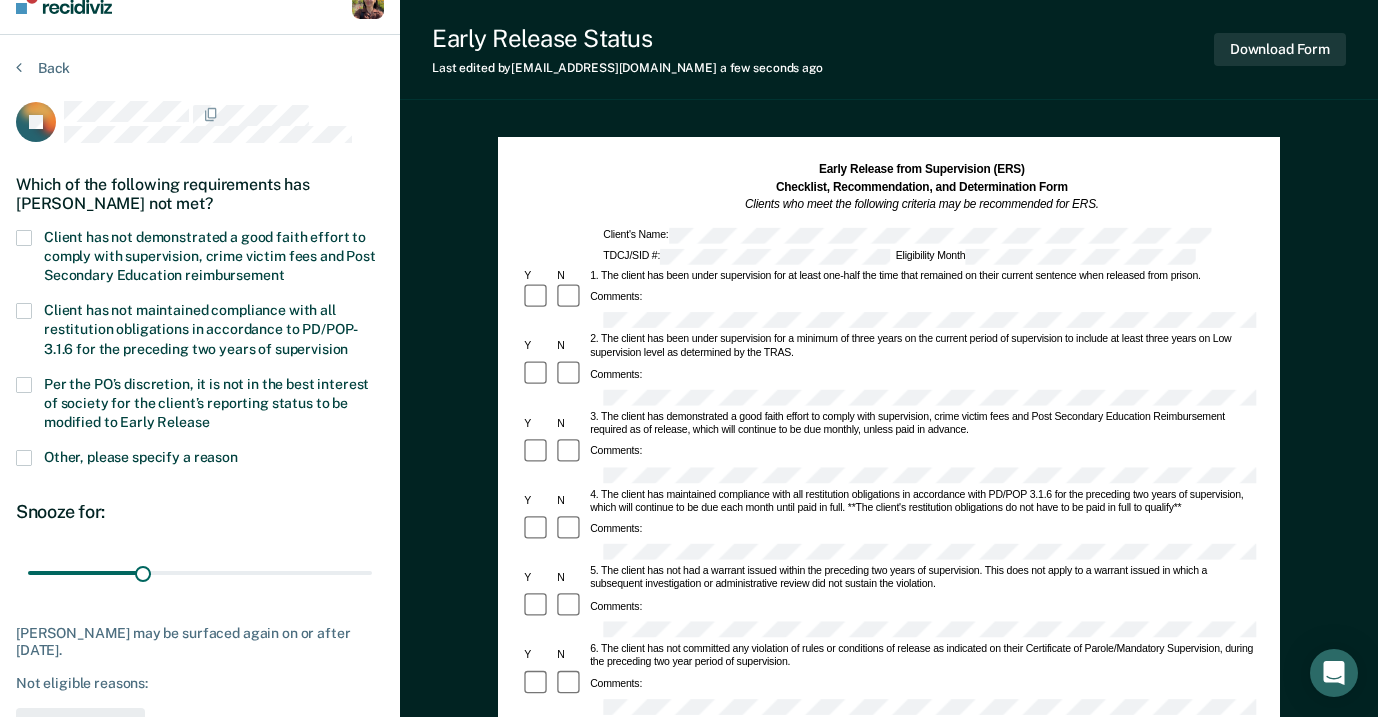 click at bounding box center (24, 458) 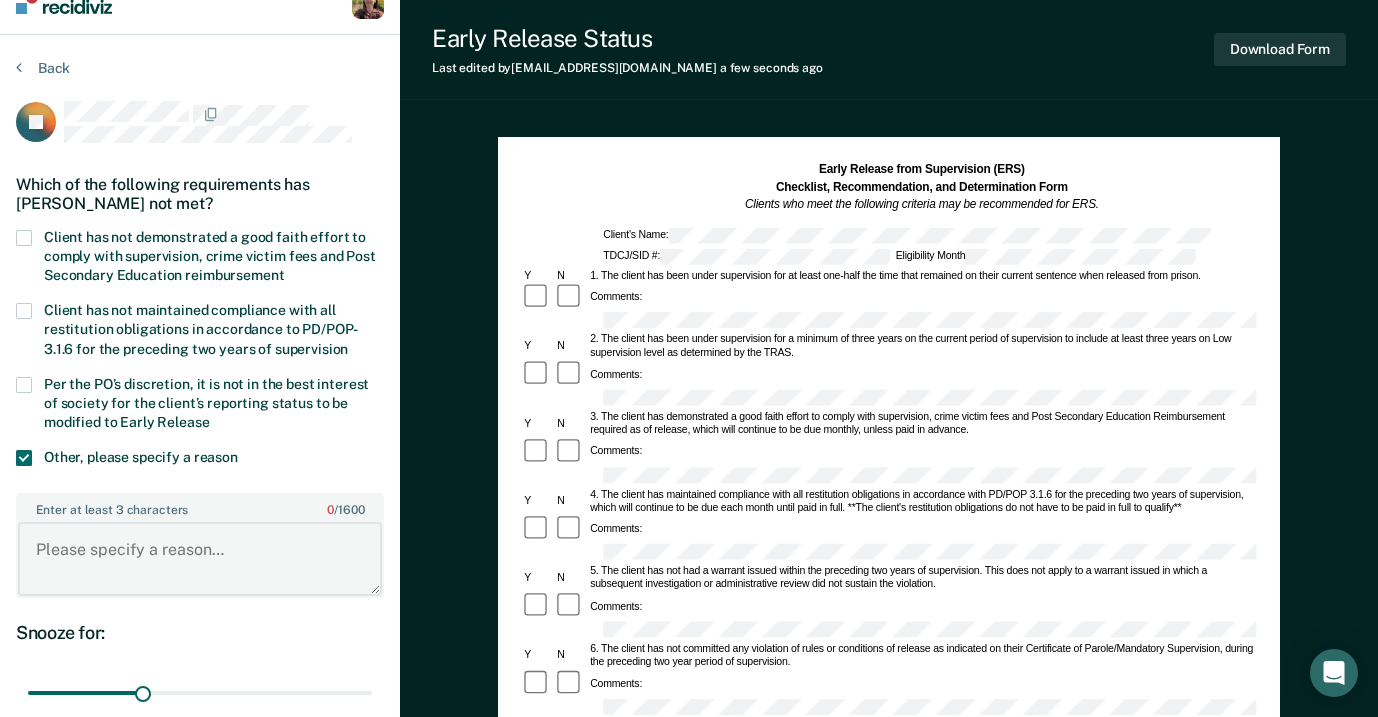 click on "Enter at least 3 characters 0  /  1600" at bounding box center (200, 559) 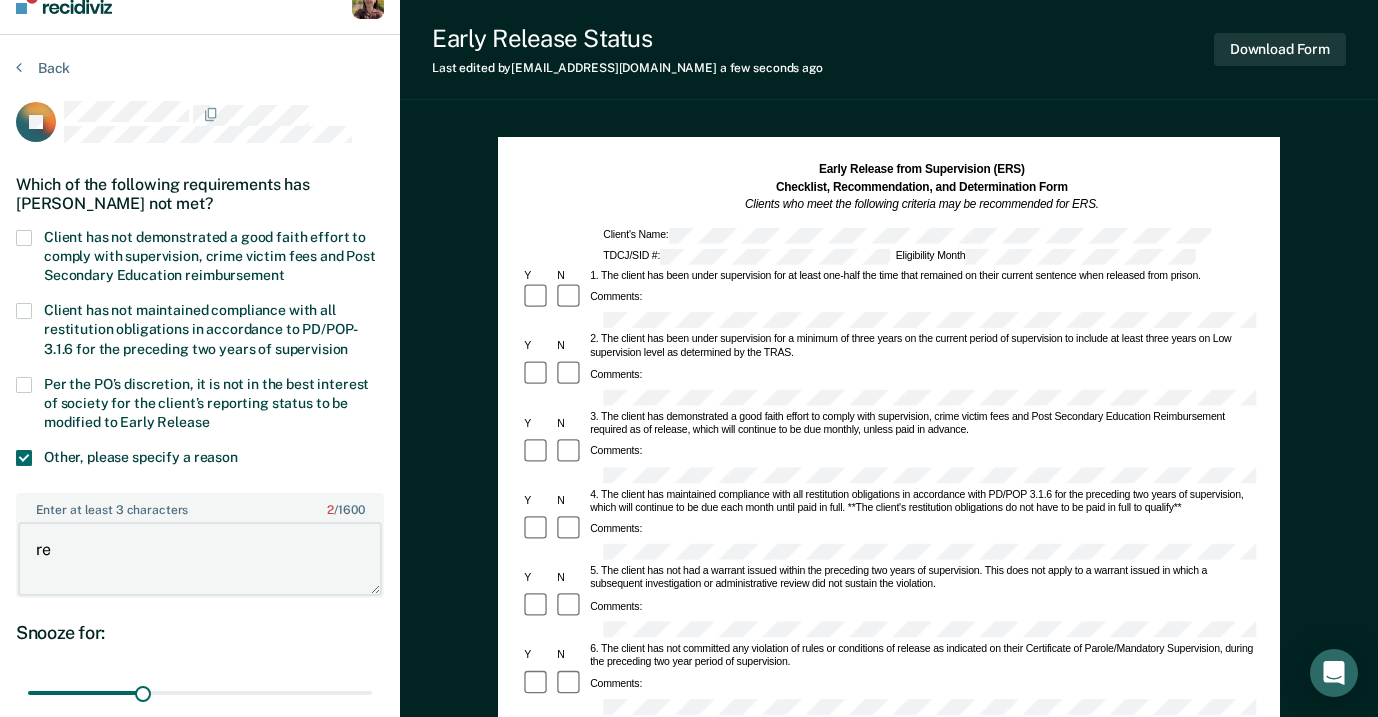 type on "r" 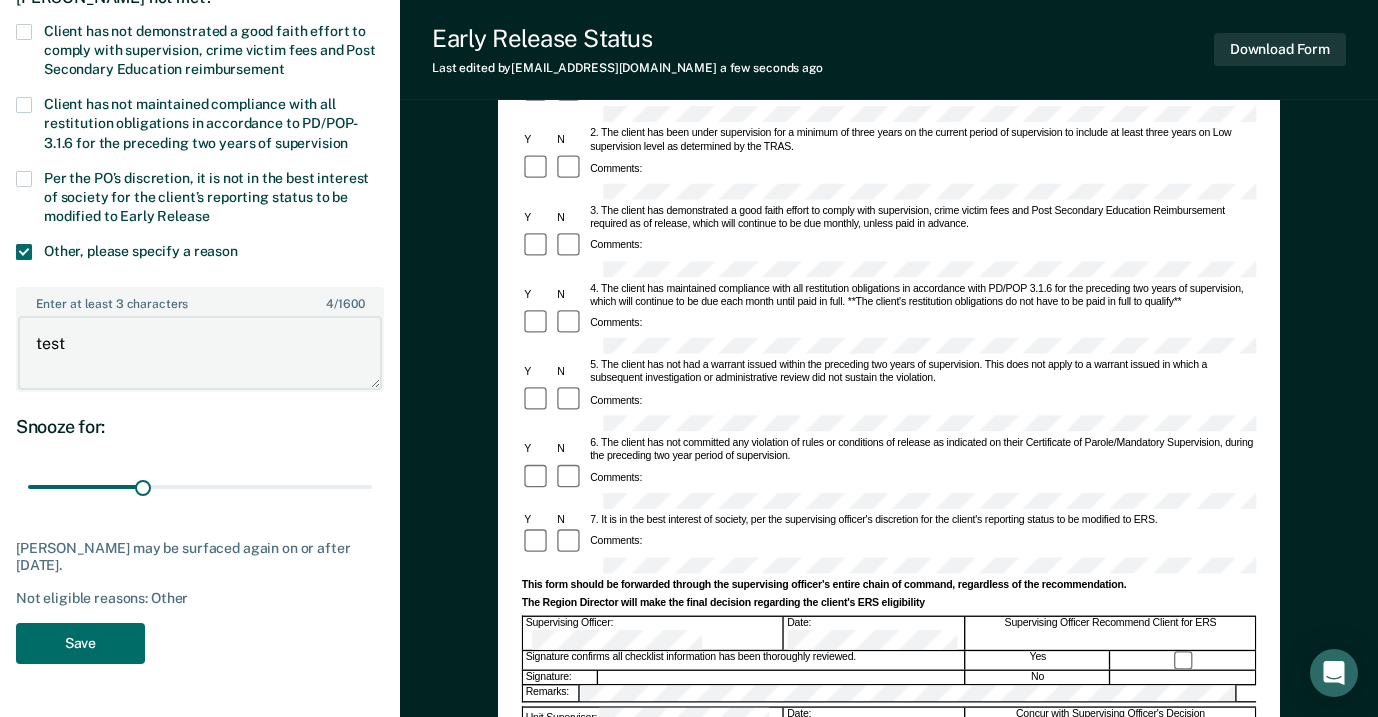 scroll, scrollTop: 232, scrollLeft: 0, axis: vertical 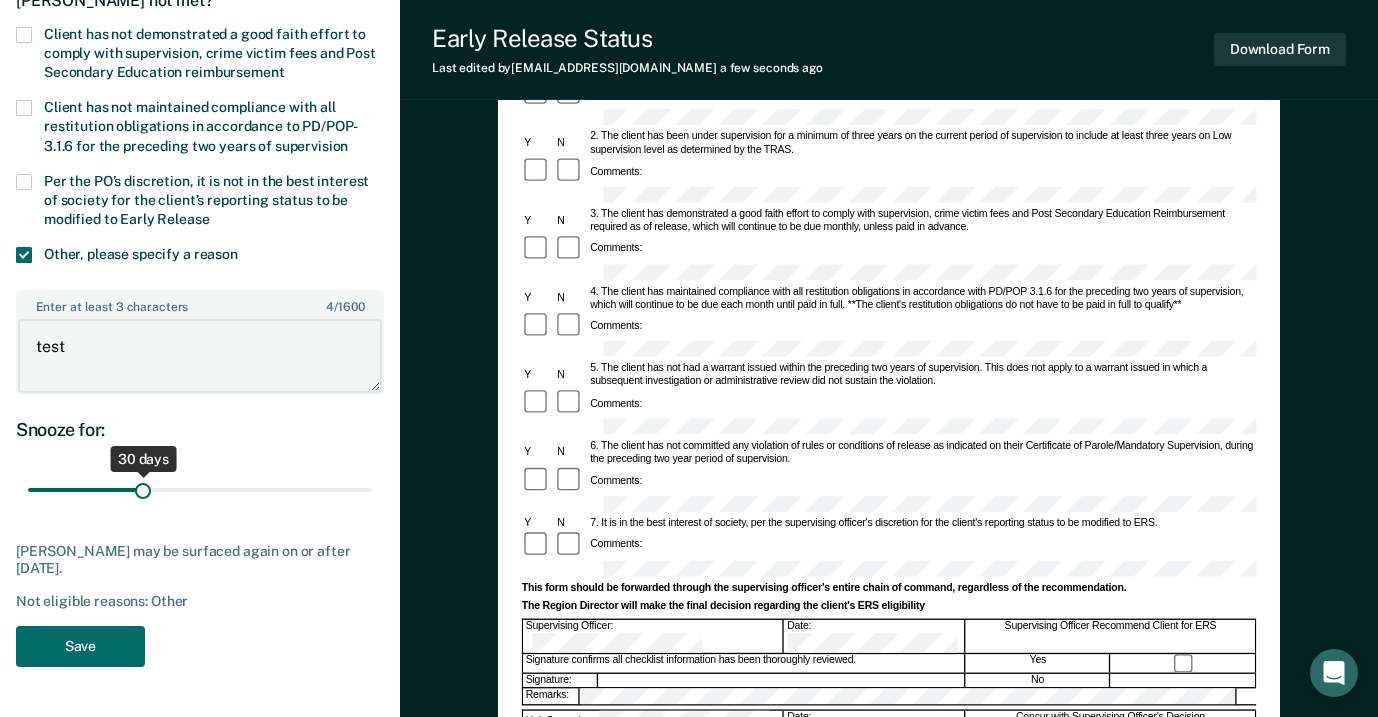 type on "test" 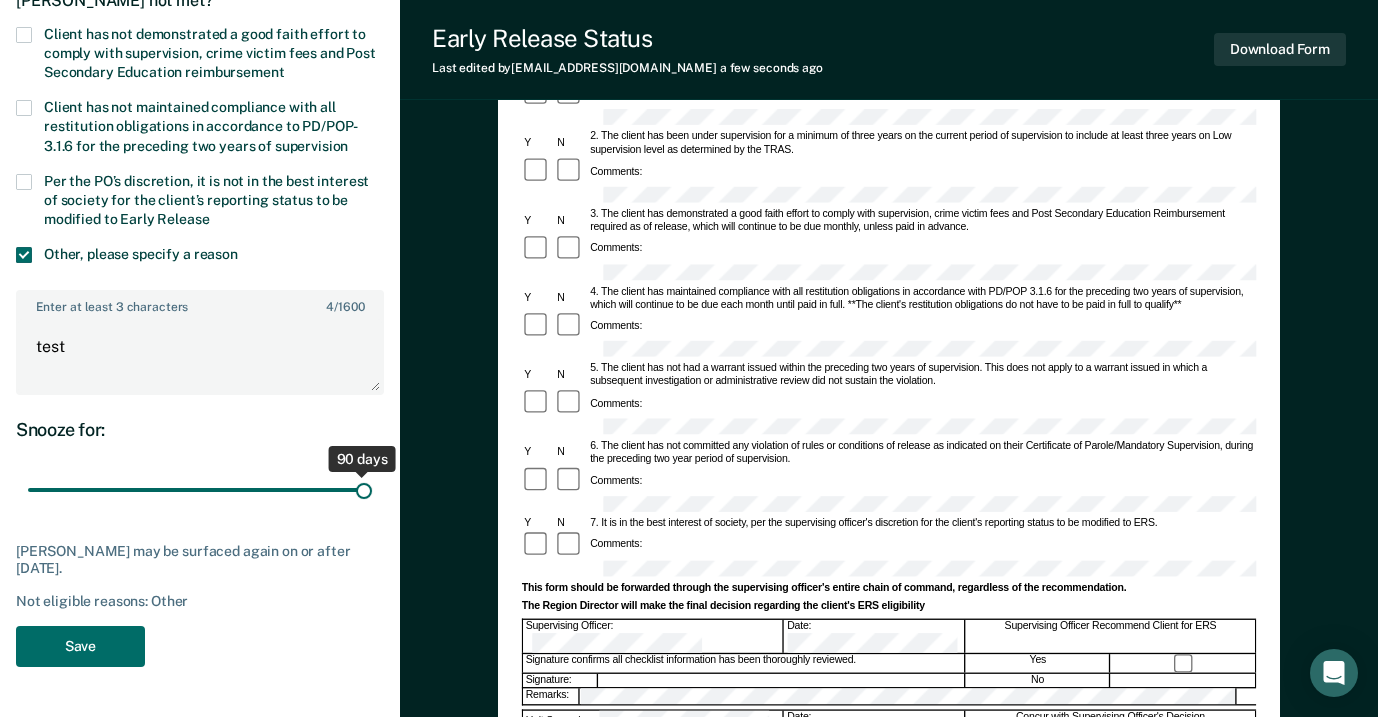 type on "90" 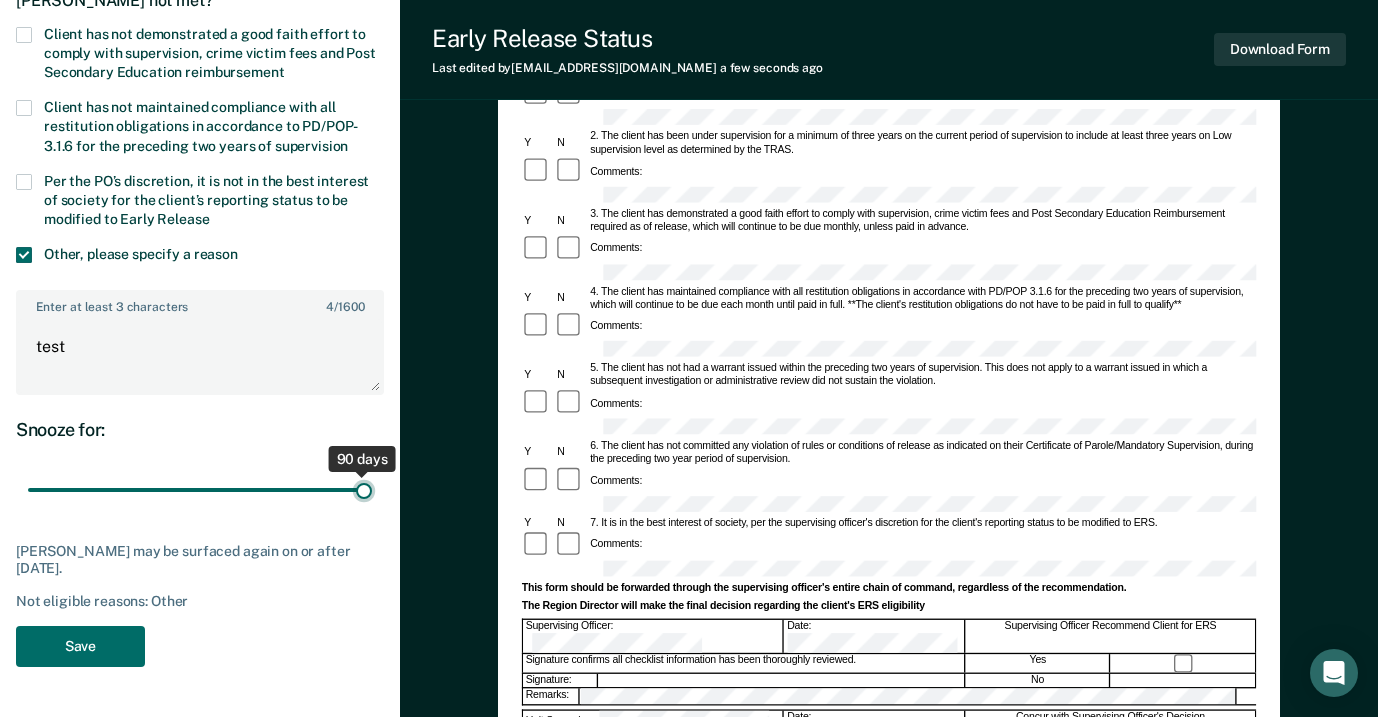 drag, startPoint x: 140, startPoint y: 483, endPoint x: 370, endPoint y: 492, distance: 230.17603 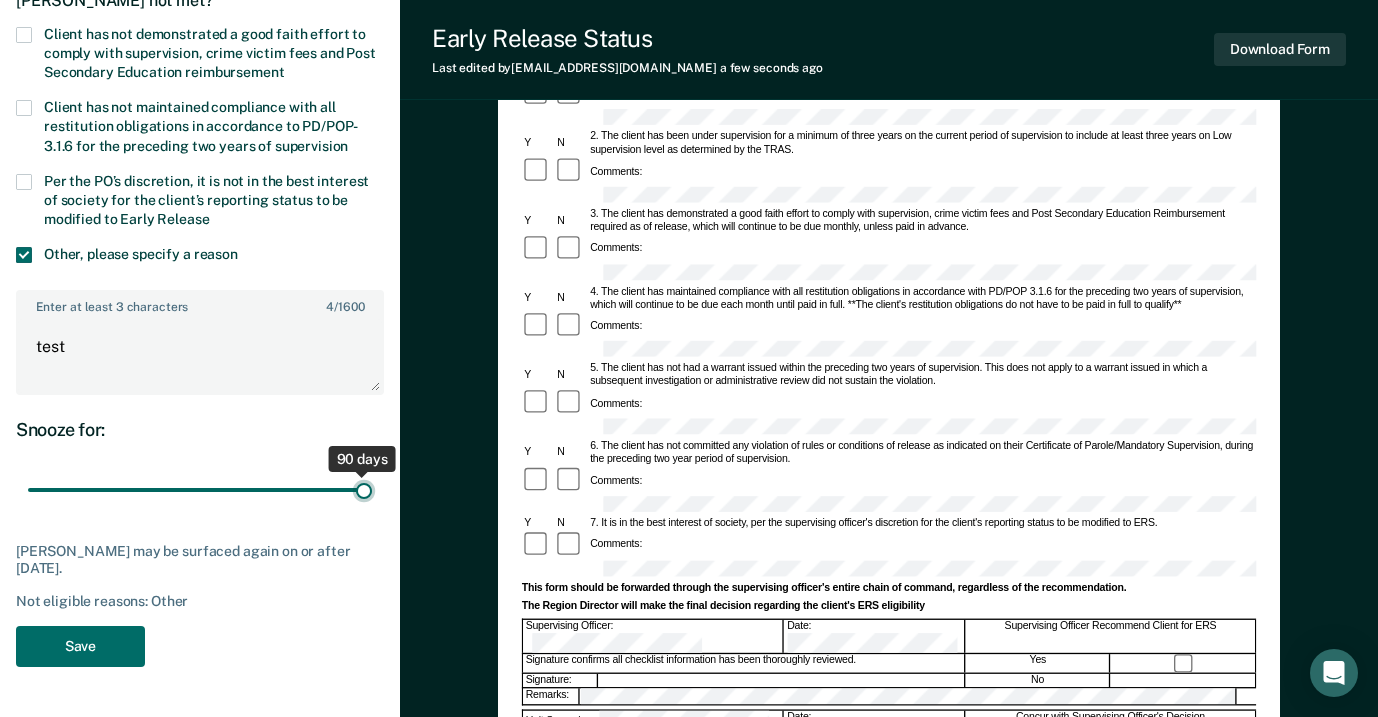 click at bounding box center [200, 490] 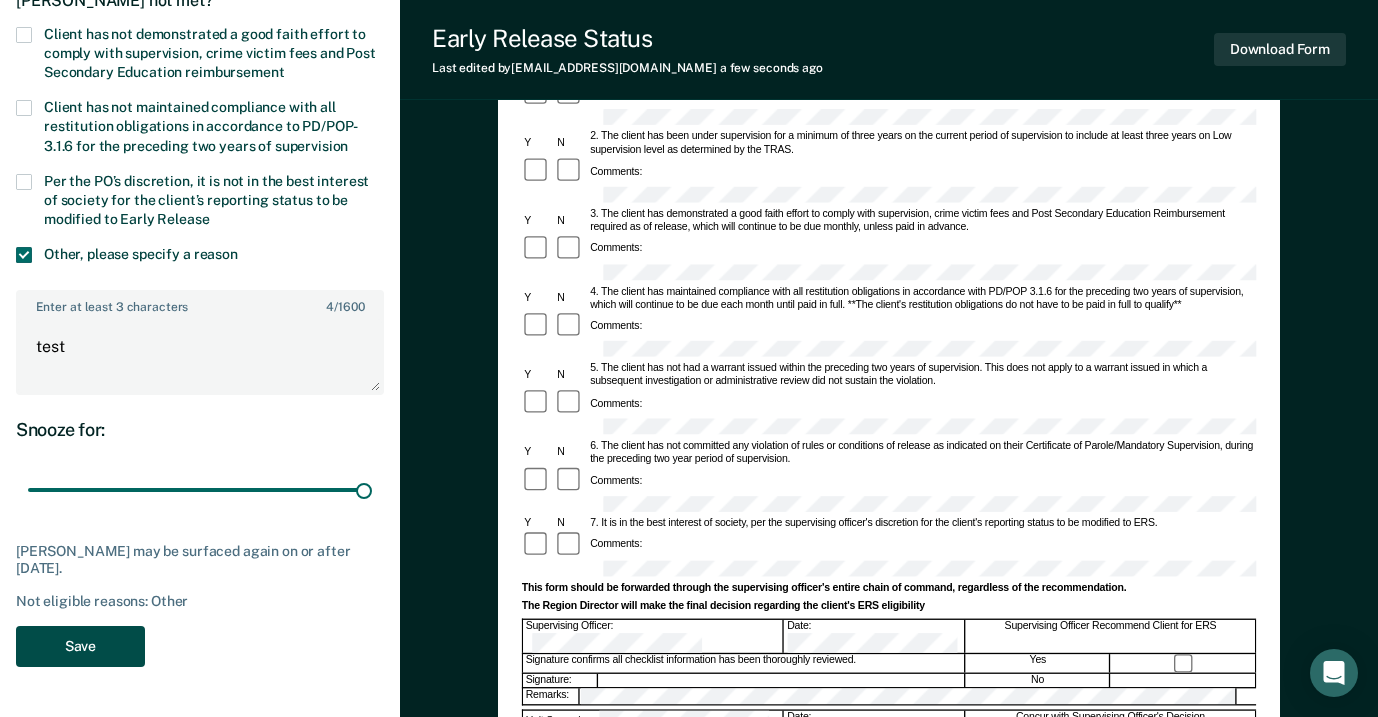 click on "Save" at bounding box center [80, 646] 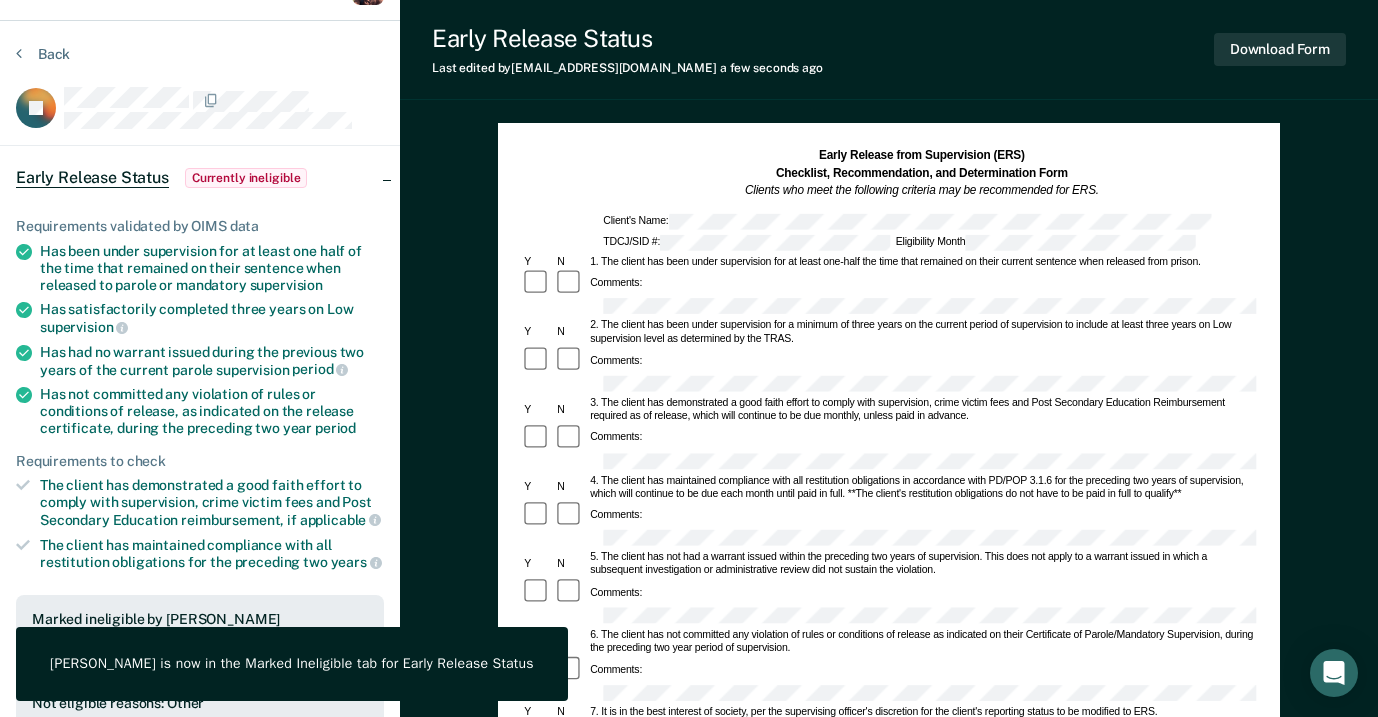 scroll, scrollTop: 0, scrollLeft: 0, axis: both 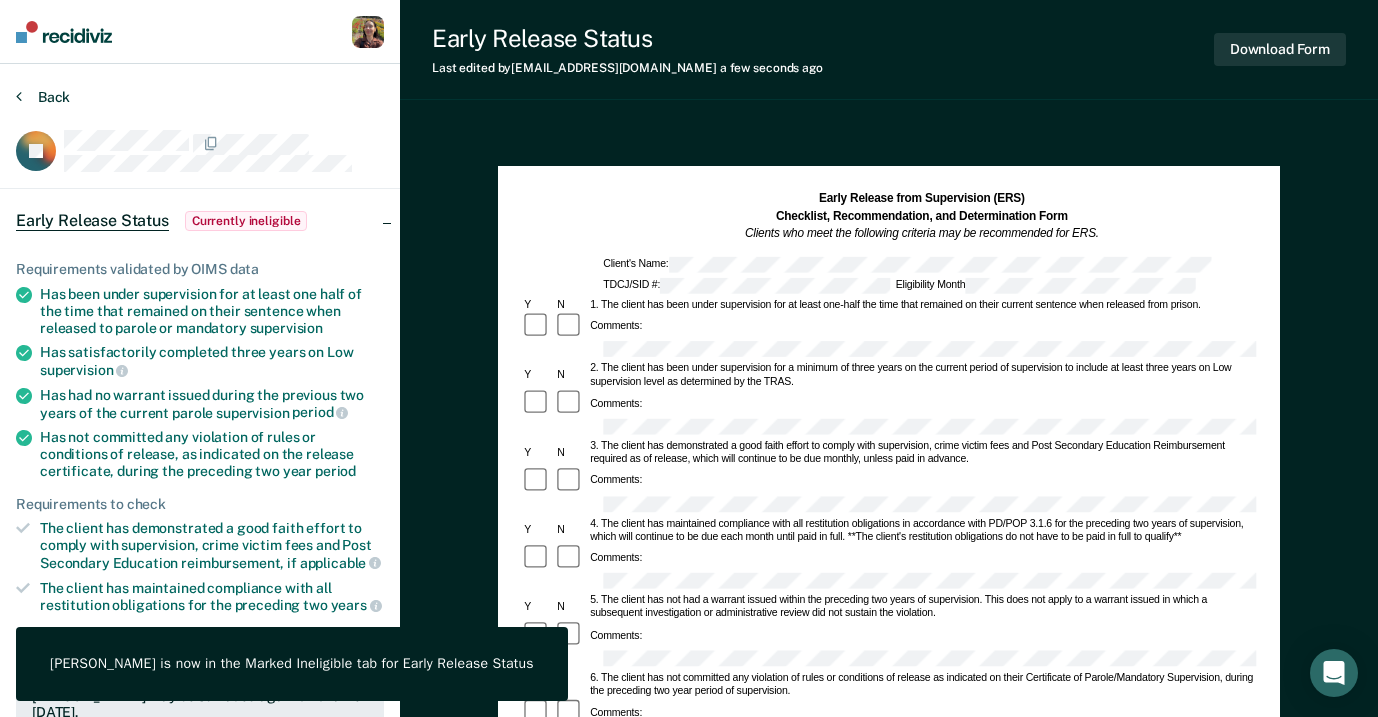 click on "Back" at bounding box center [43, 97] 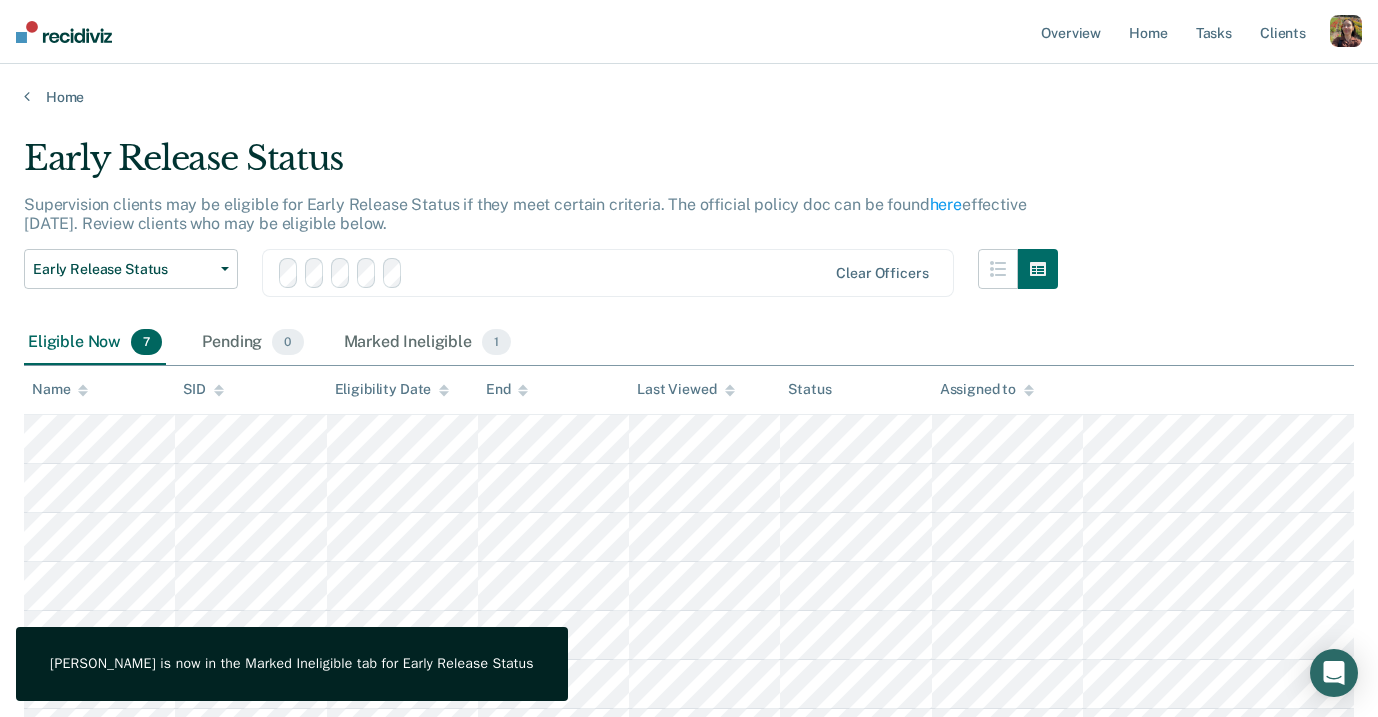 scroll, scrollTop: 114, scrollLeft: 0, axis: vertical 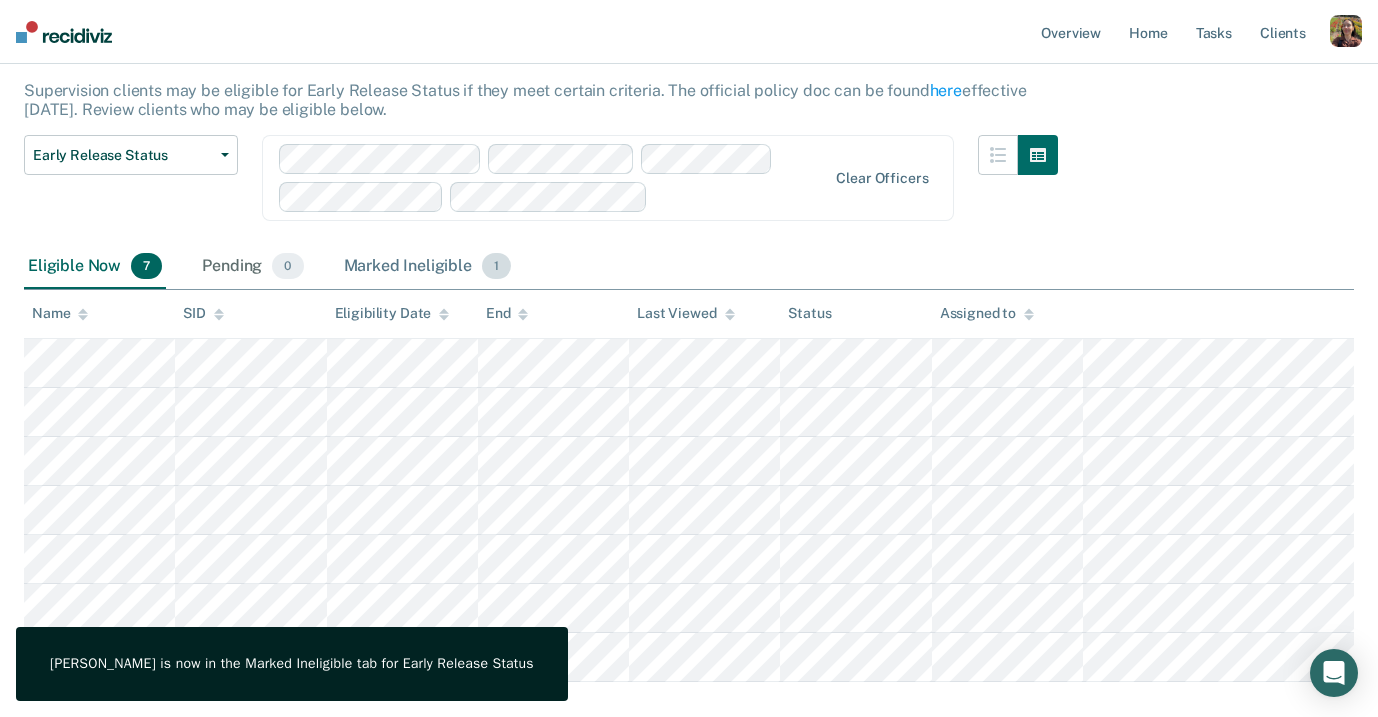 click on "Marked Ineligible 1" at bounding box center [428, 267] 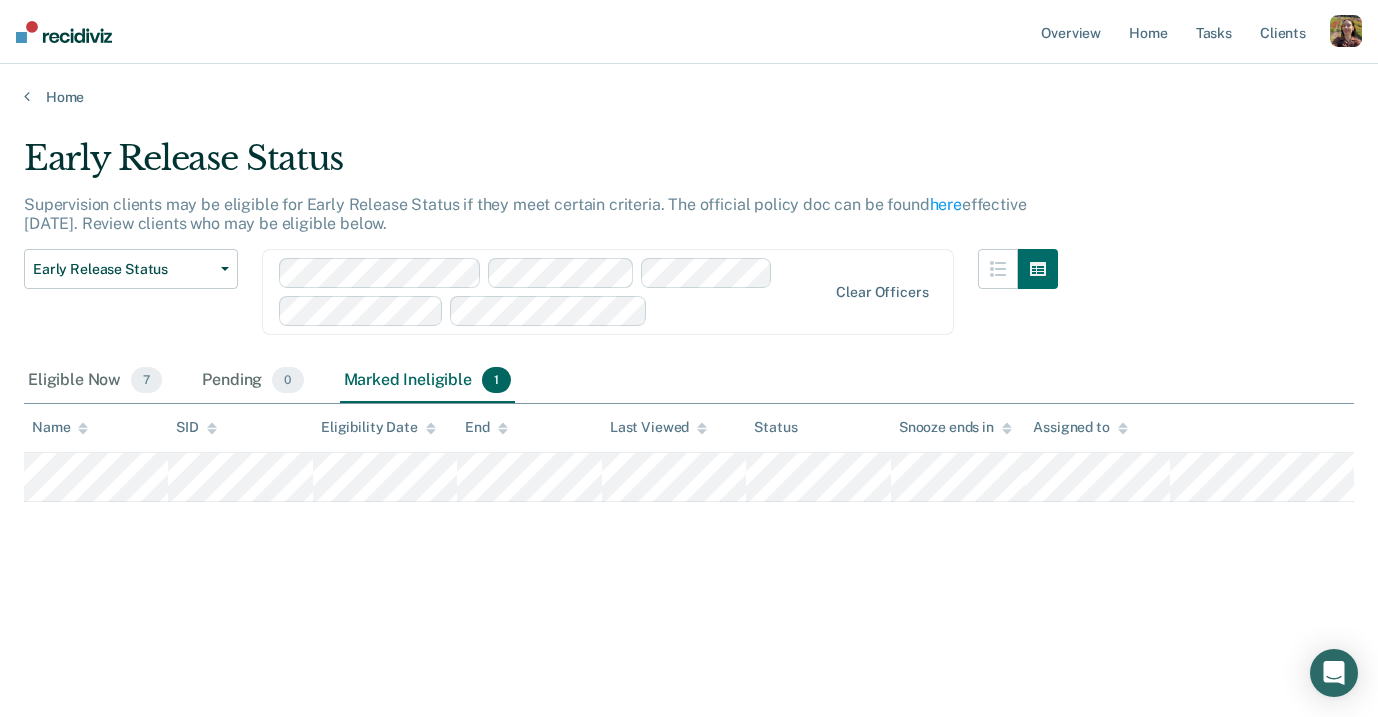 scroll, scrollTop: 0, scrollLeft: 0, axis: both 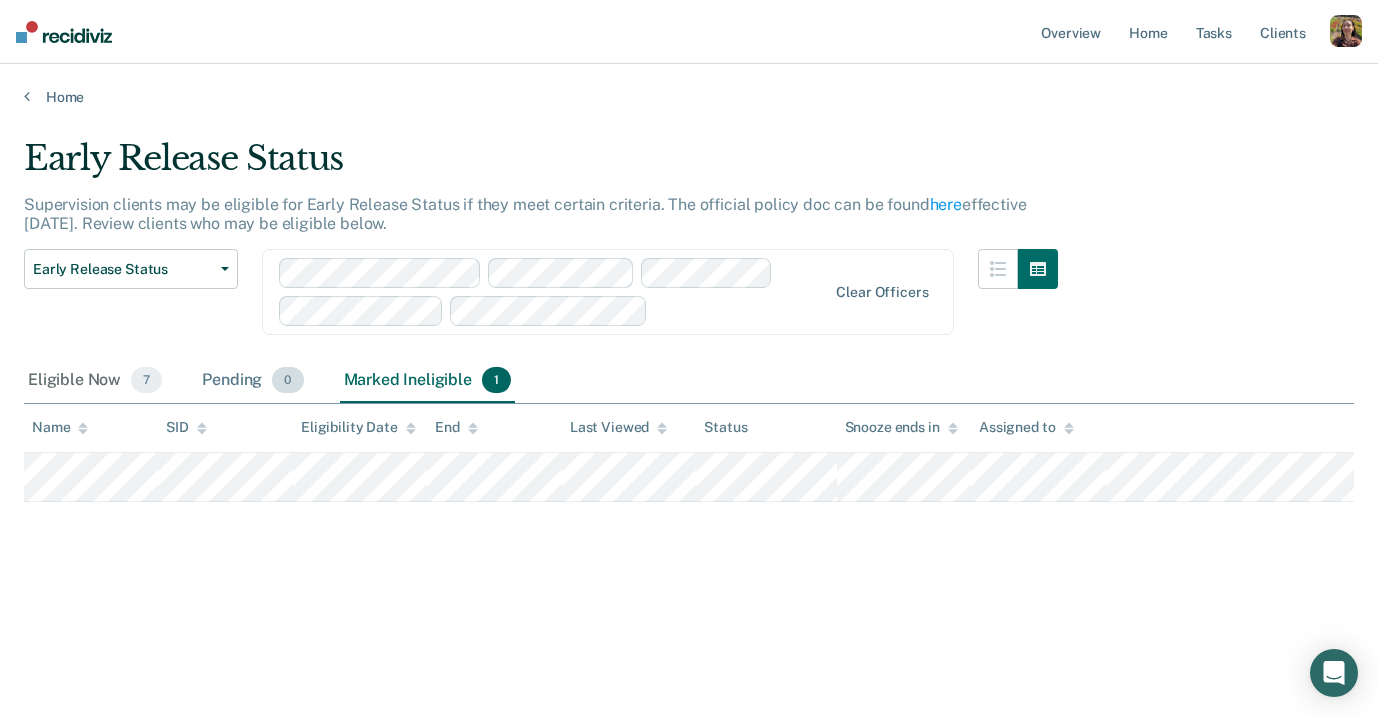 click on "Pending 0" at bounding box center [252, 381] 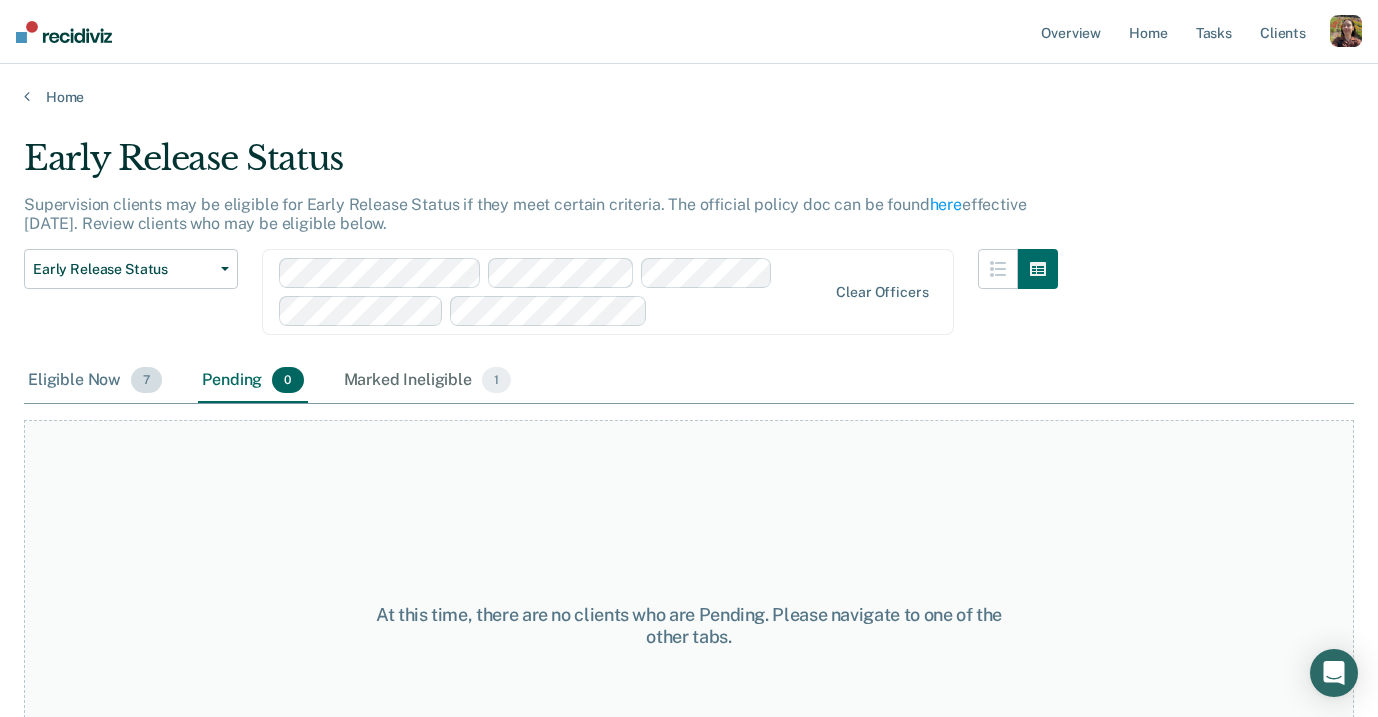 click on "7" at bounding box center (146, 380) 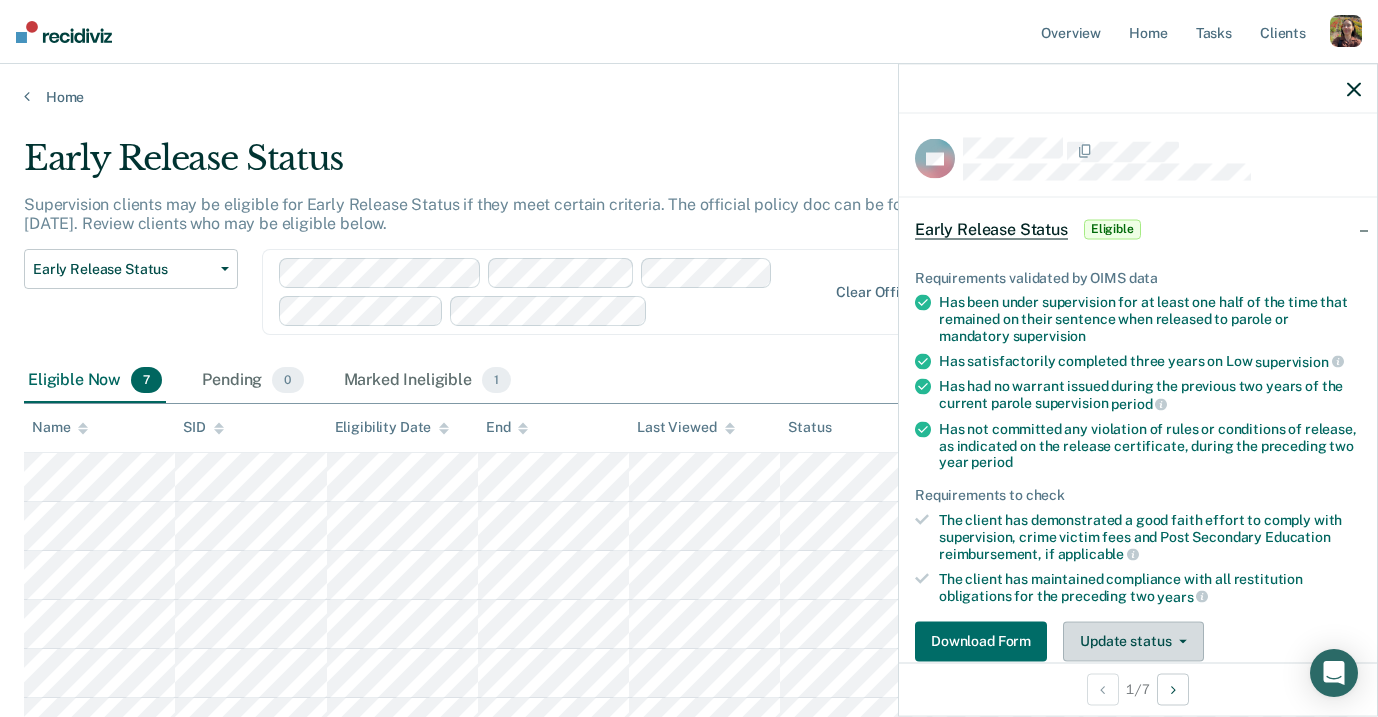 click on "Update status" at bounding box center [1133, 641] 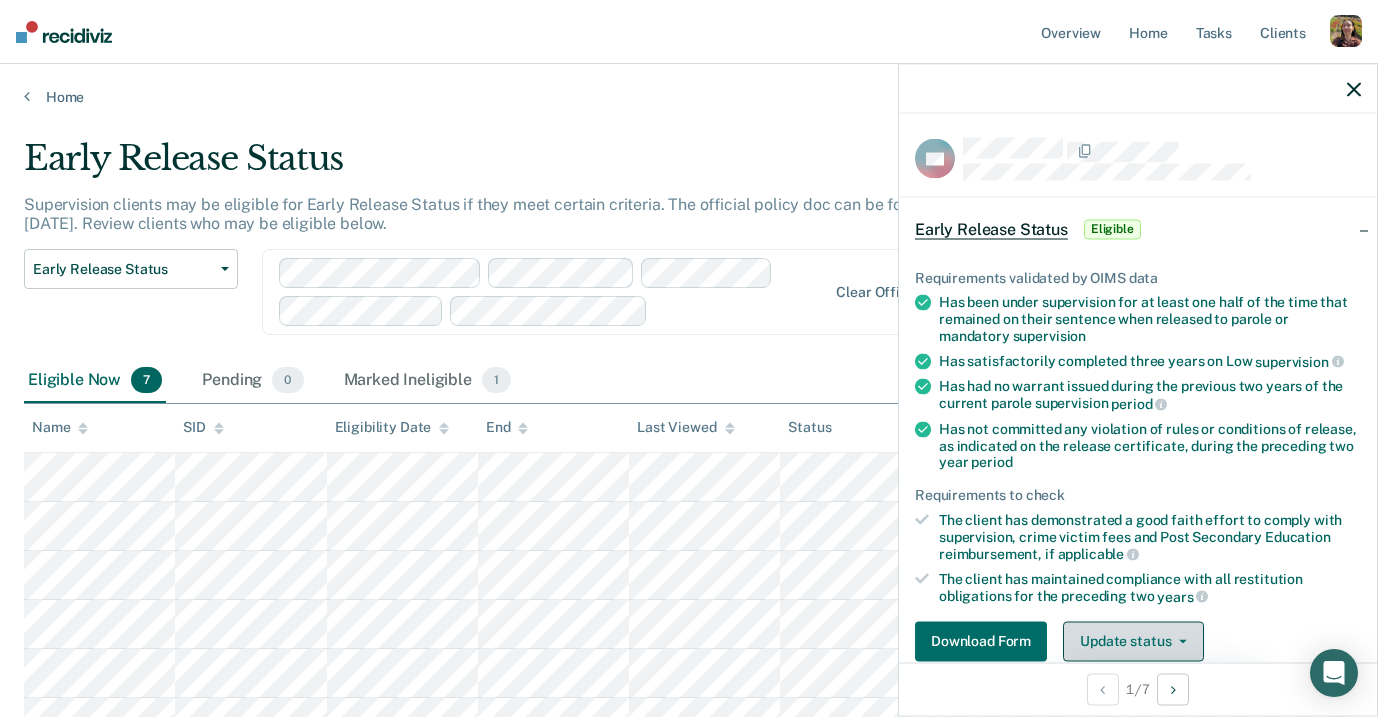 scroll, scrollTop: 297, scrollLeft: 0, axis: vertical 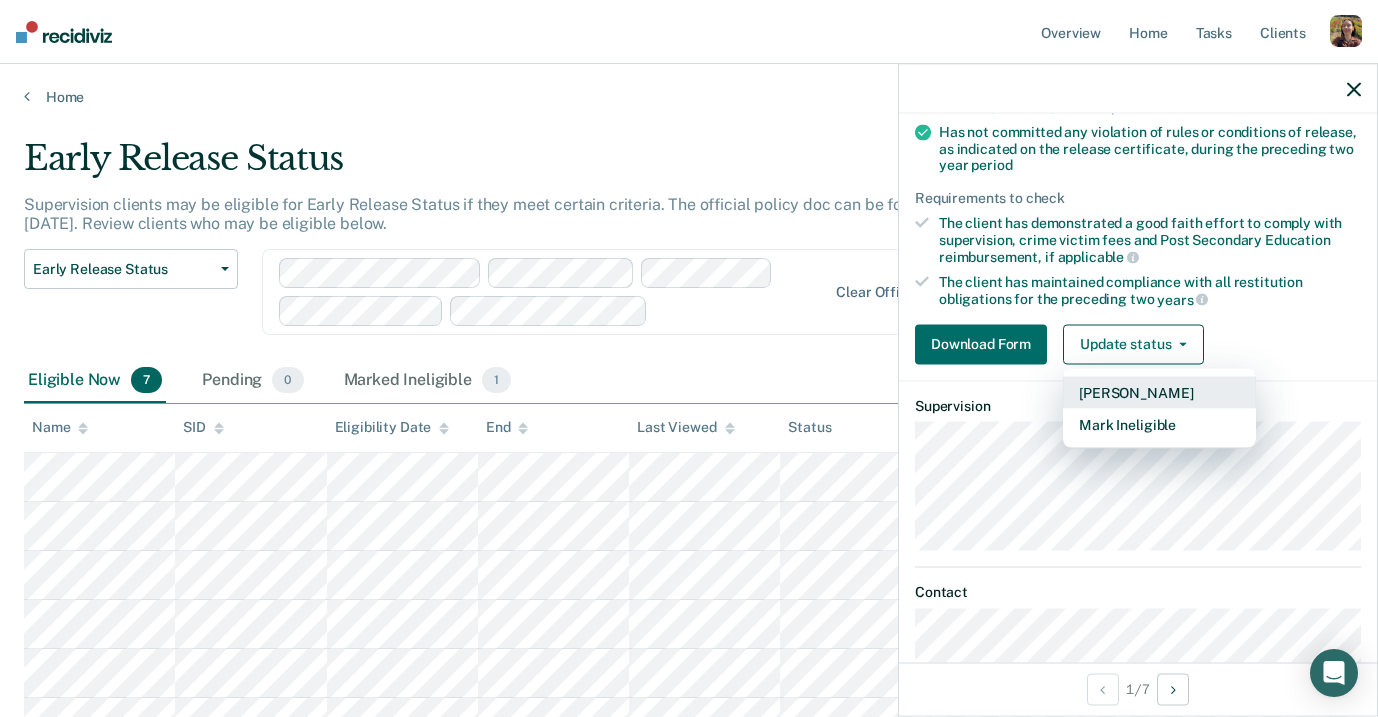 click on "[PERSON_NAME]" at bounding box center [1159, 392] 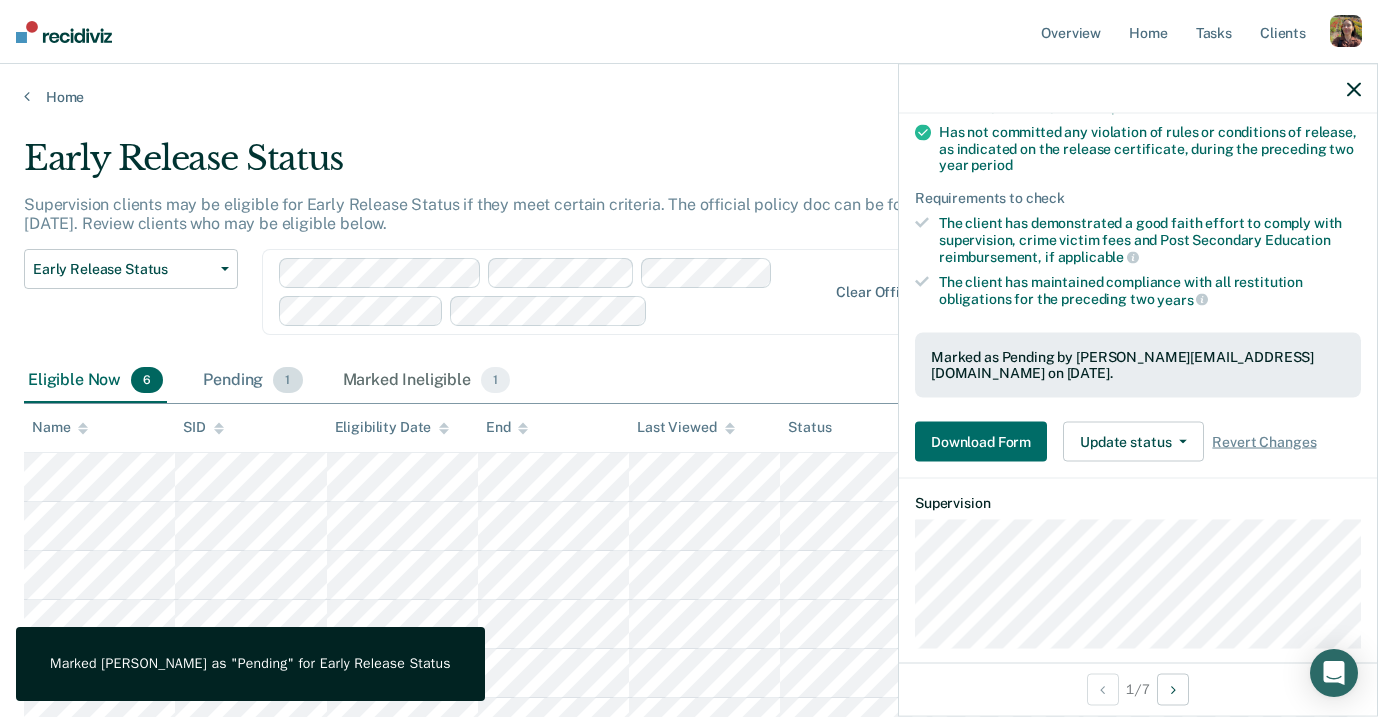 click on "Pending 1" at bounding box center (252, 381) 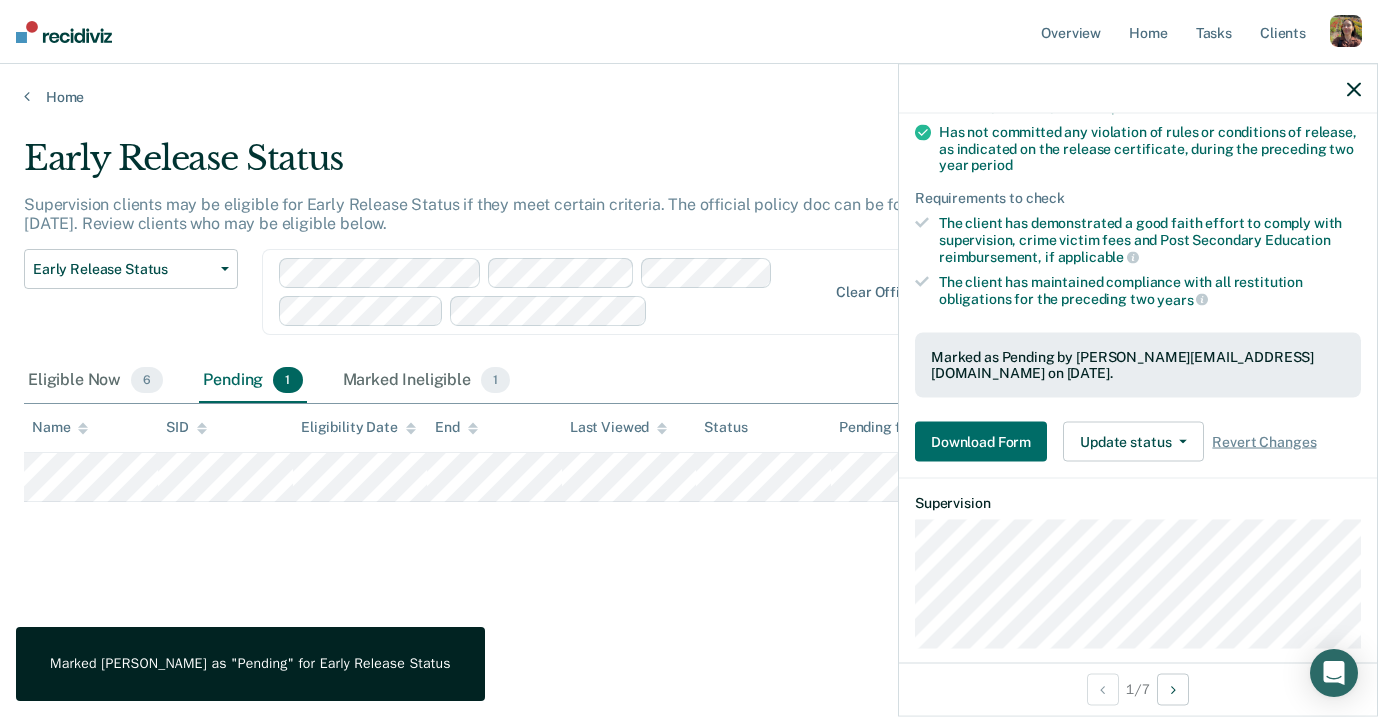click 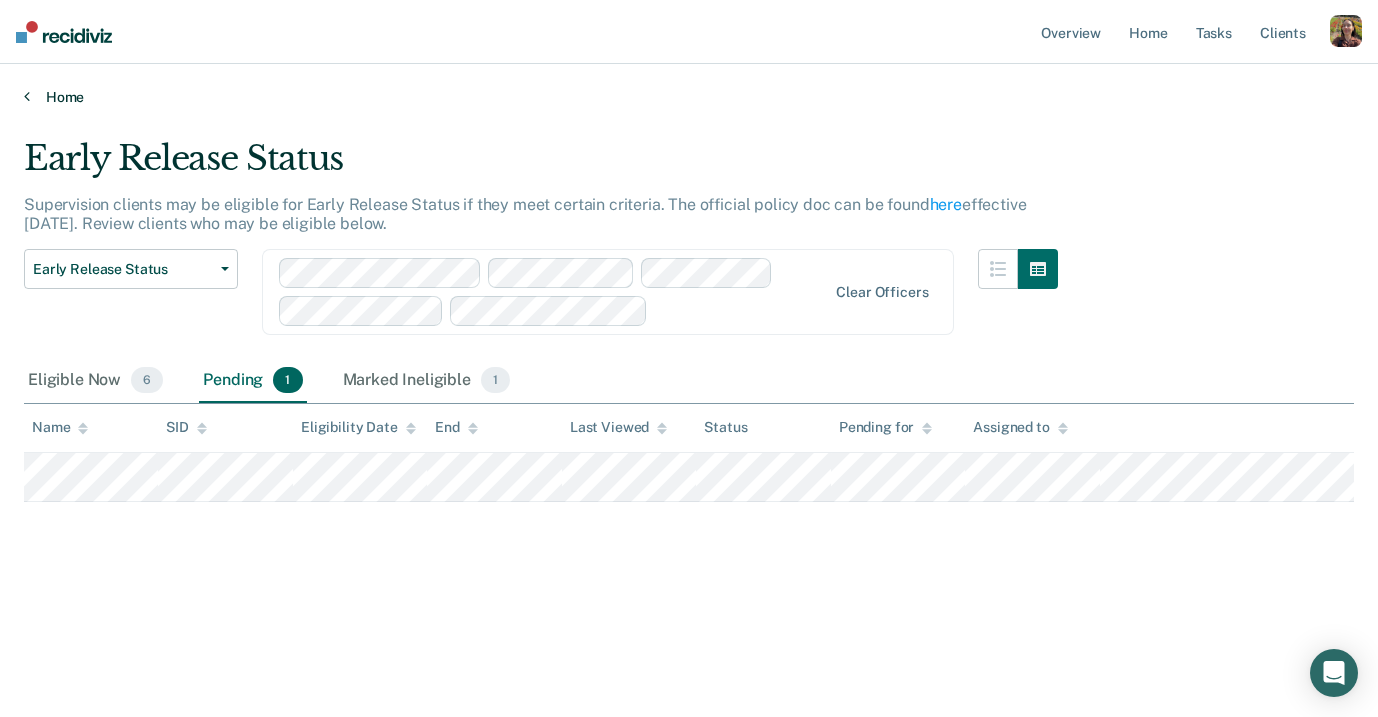 click on "Home" at bounding box center [689, 97] 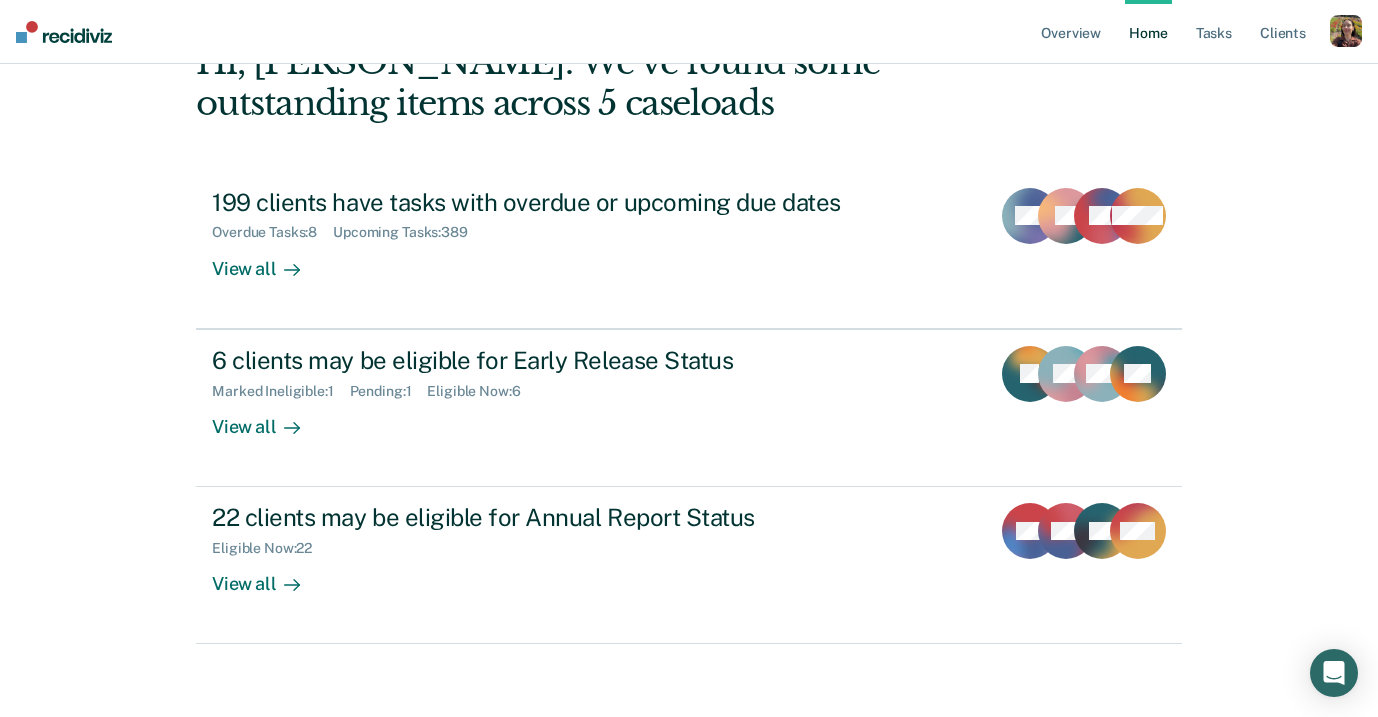 scroll, scrollTop: 163, scrollLeft: 0, axis: vertical 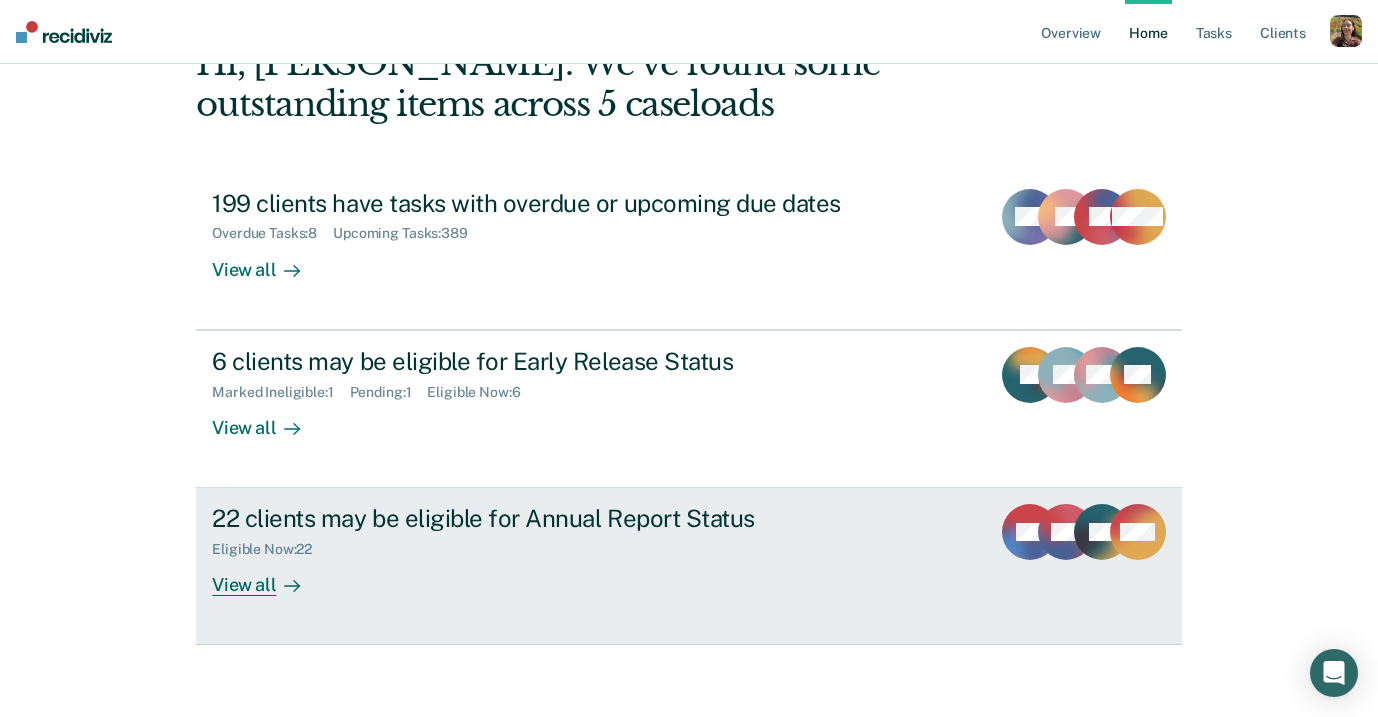 click on "View all" at bounding box center (268, 577) 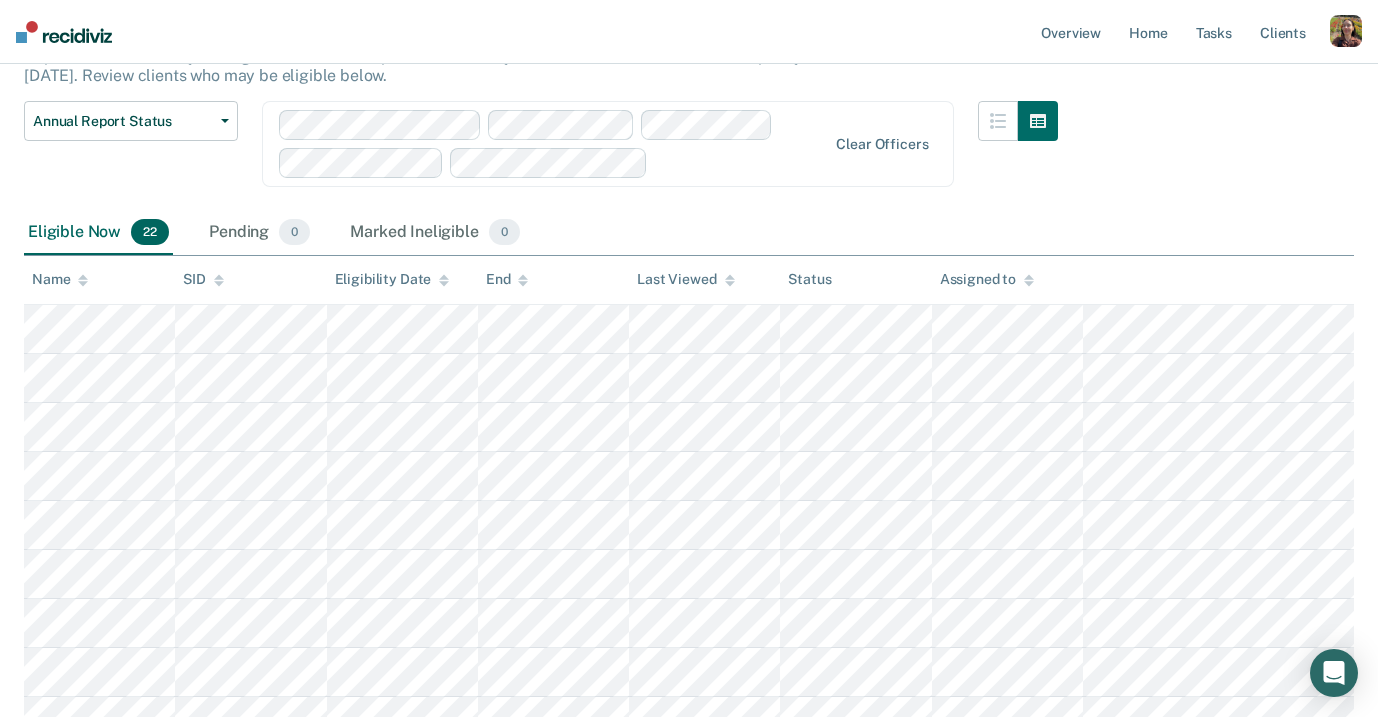 scroll, scrollTop: 158, scrollLeft: 0, axis: vertical 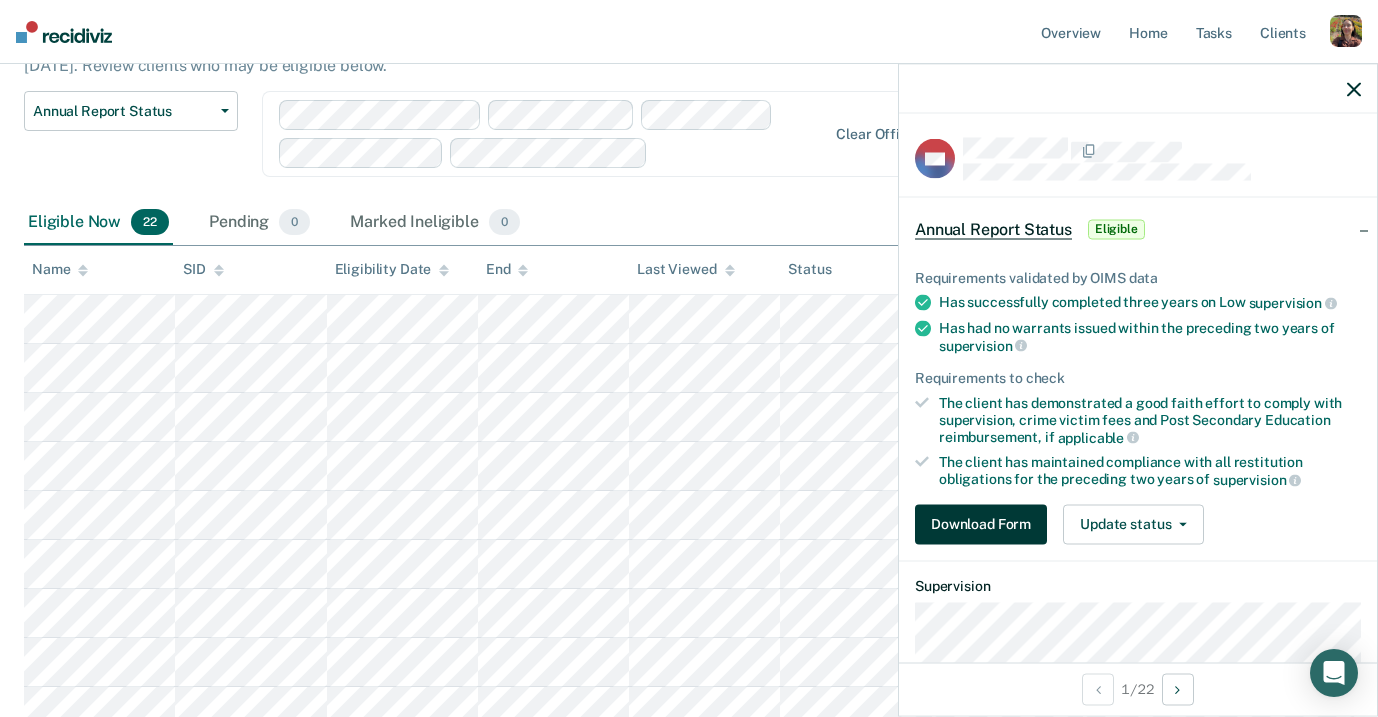 click on "Download Form" at bounding box center (981, 524) 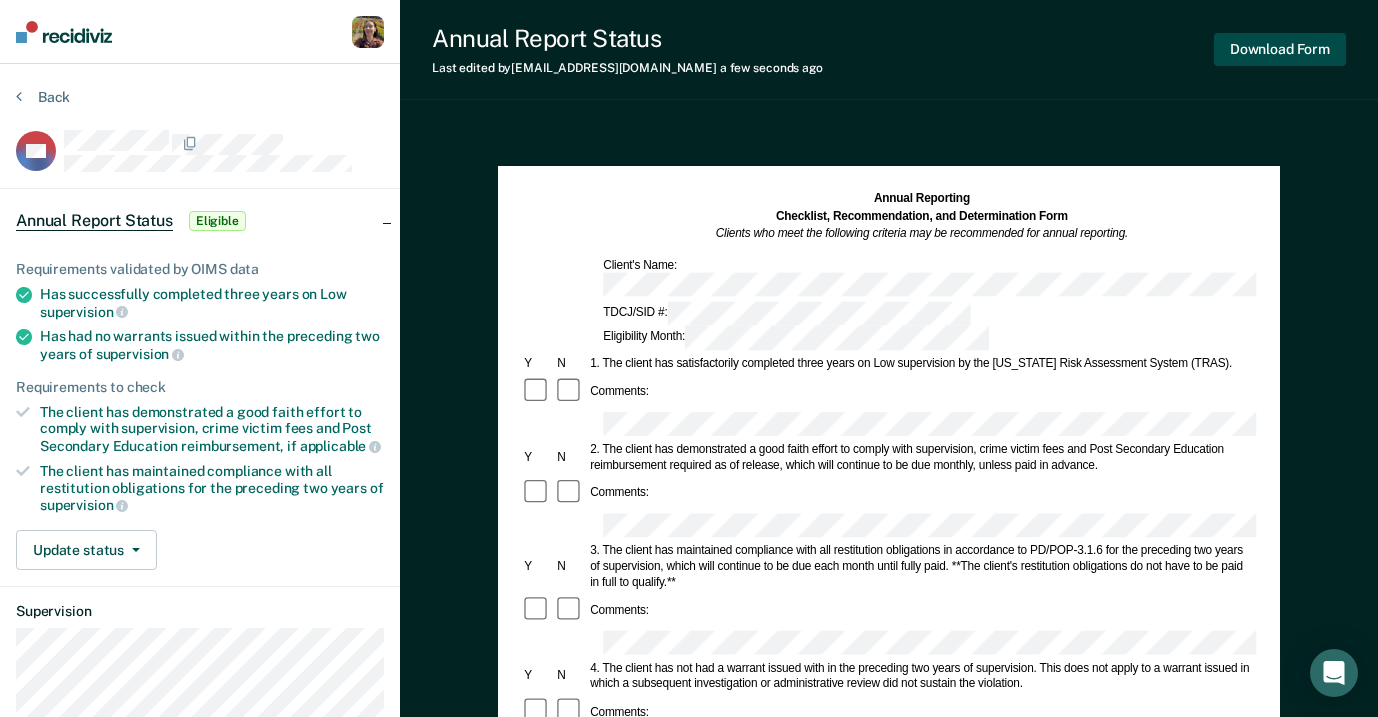 click on "Download Form" at bounding box center [1280, 49] 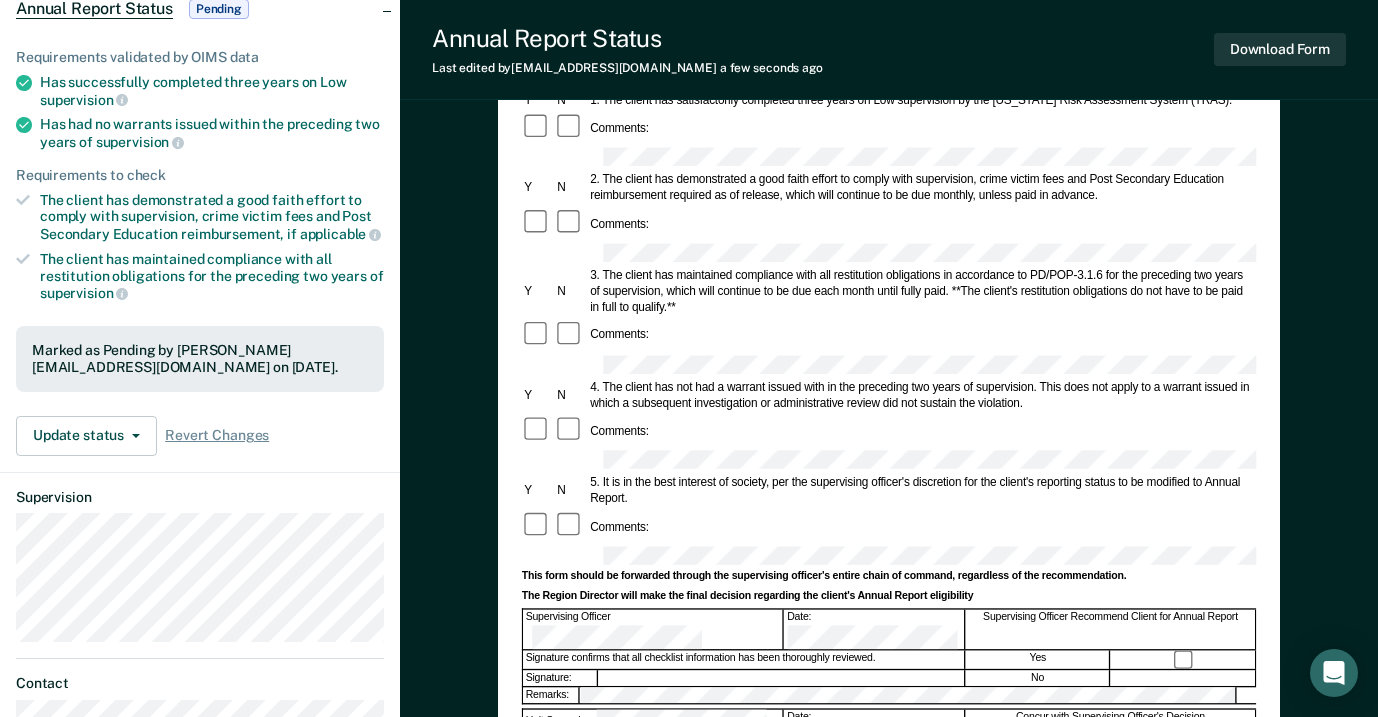 scroll, scrollTop: 209, scrollLeft: 0, axis: vertical 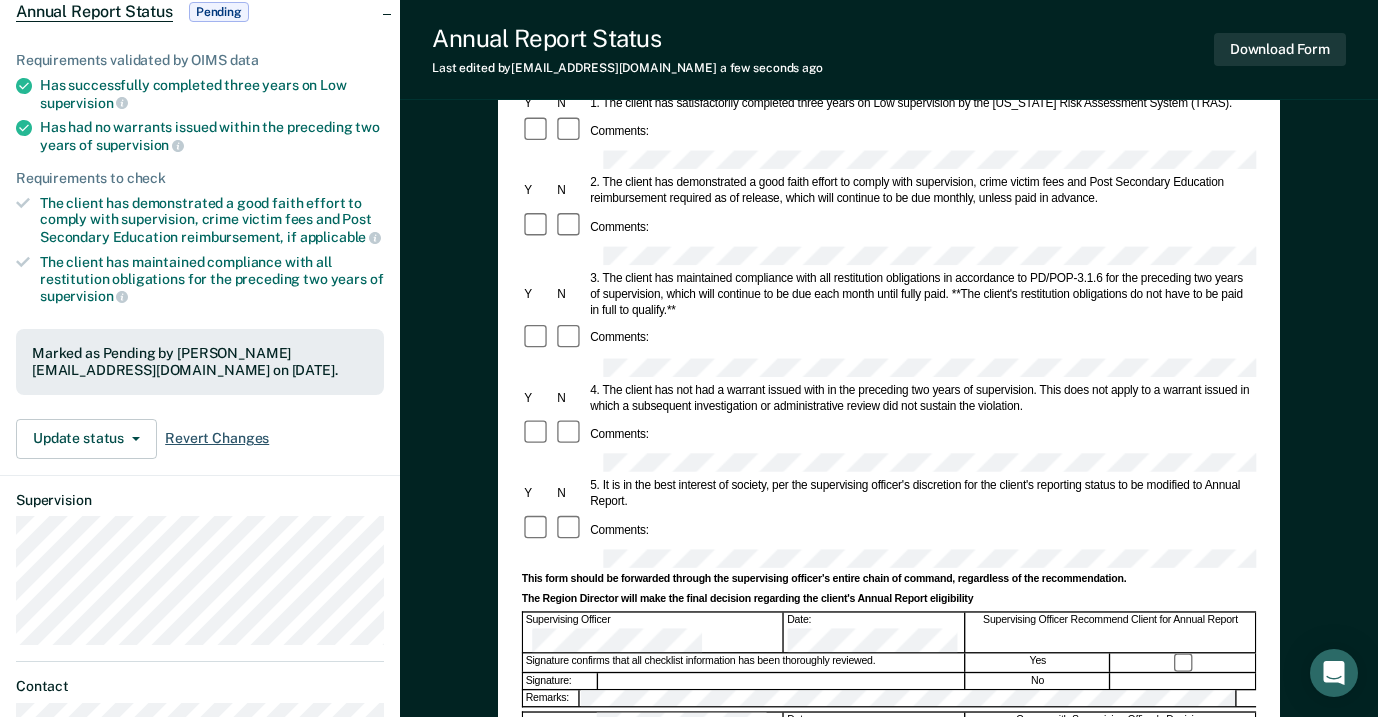 click on "Revert Changes" at bounding box center [217, 438] 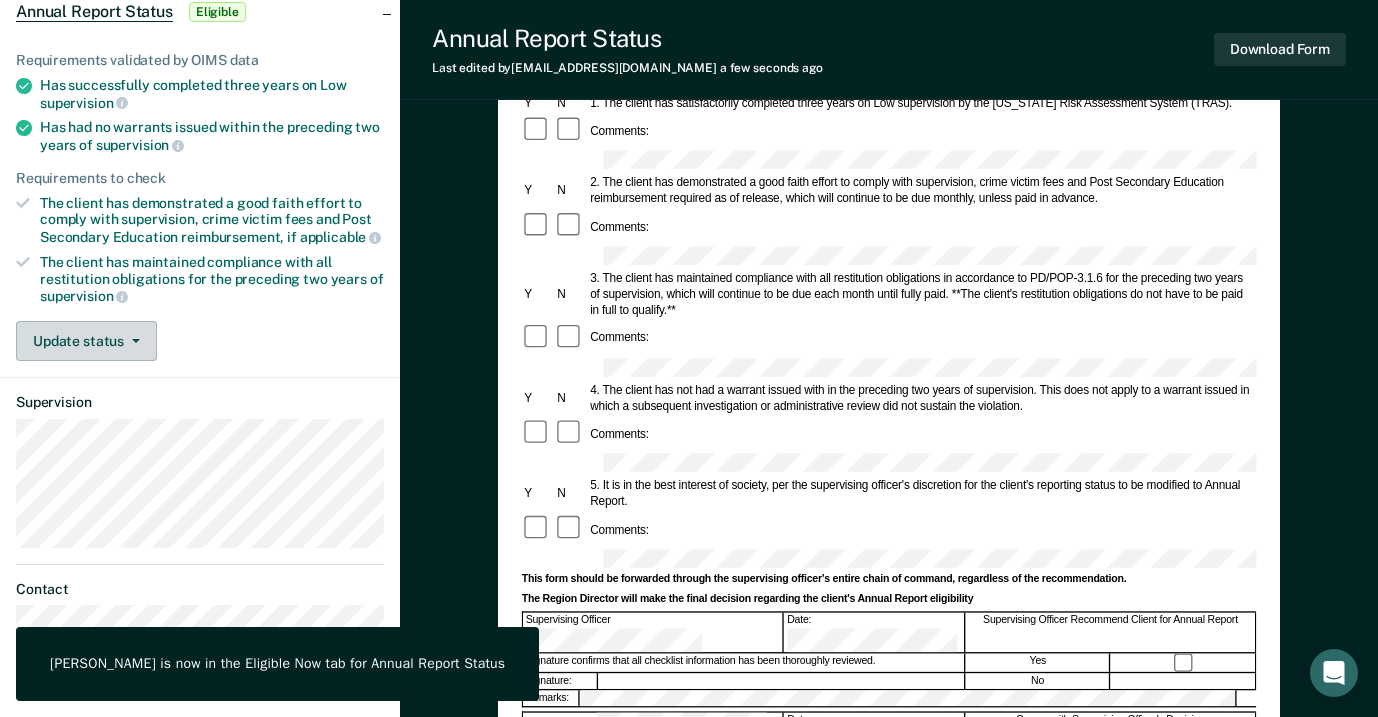 click on "Update status" at bounding box center [86, 341] 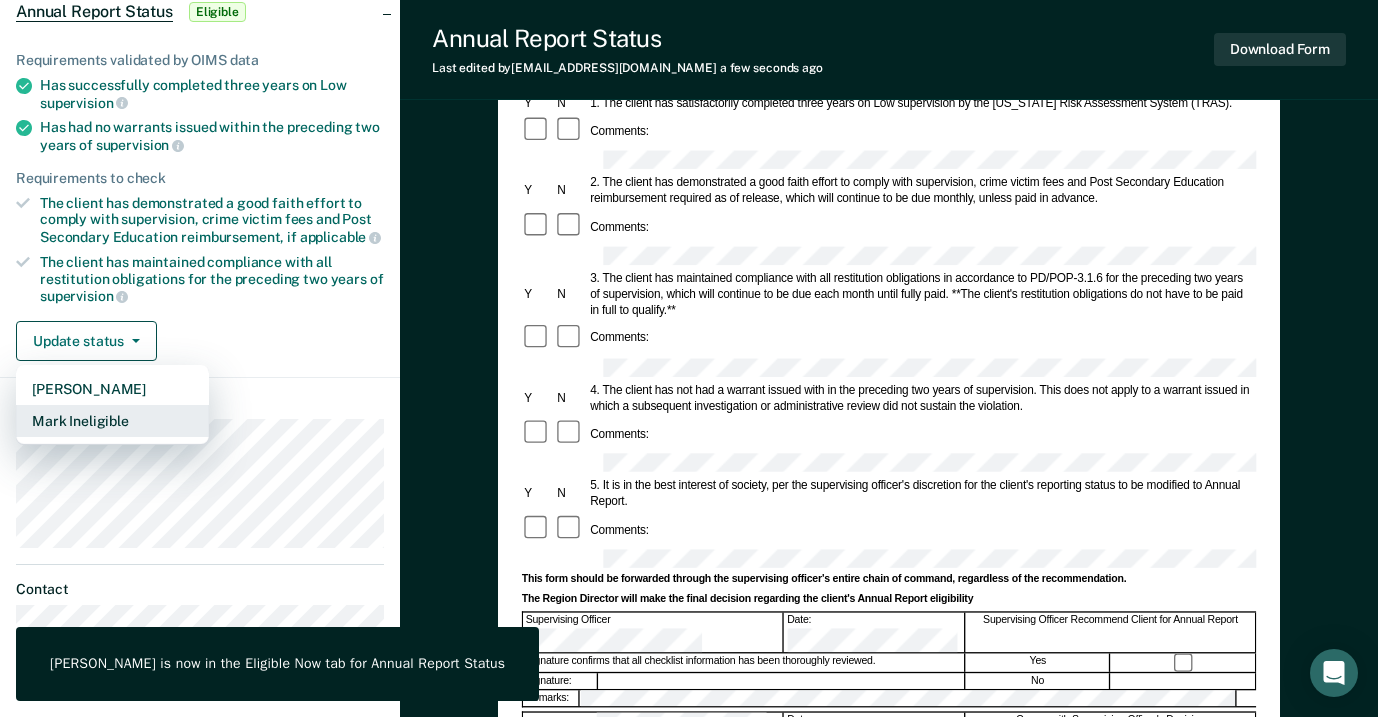 click on "Mark Ineligible" at bounding box center [112, 421] 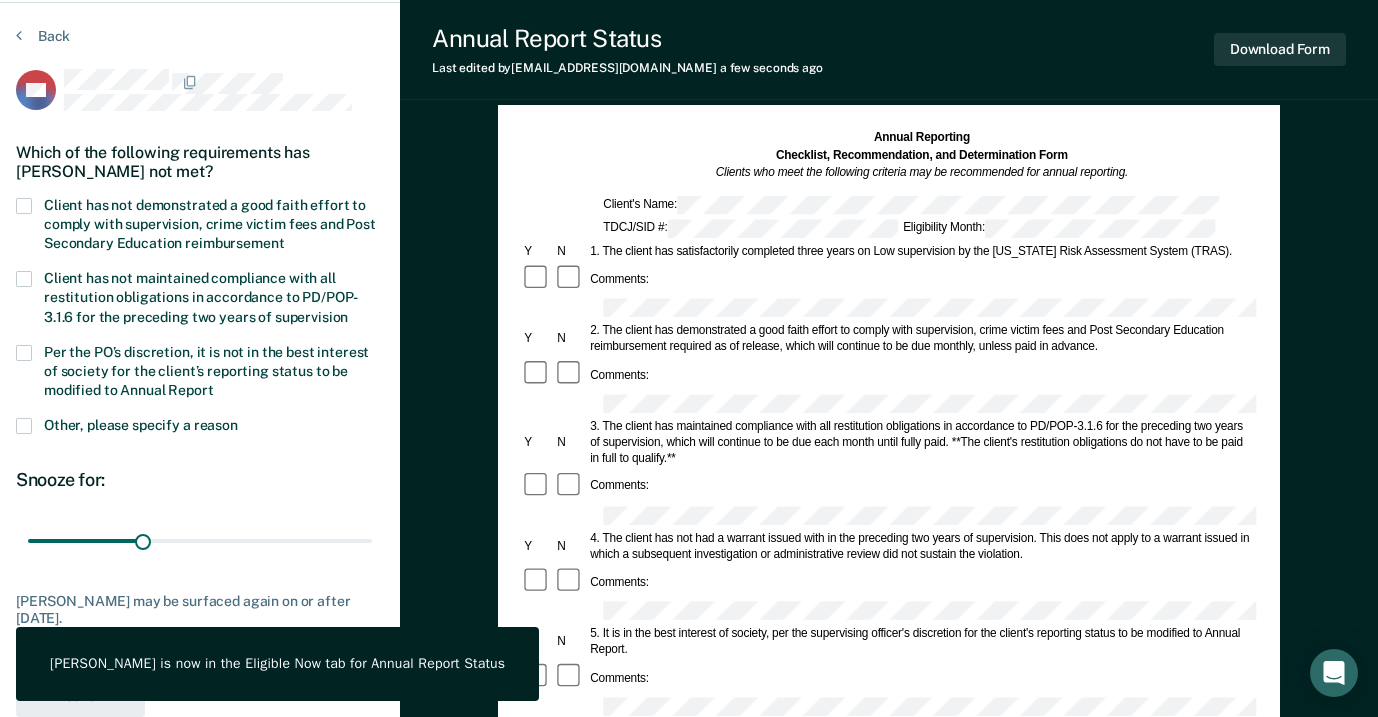 scroll, scrollTop: 59, scrollLeft: 0, axis: vertical 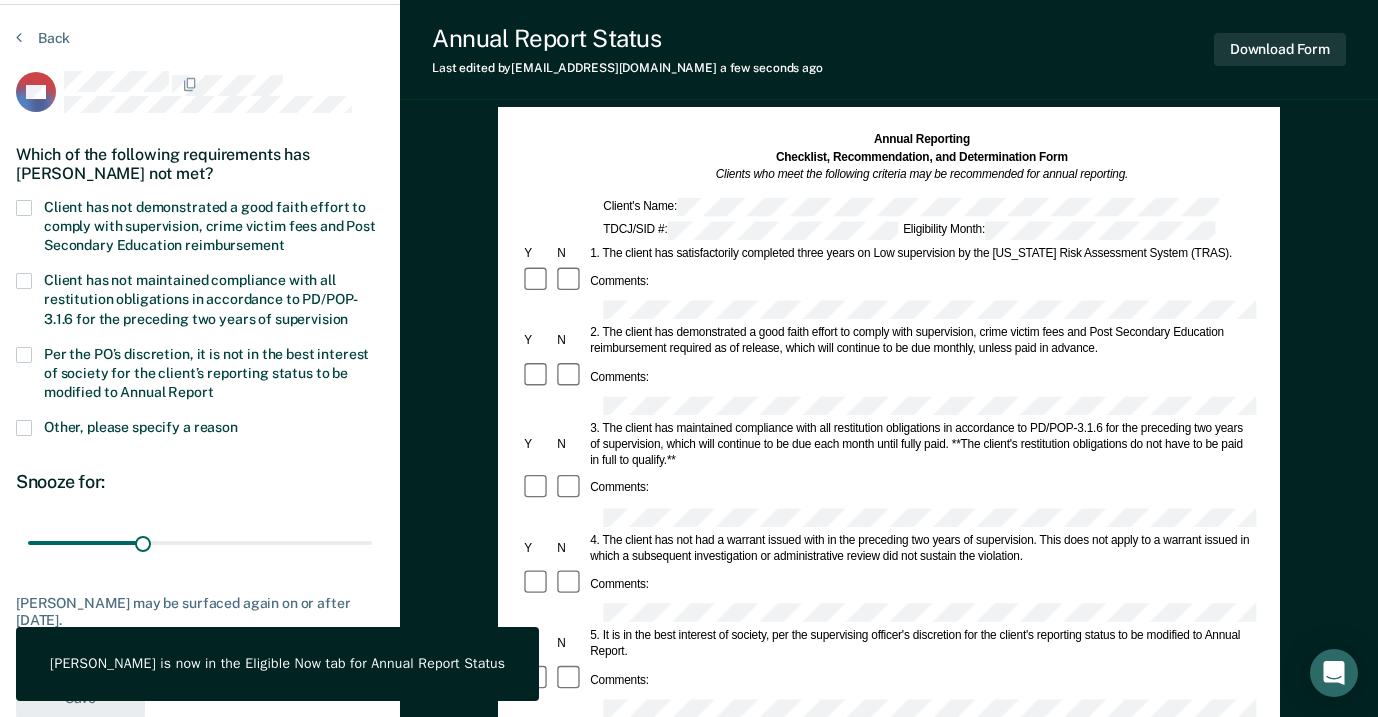click on "Client has not demonstrated a good faith effort to comply with supervision, crime victim fees and Post Secondary Education reimbursement" at bounding box center (210, 226) 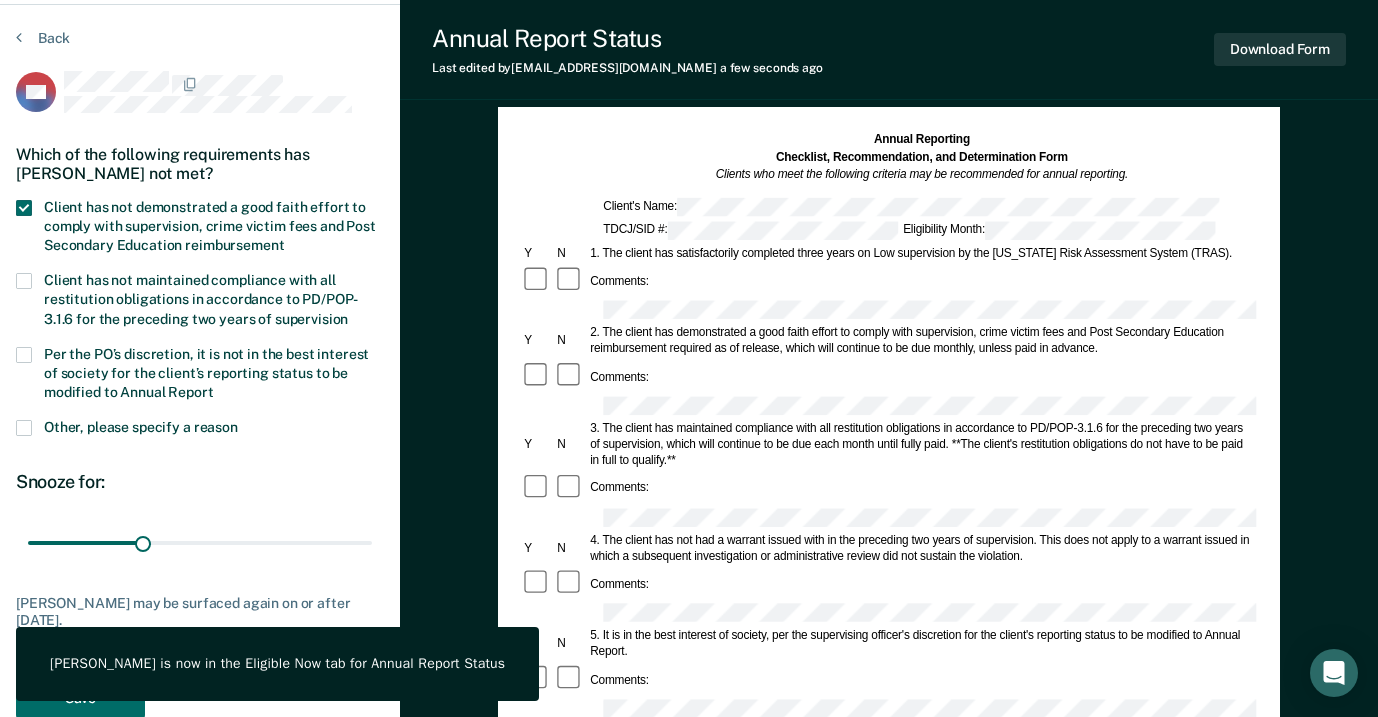 click on "Per the PO’s discretion, it is not in the best interest of society for the client’s reporting status to be modified to Annual Report" at bounding box center [206, 373] 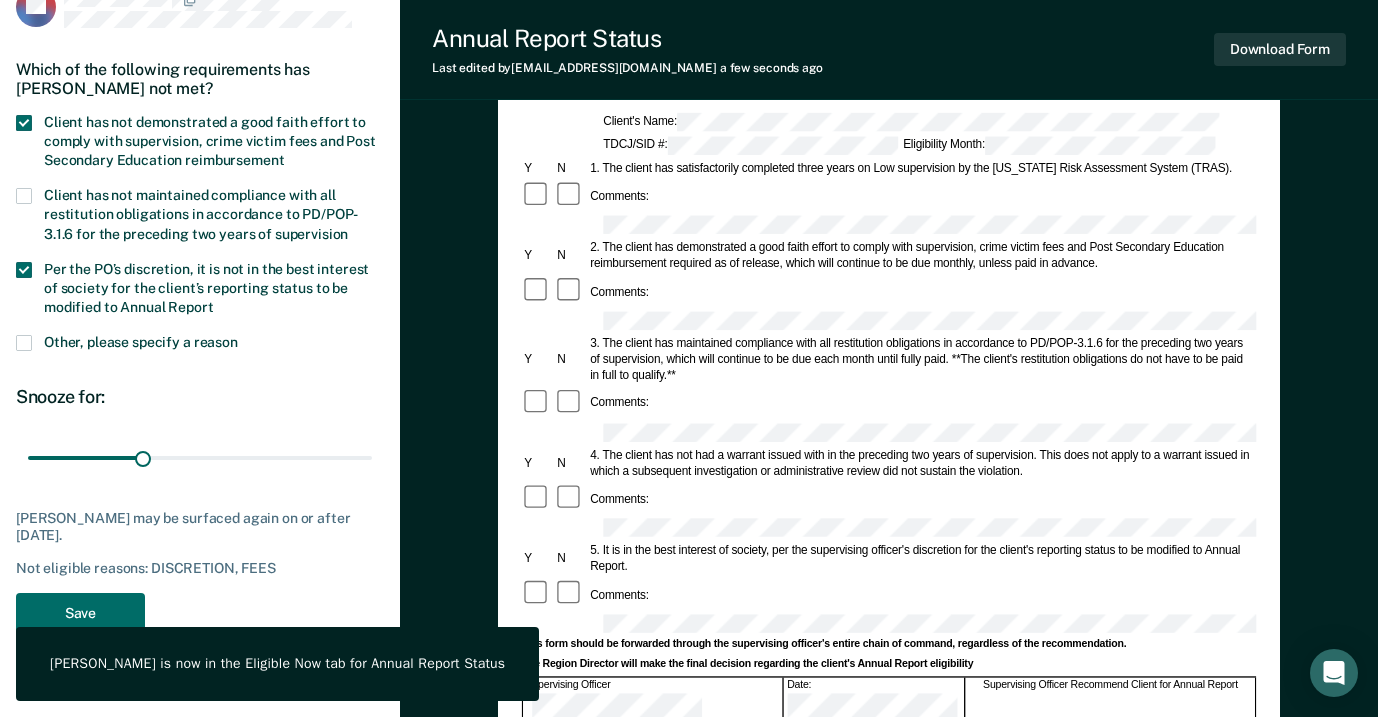 scroll, scrollTop: 164, scrollLeft: 0, axis: vertical 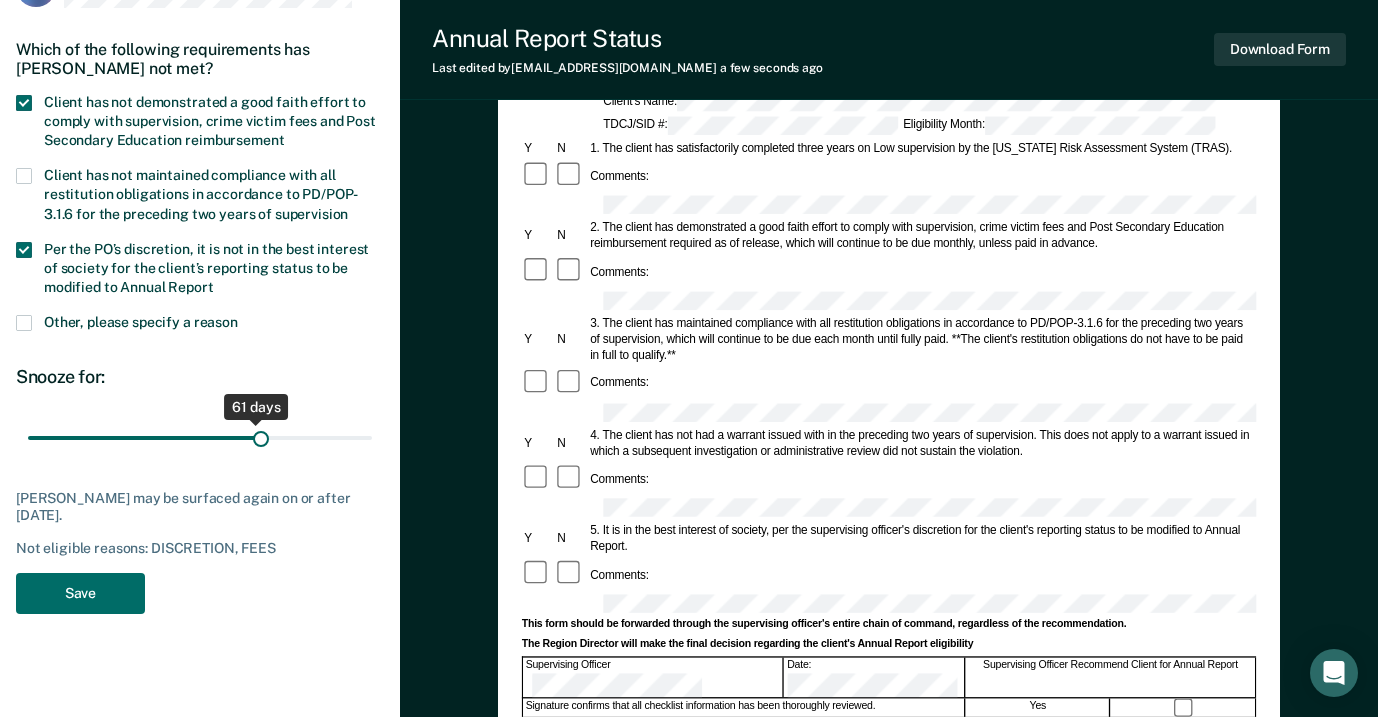 type on "62" 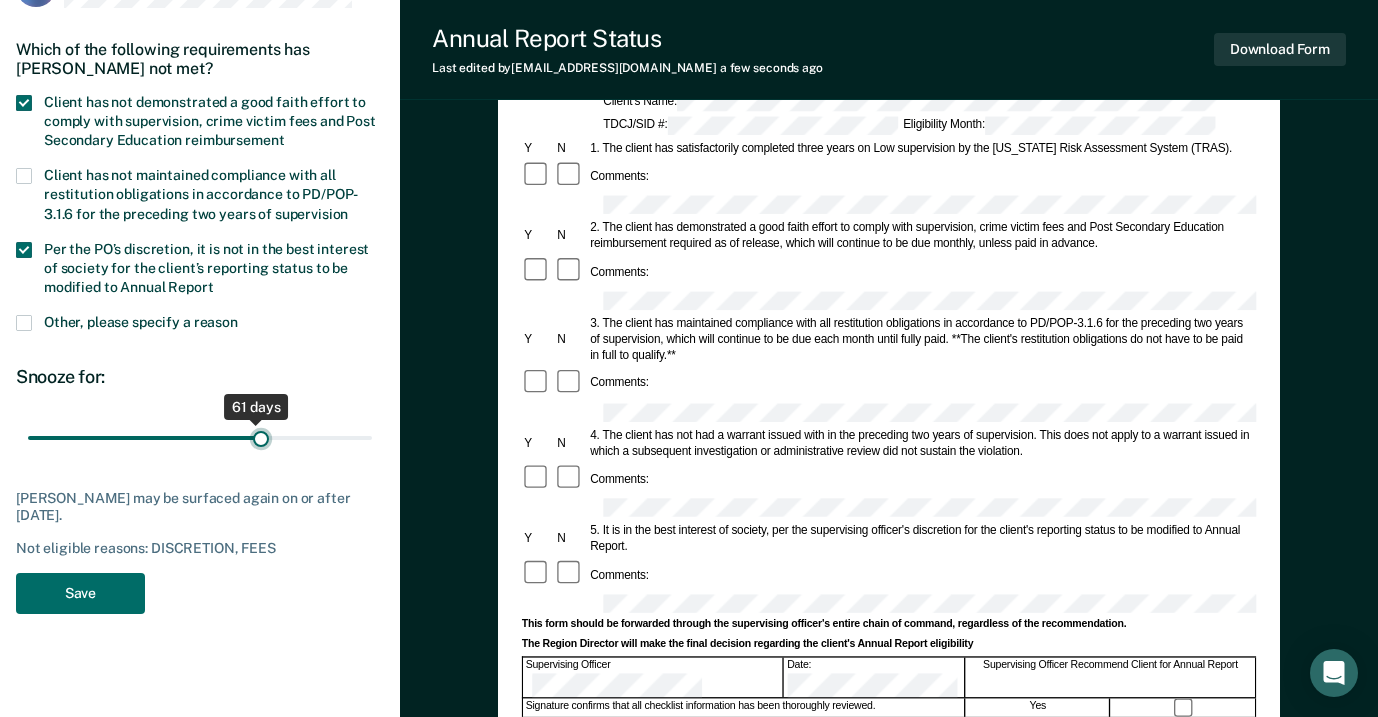 drag, startPoint x: 143, startPoint y: 438, endPoint x: 262, endPoint y: 438, distance: 119 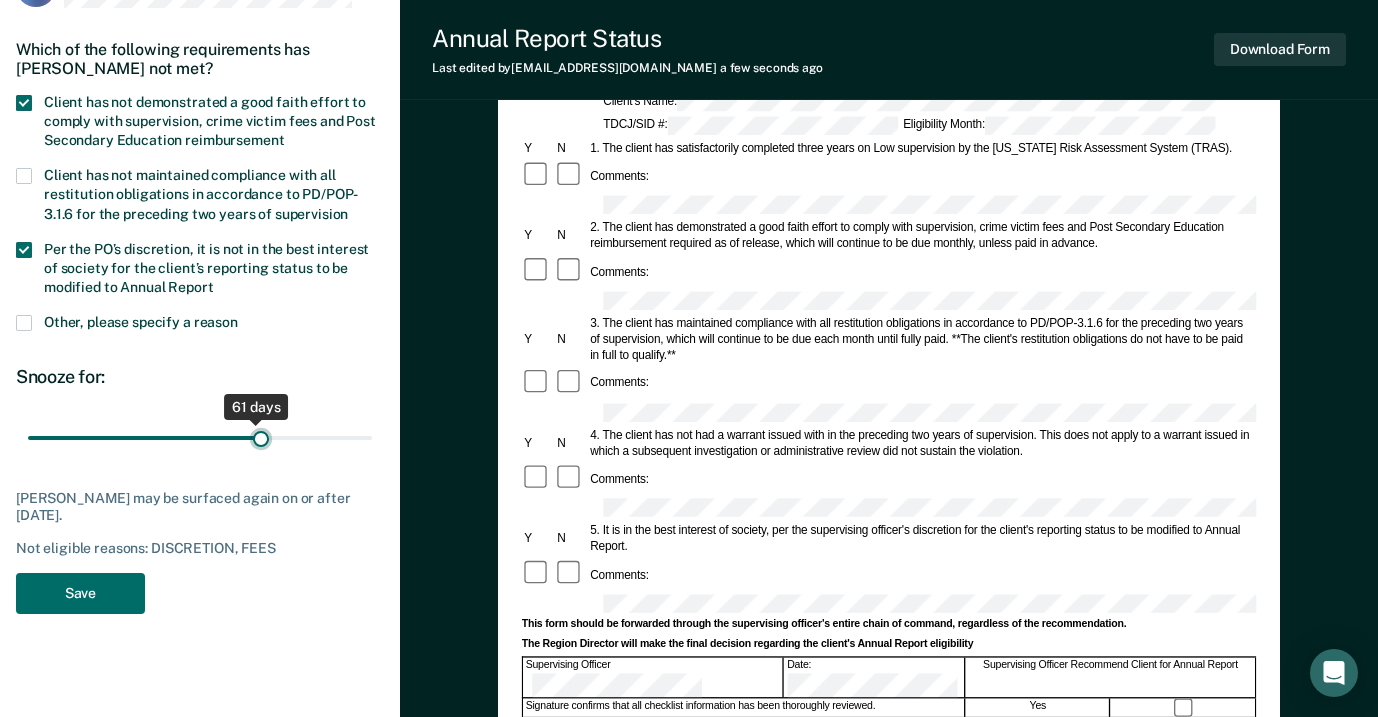 click at bounding box center (200, 437) 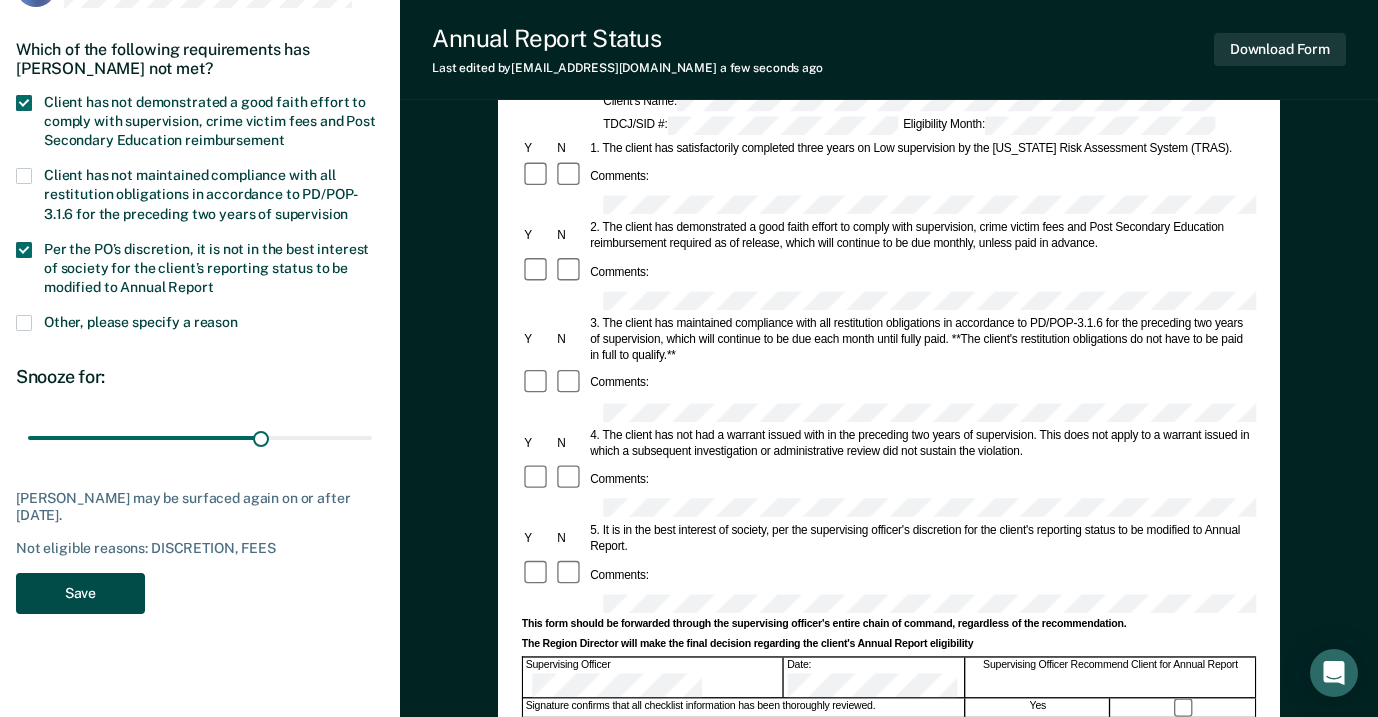 click on "Save" at bounding box center (80, 593) 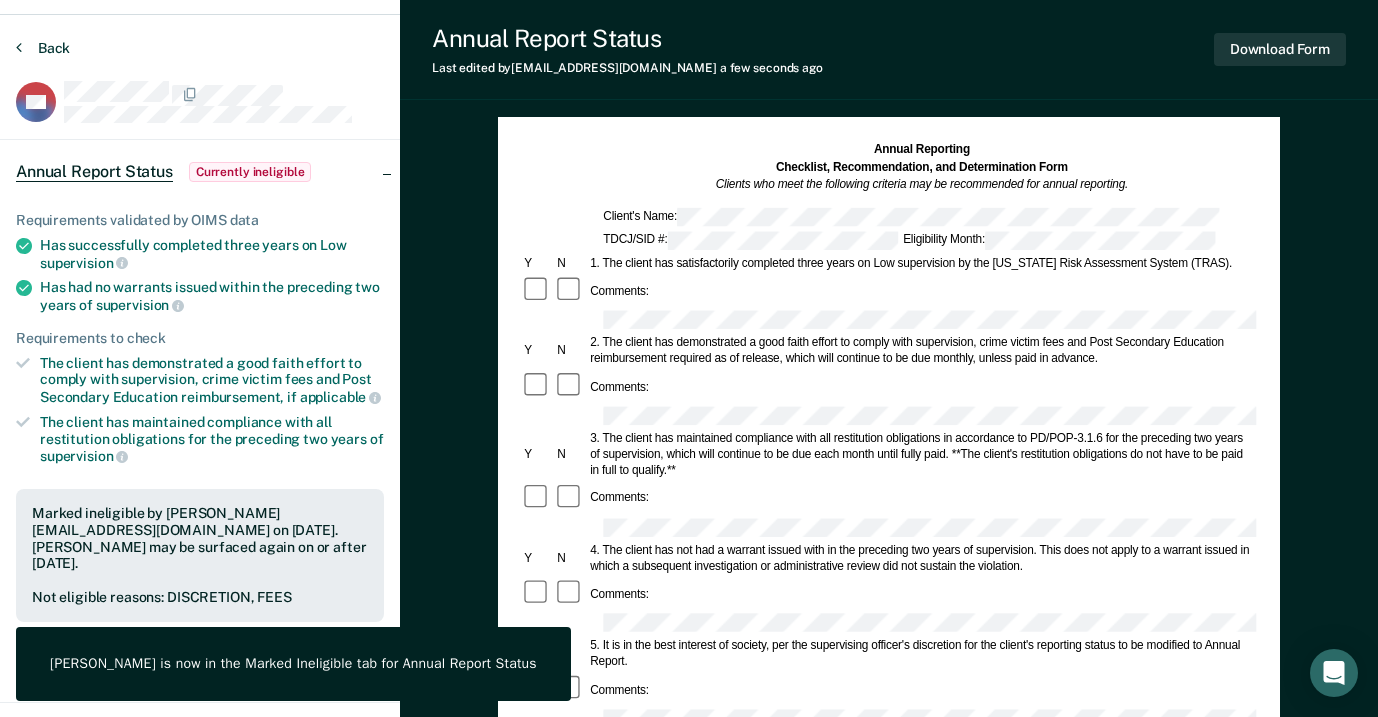 click on "Back" at bounding box center (43, 48) 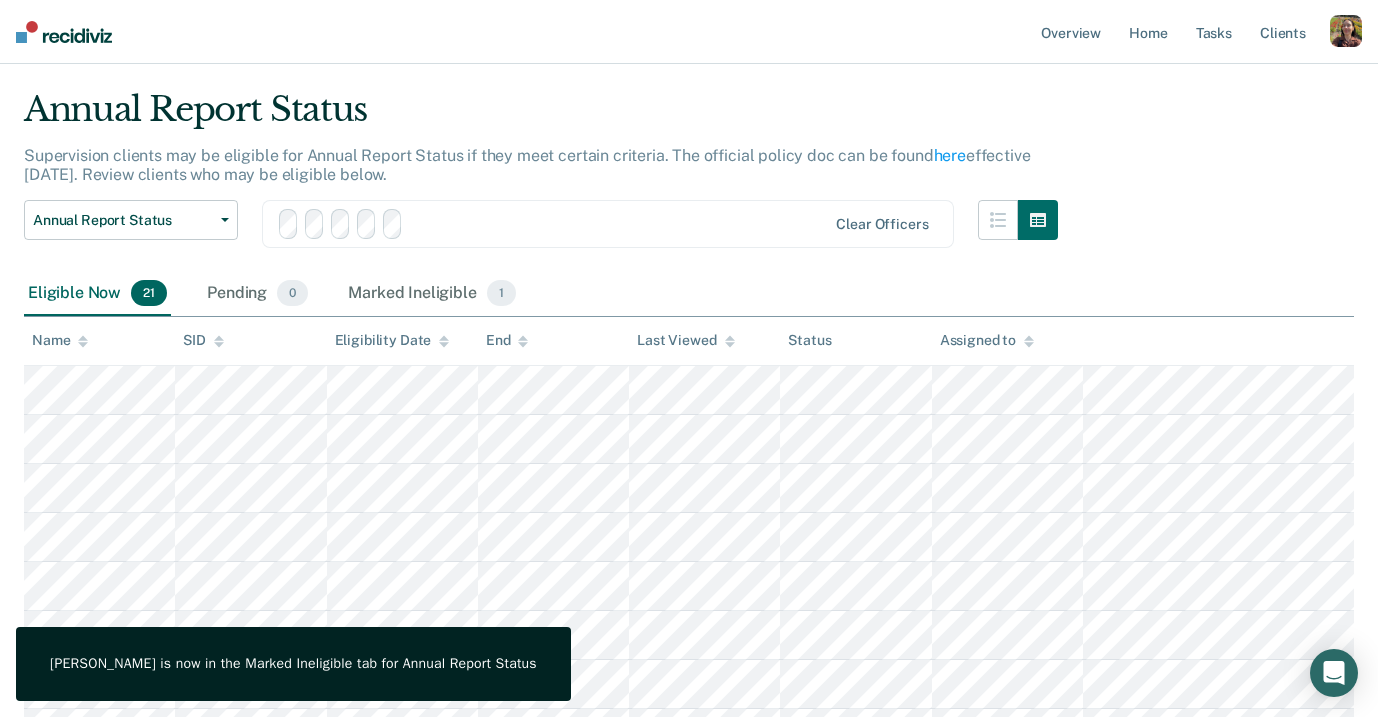 scroll, scrollTop: 158, scrollLeft: 0, axis: vertical 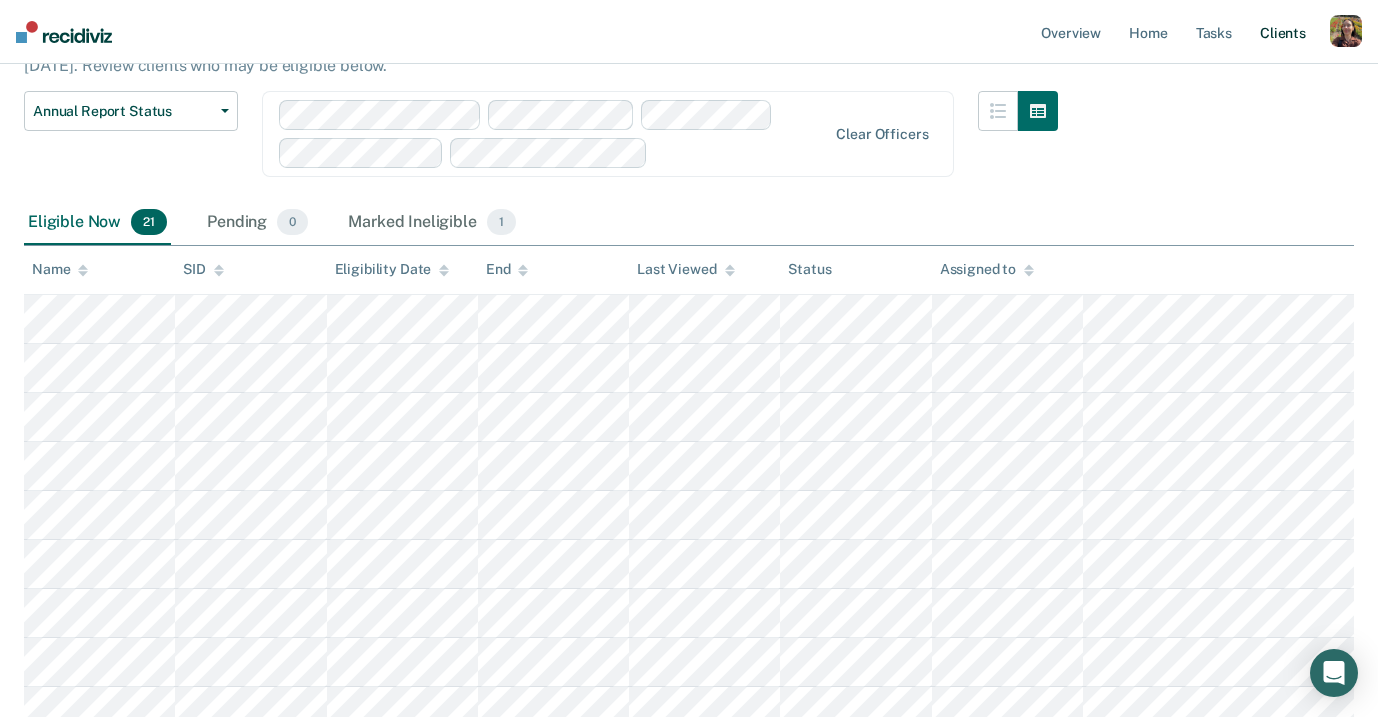 click on "Client s" at bounding box center [1283, 32] 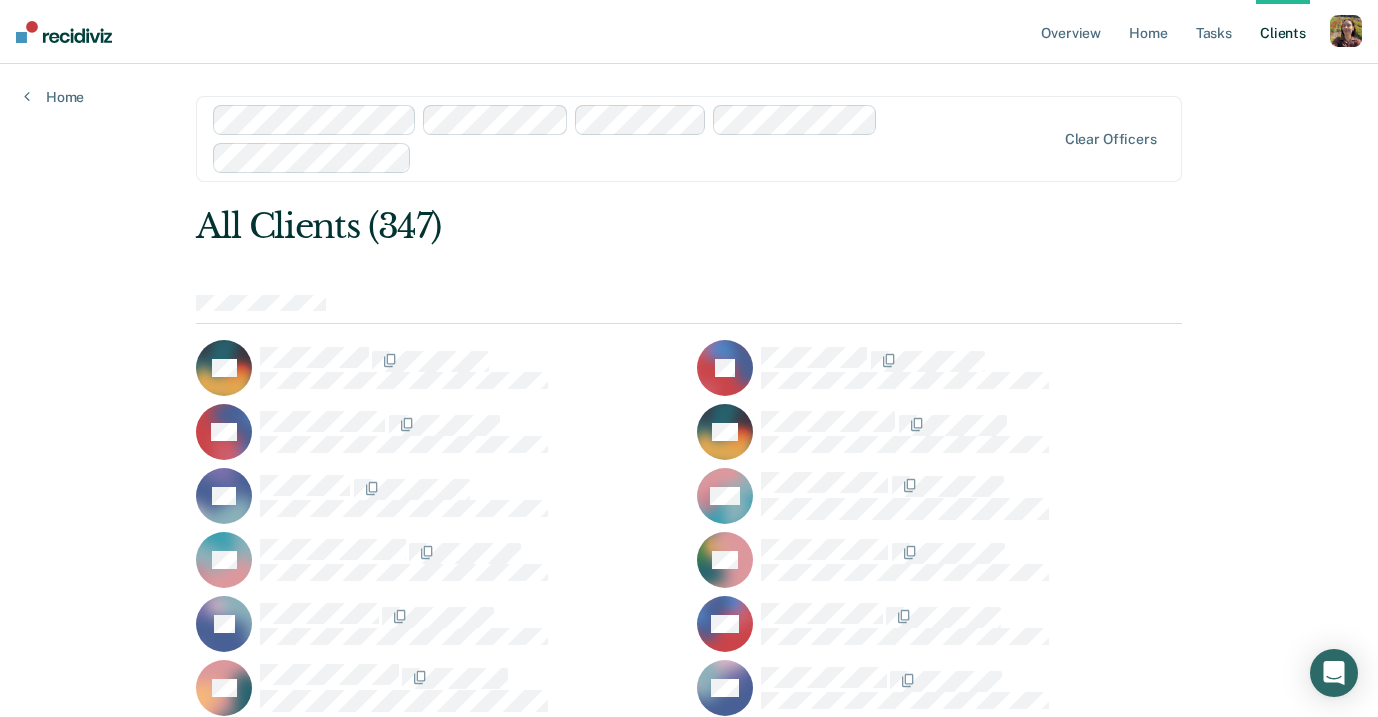 scroll, scrollTop: 11173, scrollLeft: 0, axis: vertical 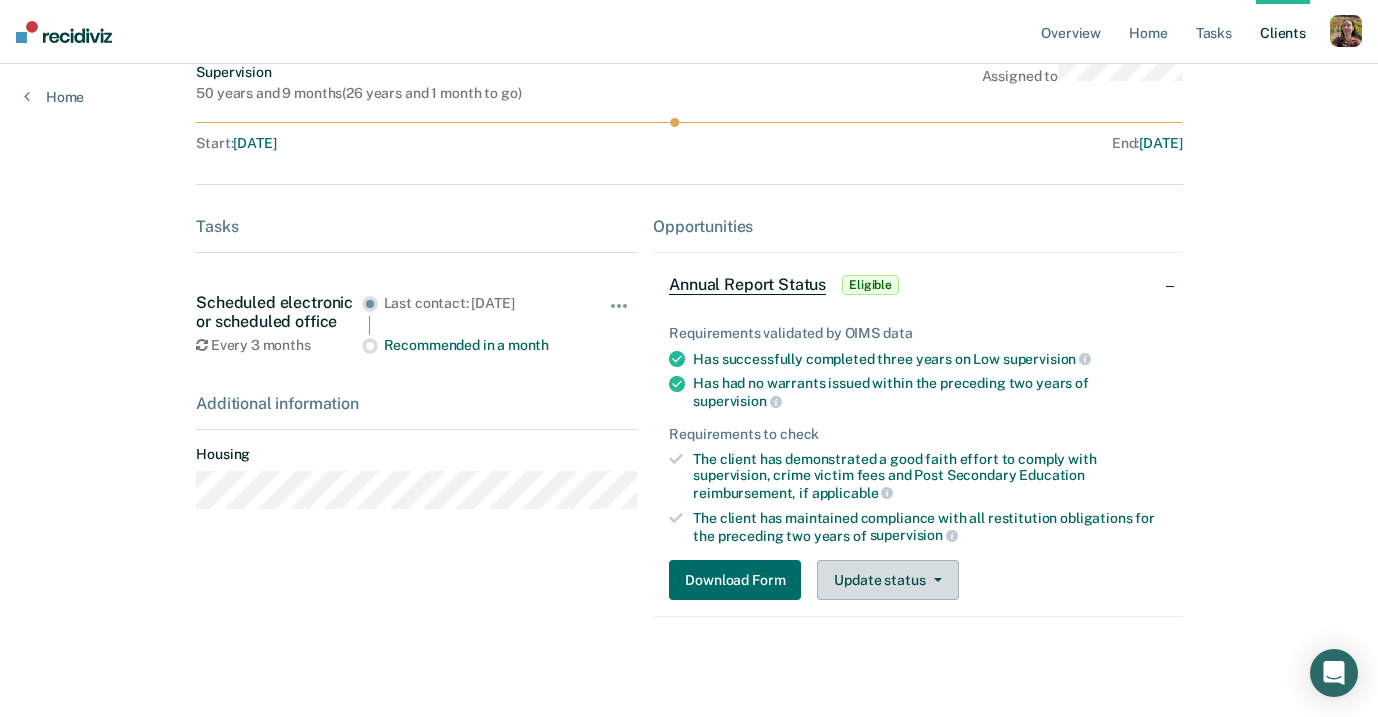 click on "Update status" at bounding box center (887, 580) 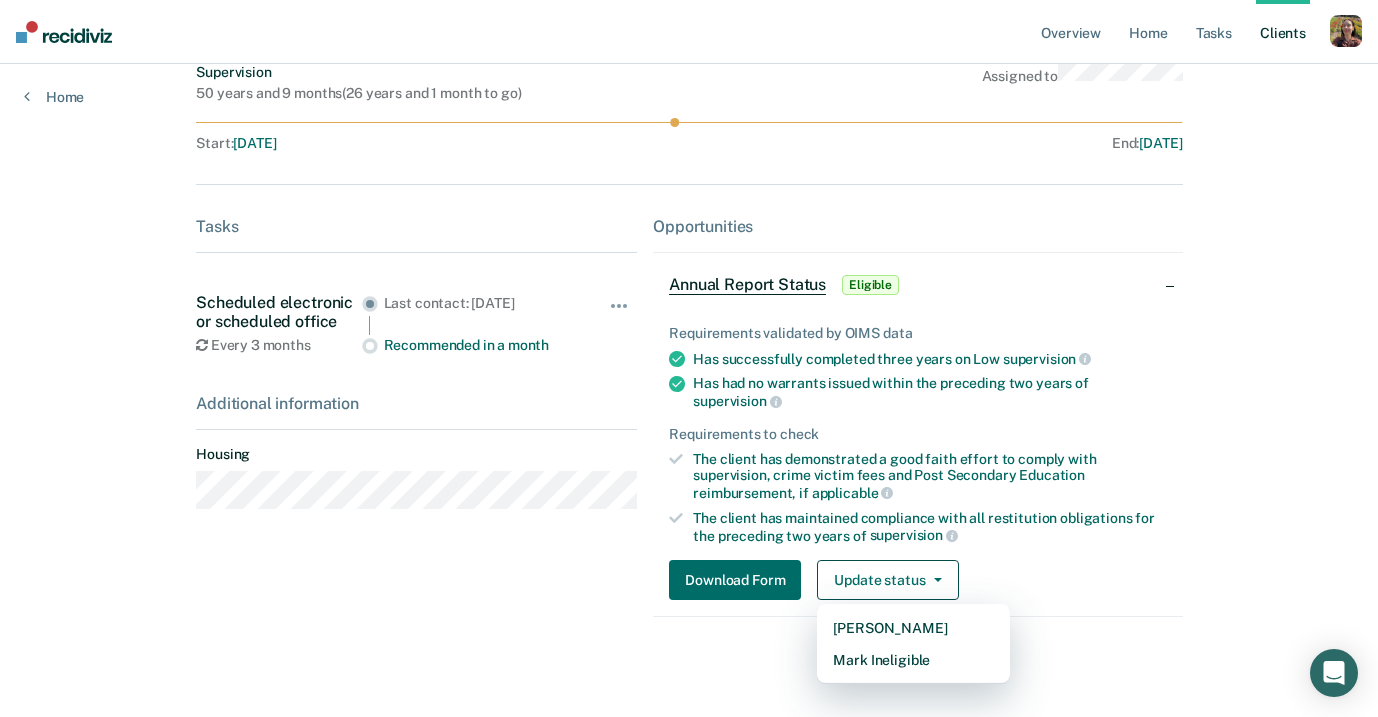 click on "AW   Contacts Preferred Name Preferred Contact None Call Text Email None Prototype Progress toward success Supervision 50 years and 9 months  ( 26 years and 1 month to go ) Assigned to  Start :  Nov 14, 2000 End :  Sep 13, 2051 Tasks Scheduled electronic or scheduled office   Every 3 months Last contact: May 7, 2025 Recommended in a month Hide from tasks list for... 7  days 30  days 90  days Additional information Housing   Opportunities Annual Report Status Eligible  Requirements validated by OIMS data Has successfully completed three years on Low   supervision   Has had no warrants issued within the preceding two years of   supervision   Requirements to check The client has demonstrated a good faith effort to comply with supervision, crime victim fees and Post Secondary Education reimbursement, if   applicable   The client has maintained compliance with all restitution obligations for the preceding two years of   supervision   Download Form Update status Mark Pending Mark Ineligible" at bounding box center (689, 242) 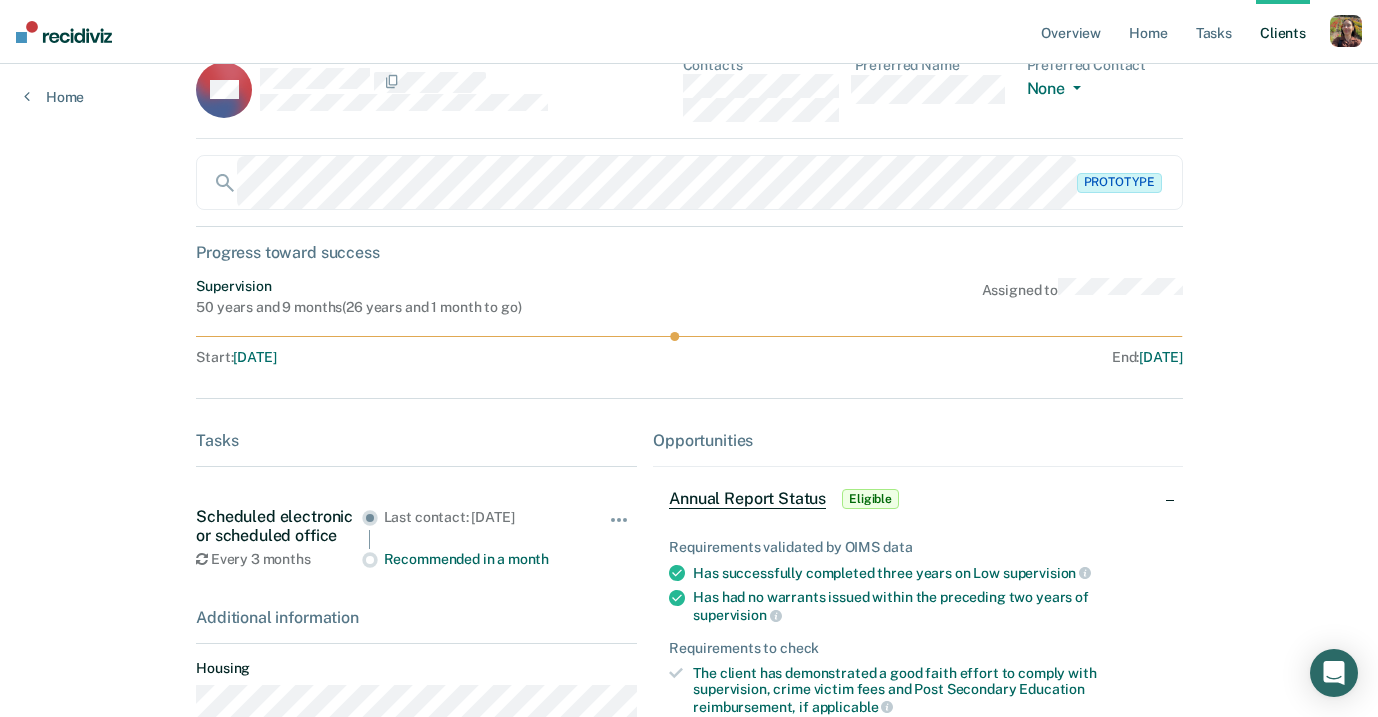 scroll, scrollTop: 0, scrollLeft: 0, axis: both 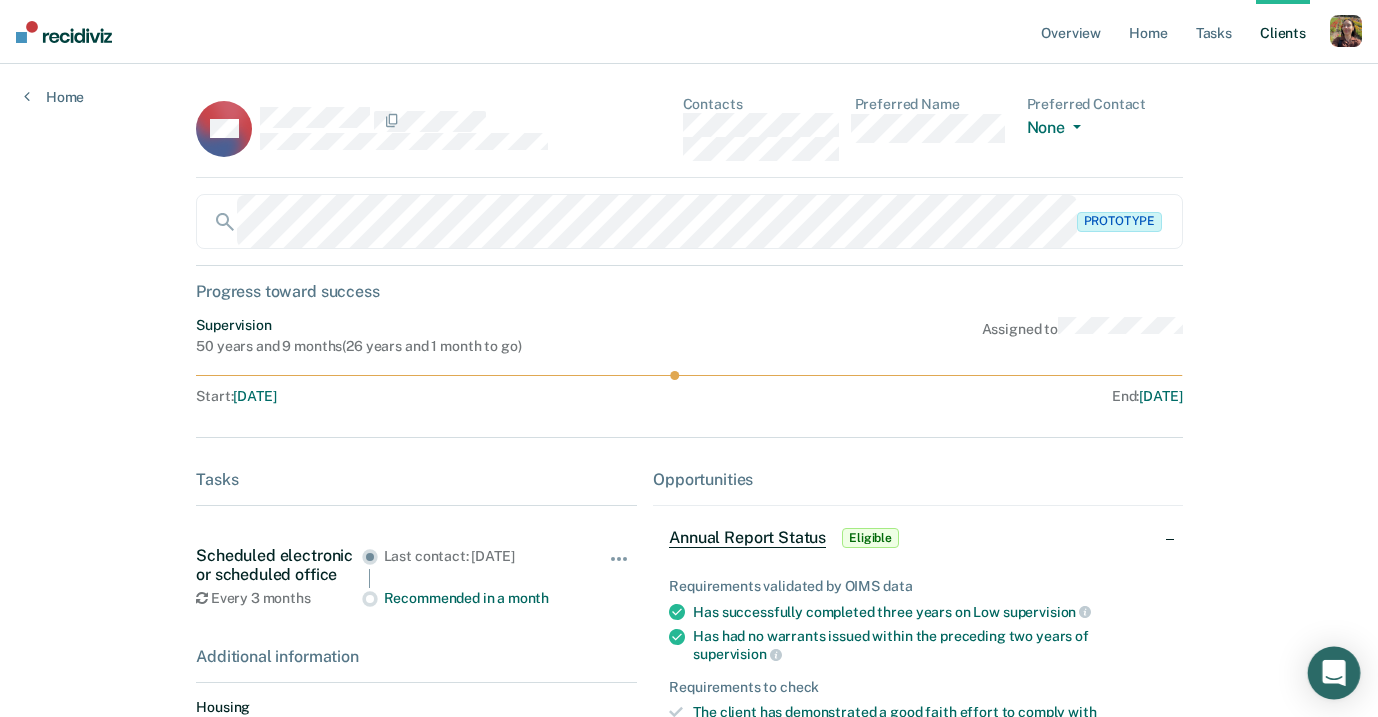 click 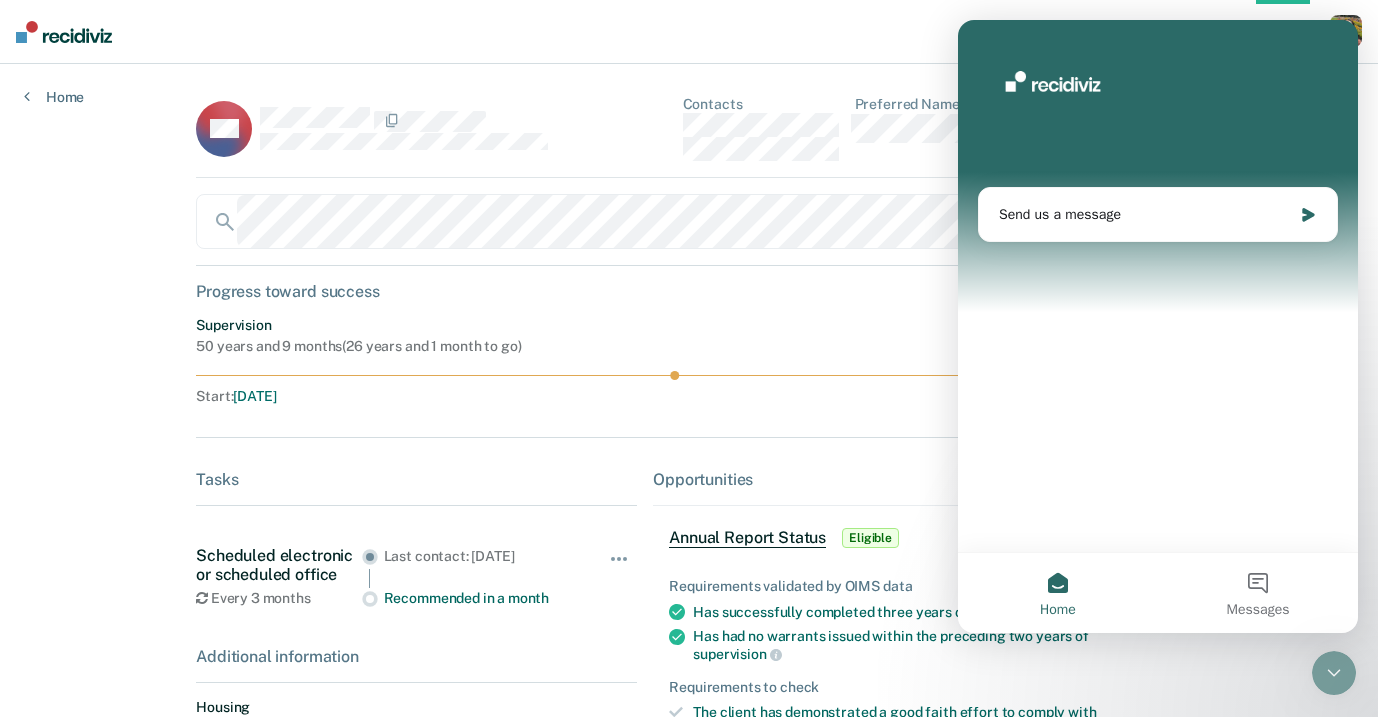 scroll, scrollTop: 0, scrollLeft: 0, axis: both 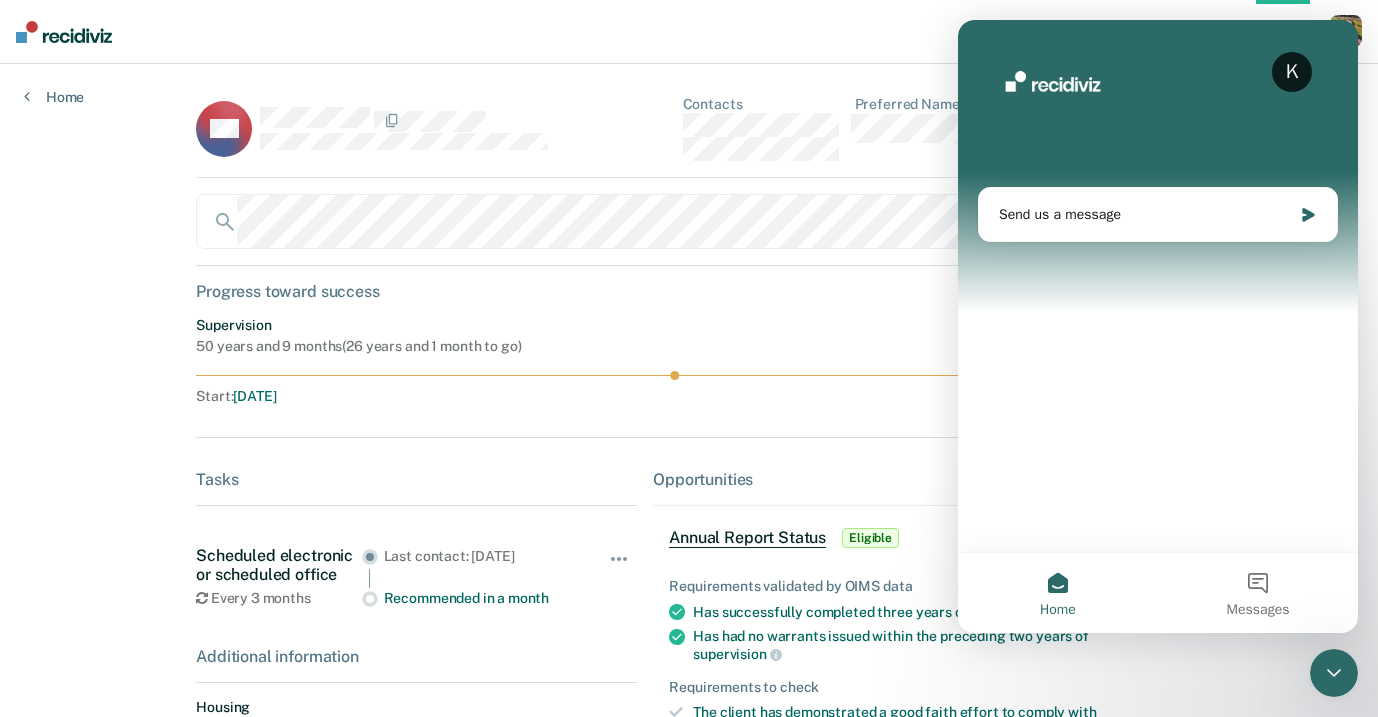 click 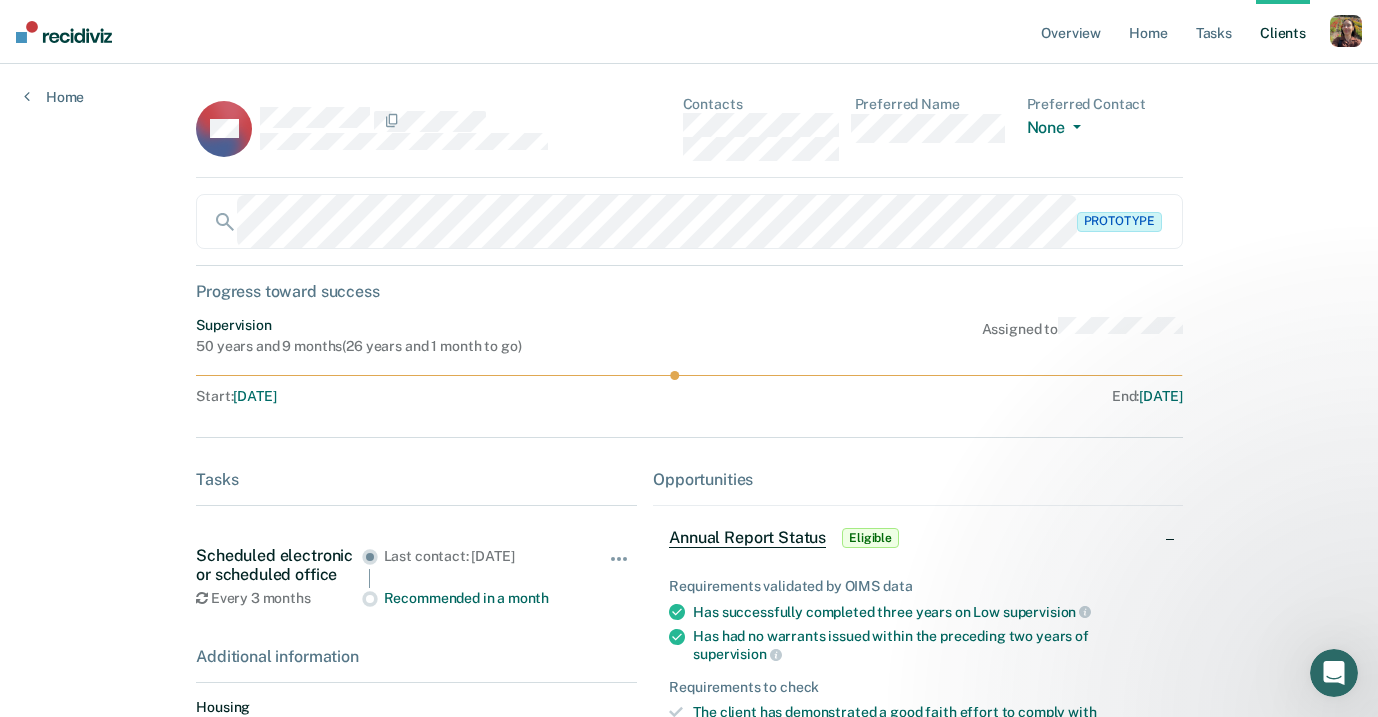 scroll, scrollTop: 0, scrollLeft: 0, axis: both 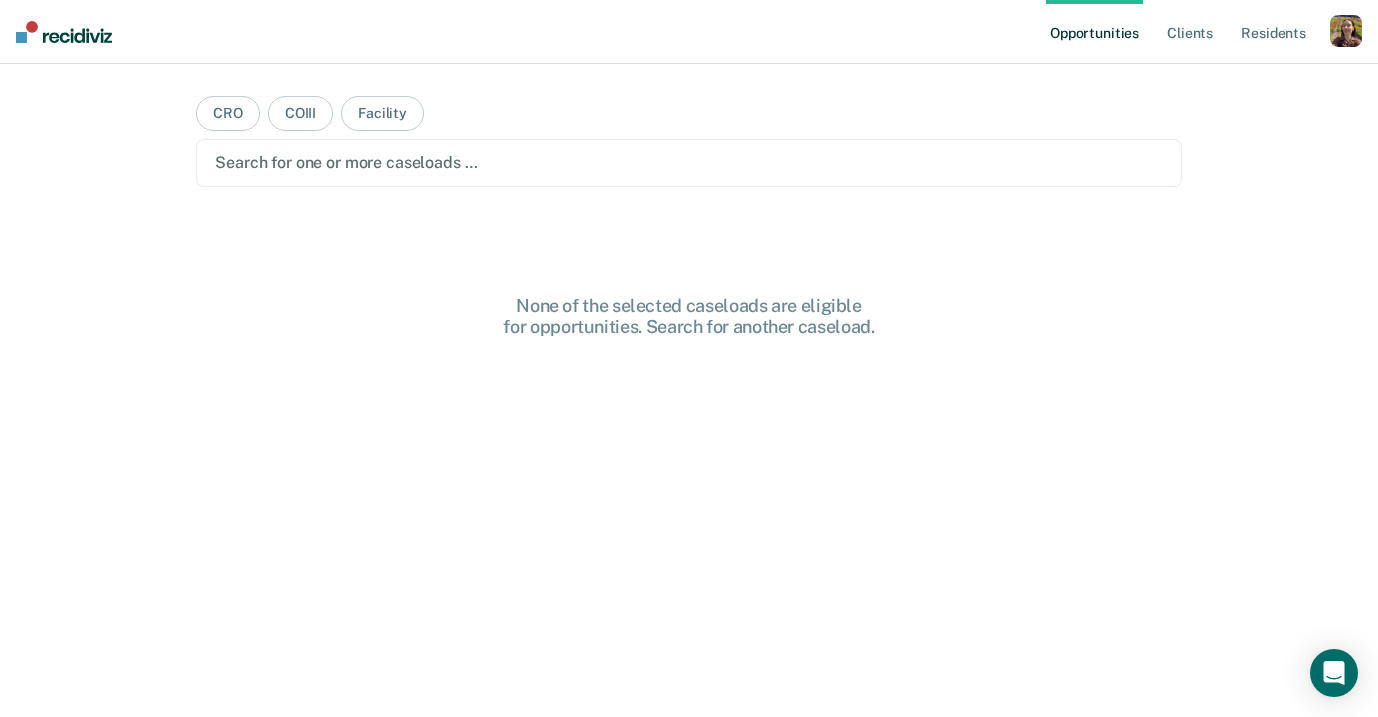 click at bounding box center (1346, 31) 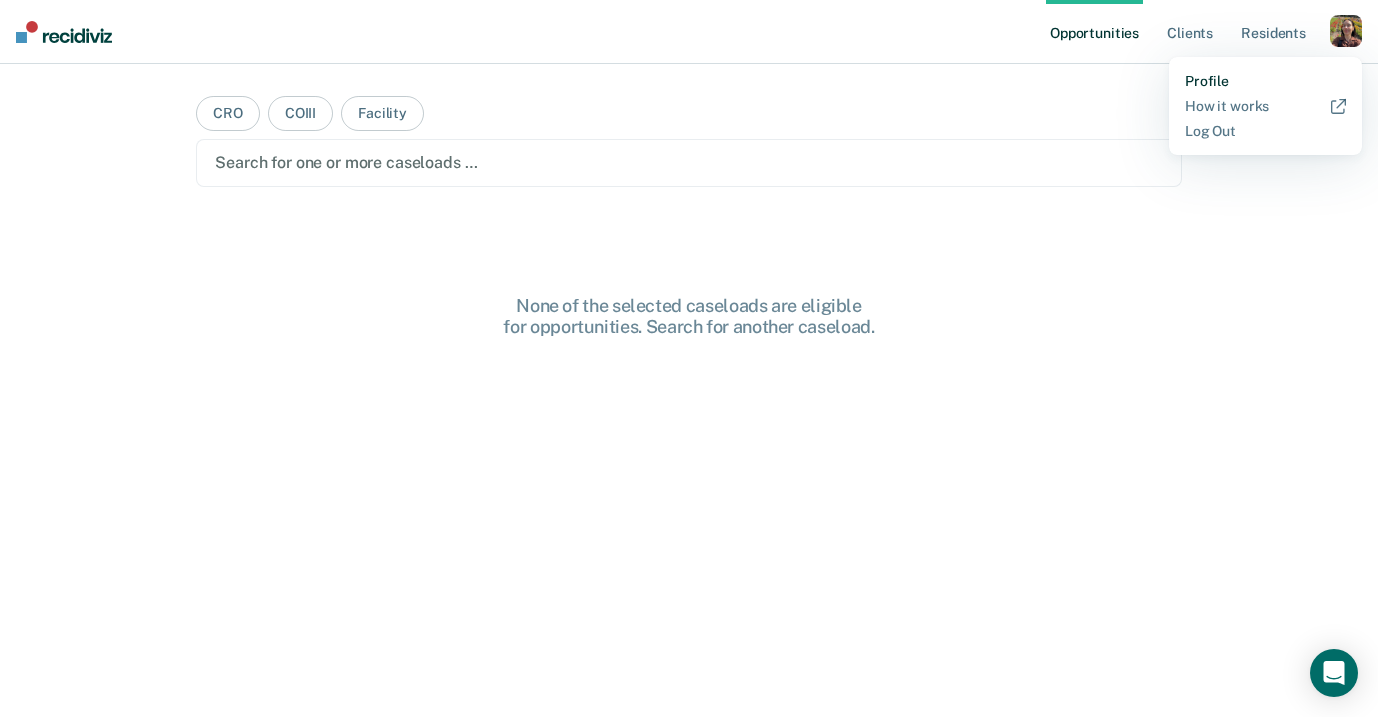 click on "Profile" at bounding box center [1265, 81] 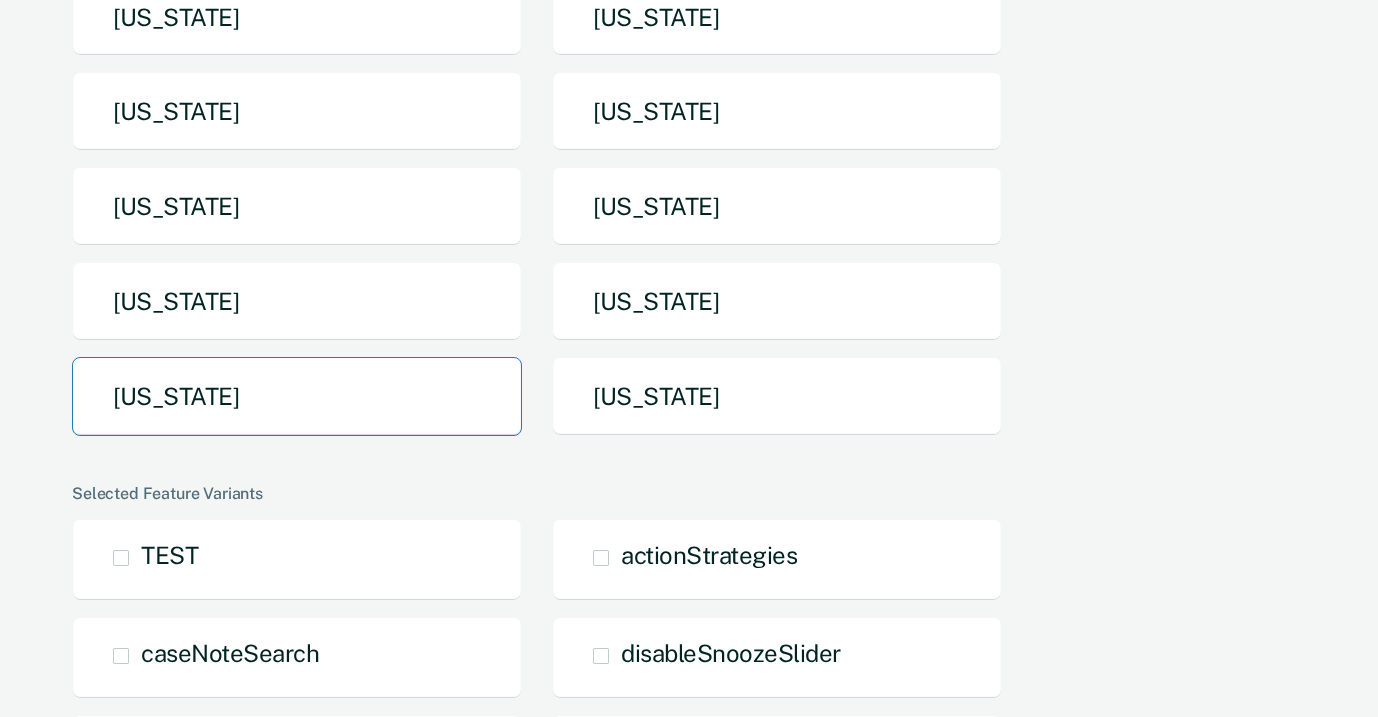 scroll, scrollTop: 420, scrollLeft: 0, axis: vertical 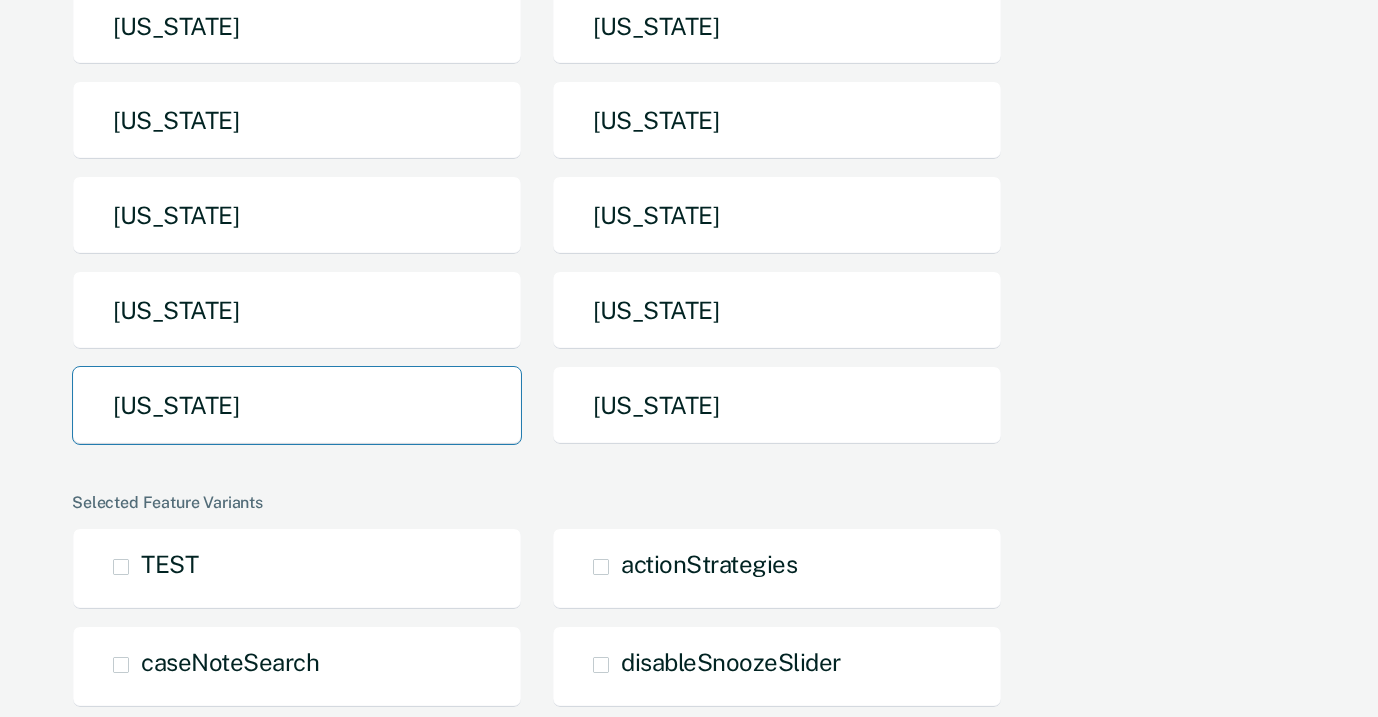 click on "[US_STATE]" at bounding box center (297, 405) 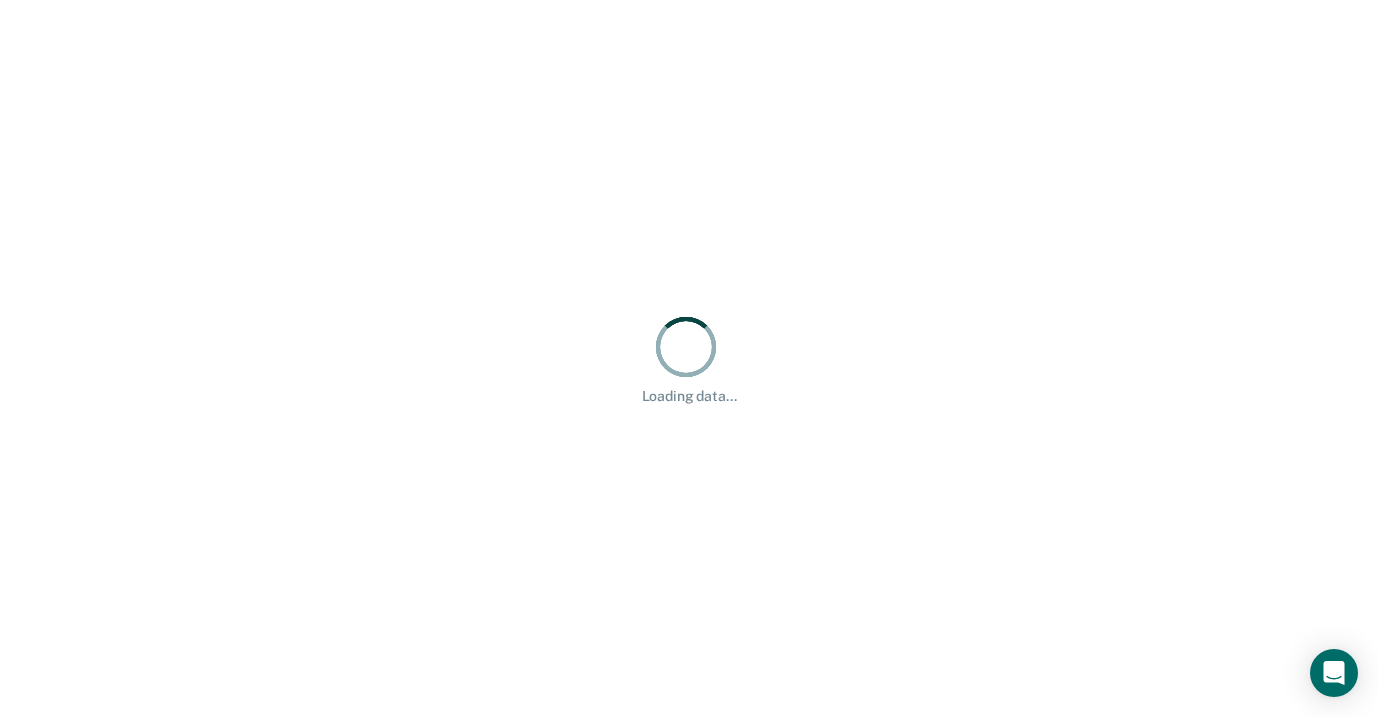 scroll, scrollTop: 0, scrollLeft: 0, axis: both 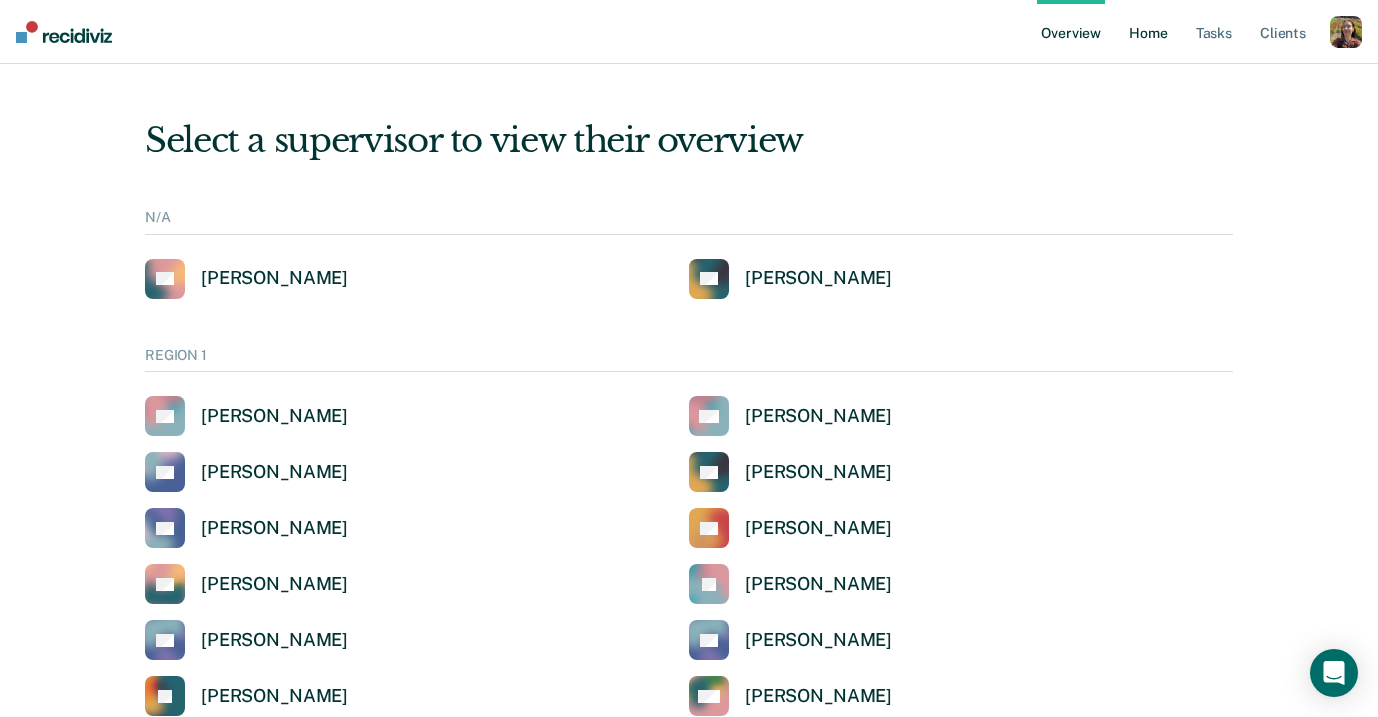click on "Home" at bounding box center (1148, 32) 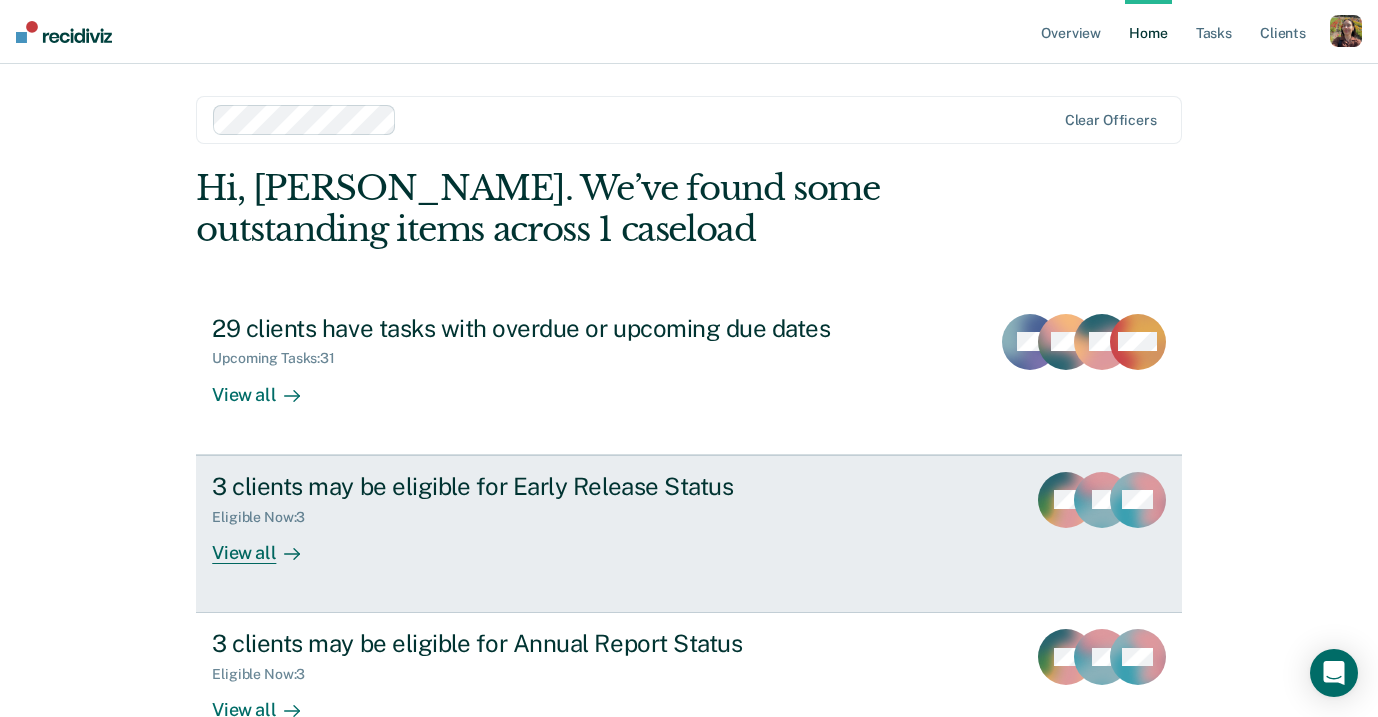 click on "View all" at bounding box center (268, 544) 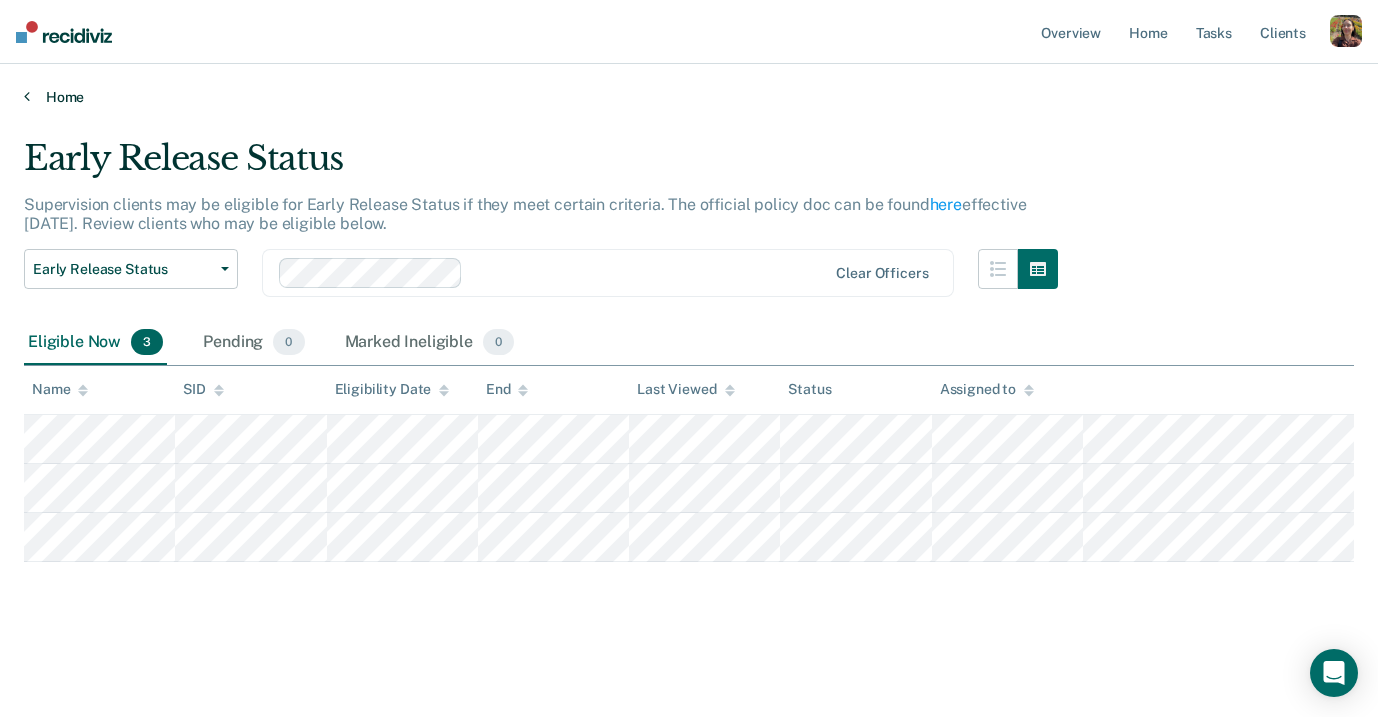 click on "Home" at bounding box center (689, 97) 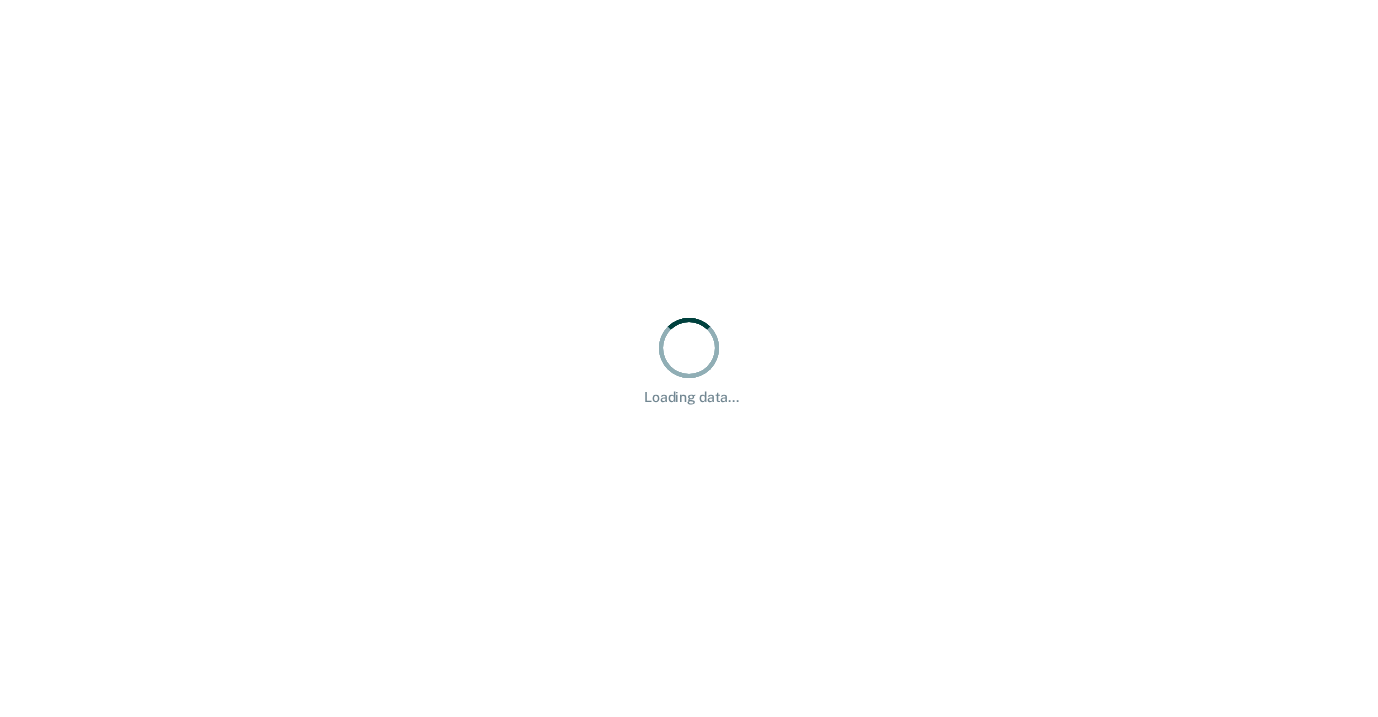 scroll, scrollTop: 0, scrollLeft: 0, axis: both 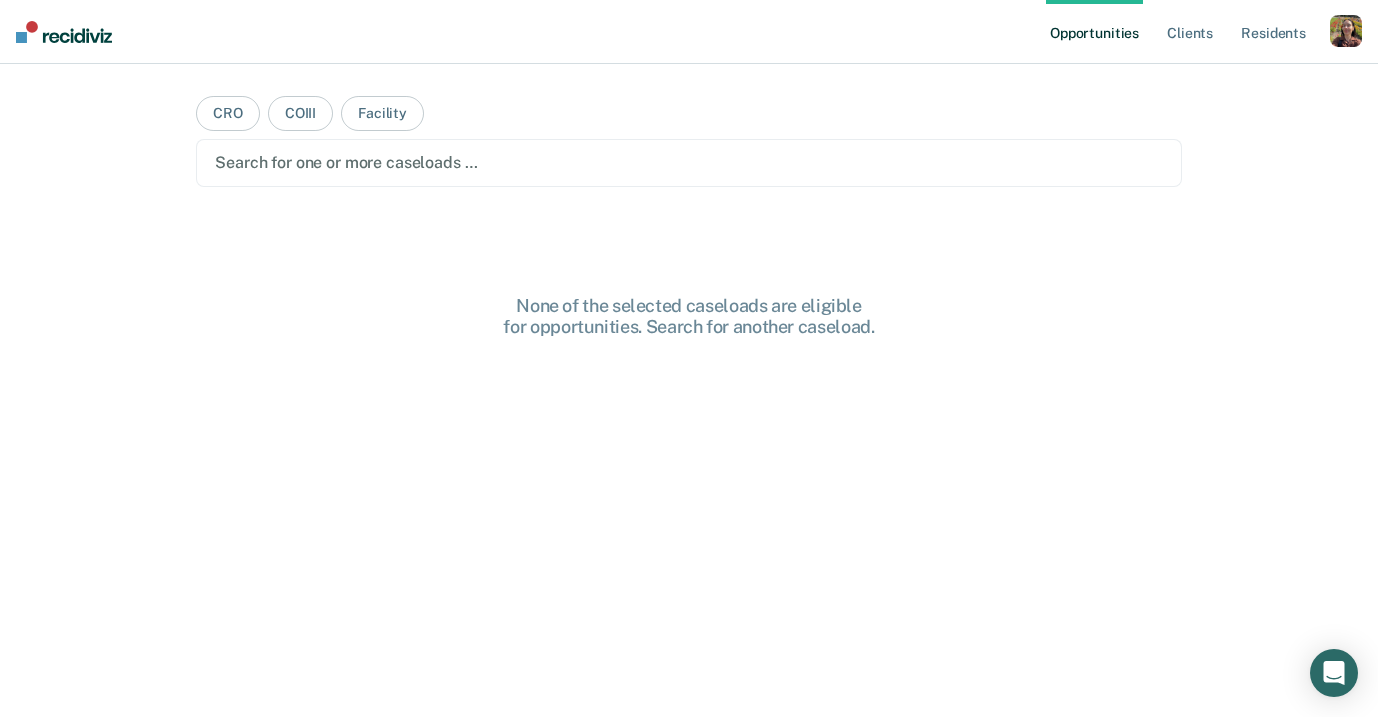 click at bounding box center [1346, 31] 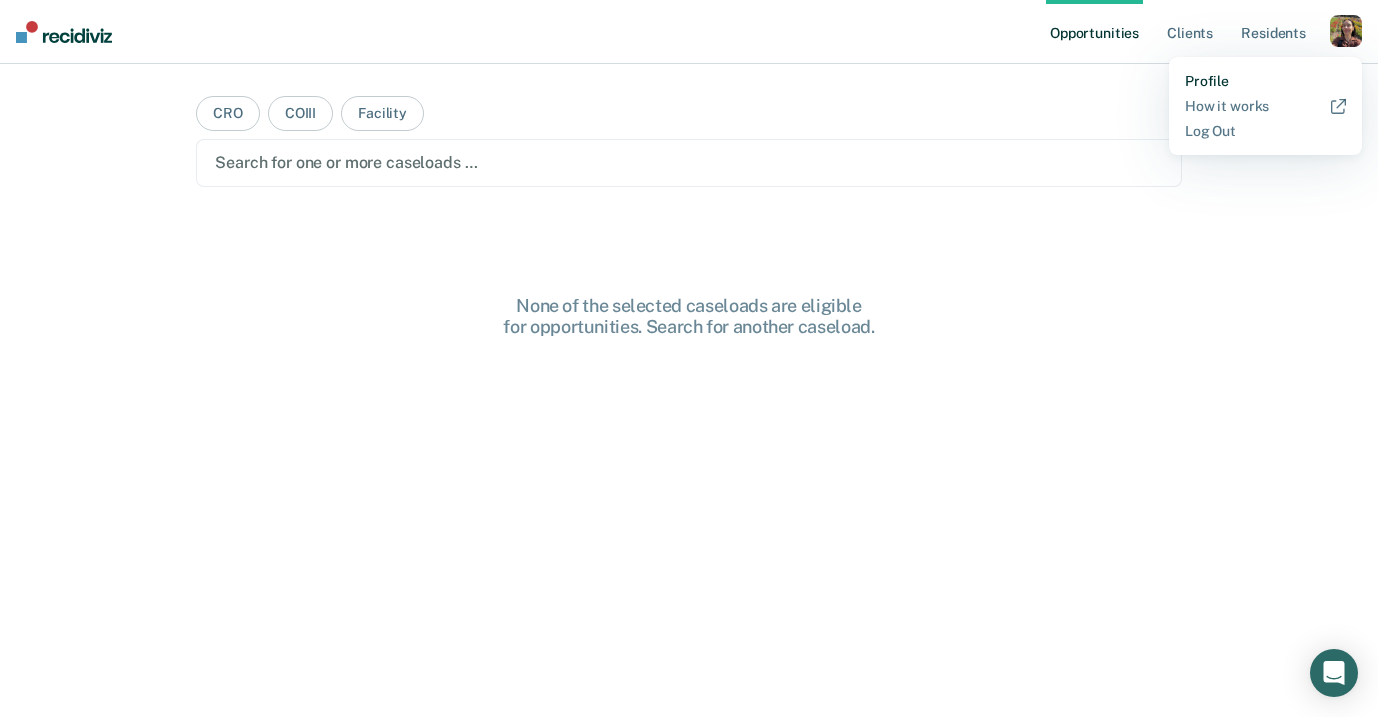 click on "Profile" at bounding box center [1265, 81] 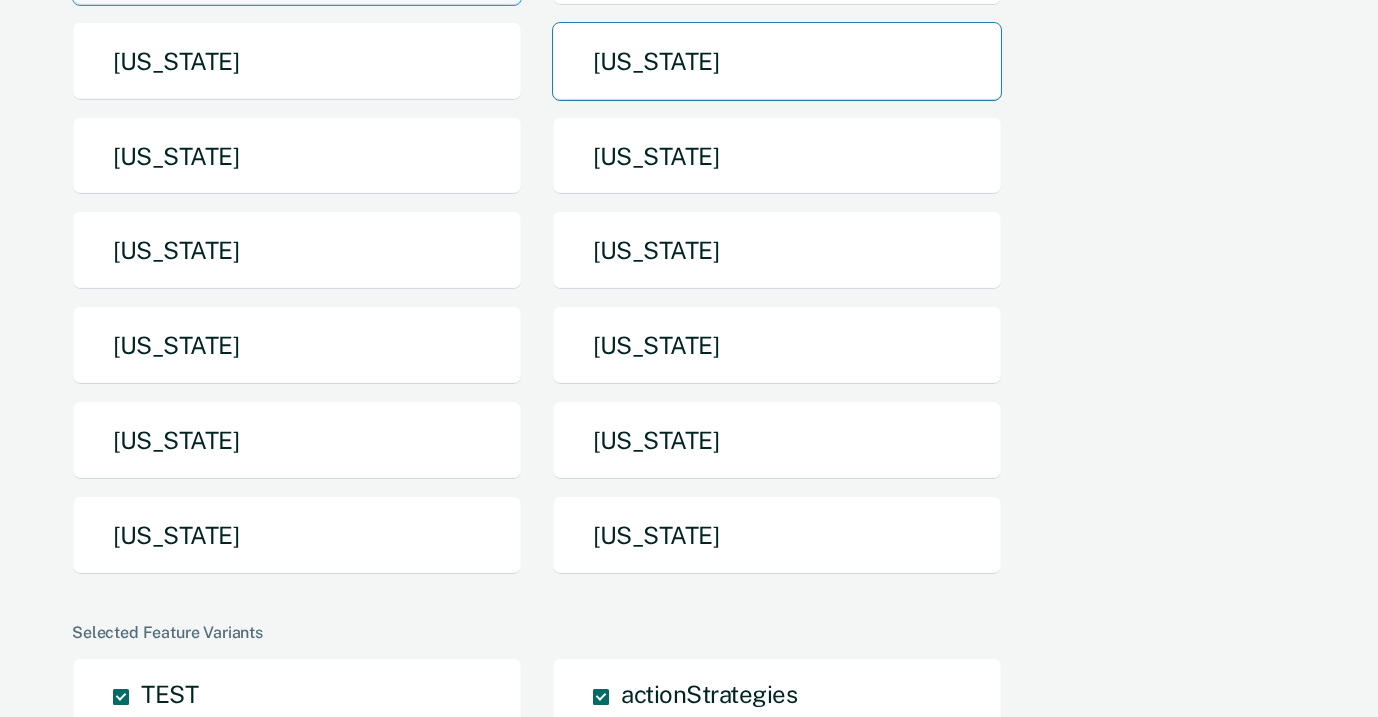 scroll, scrollTop: 289, scrollLeft: 0, axis: vertical 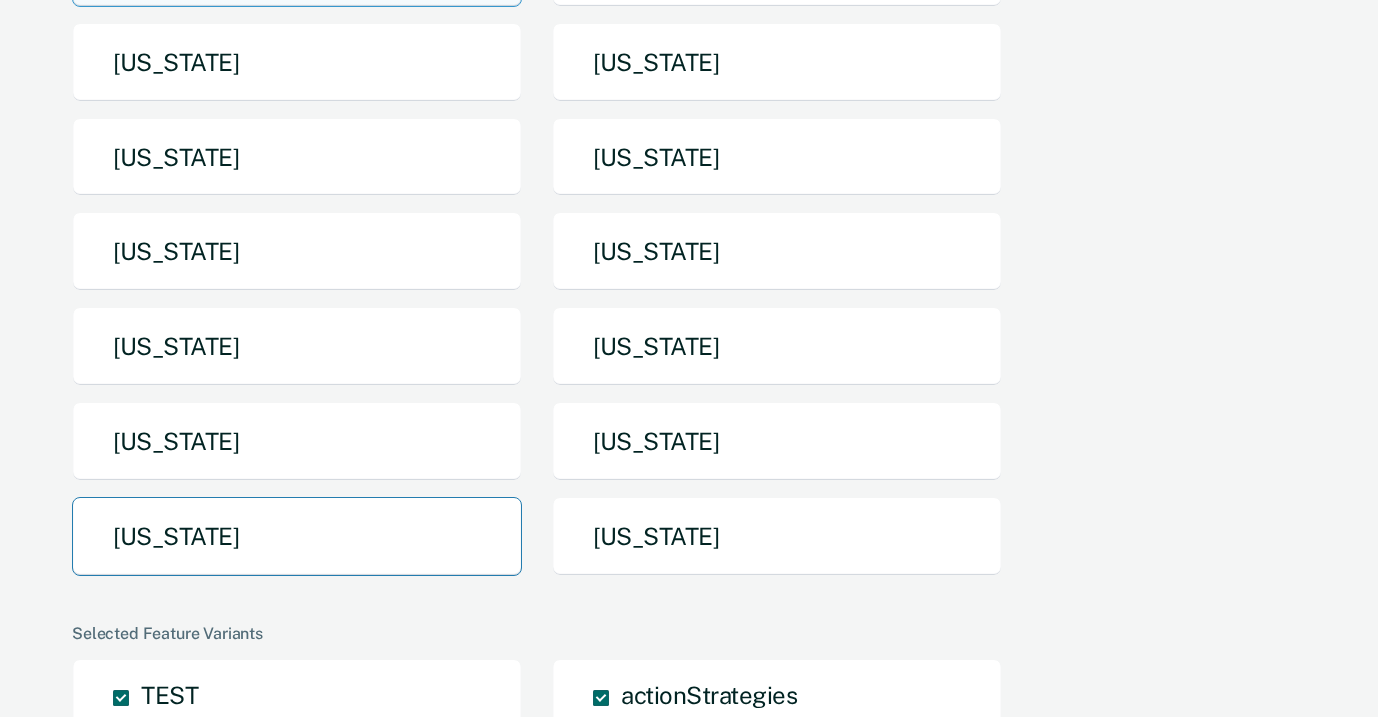 click on "[US_STATE]" at bounding box center (297, 536) 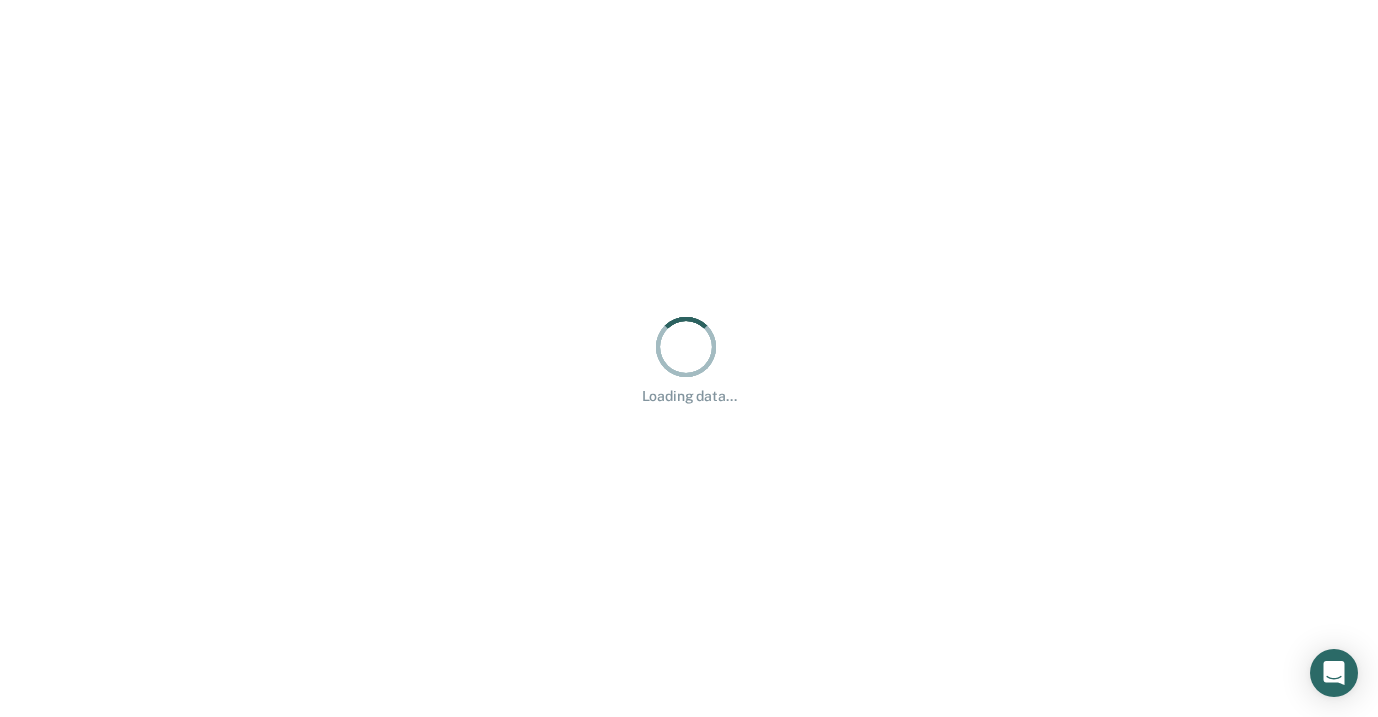 scroll, scrollTop: 0, scrollLeft: 0, axis: both 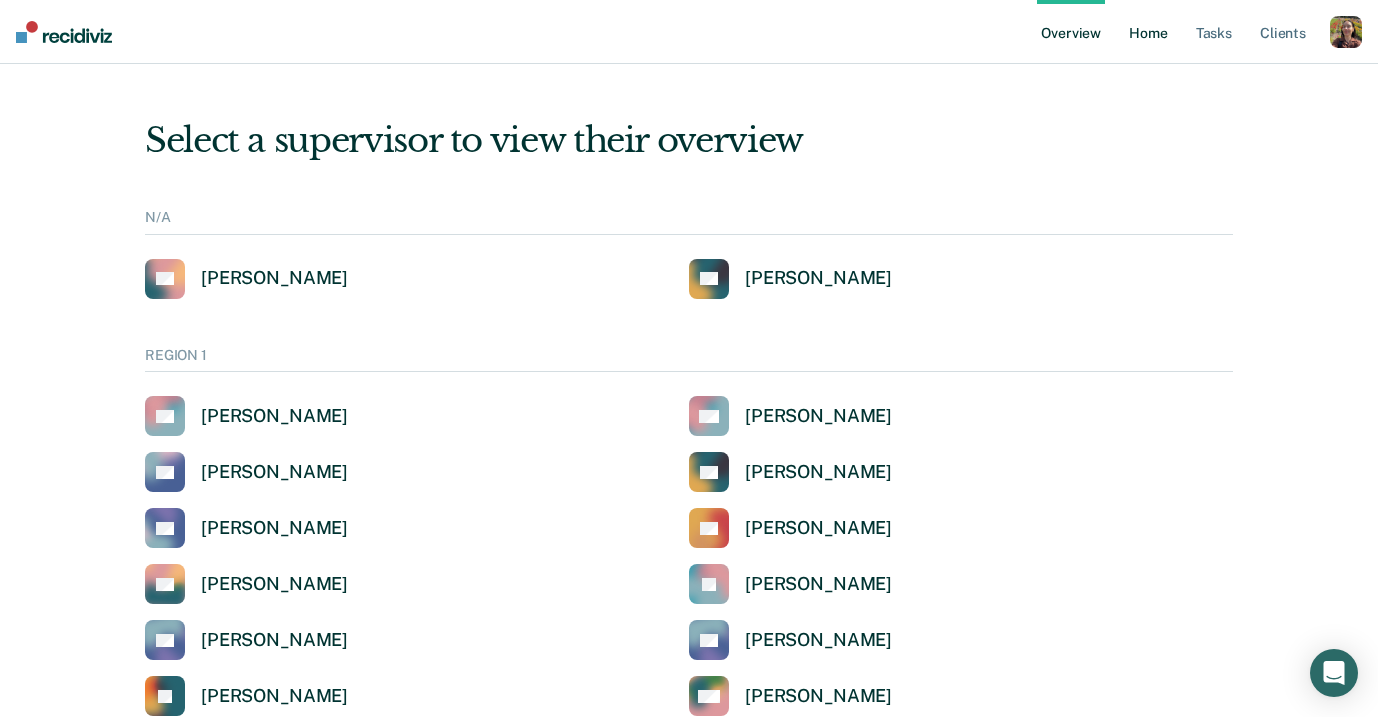 click on "Home" at bounding box center (1148, 32) 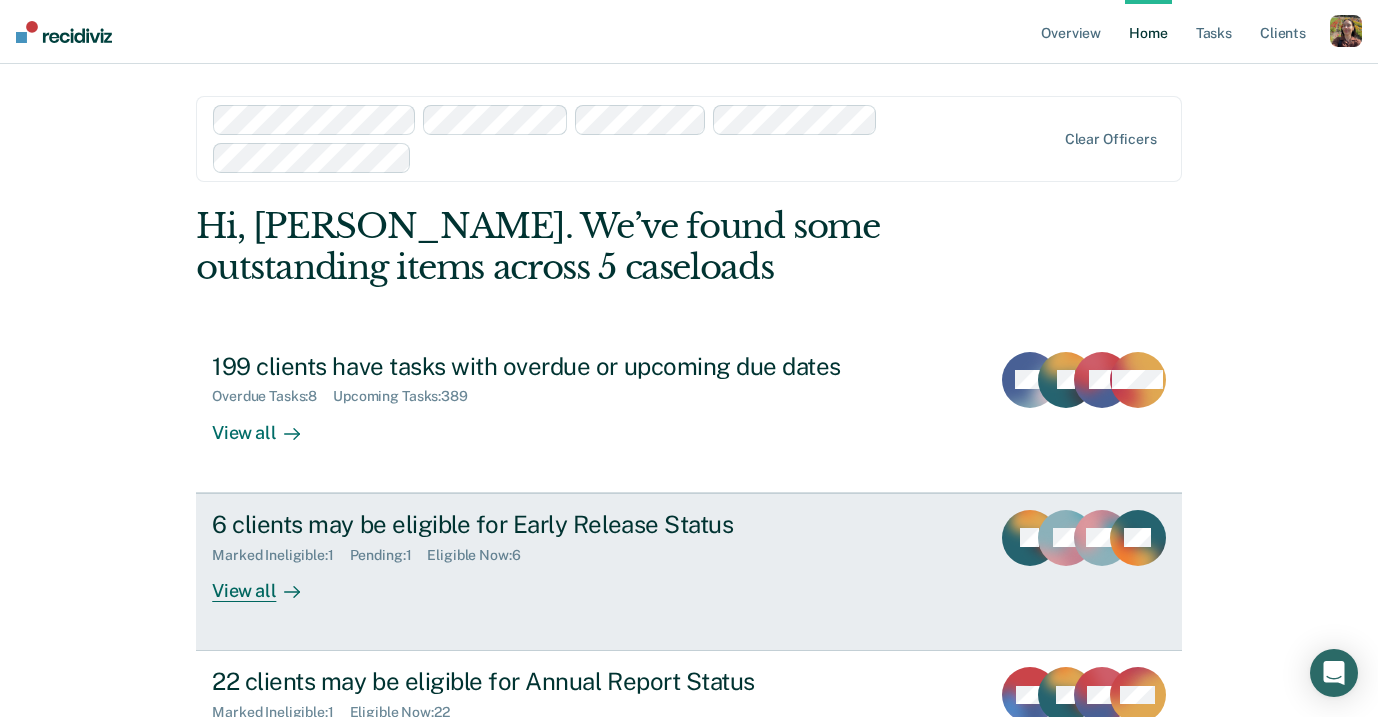 click on "View all" at bounding box center [268, 582] 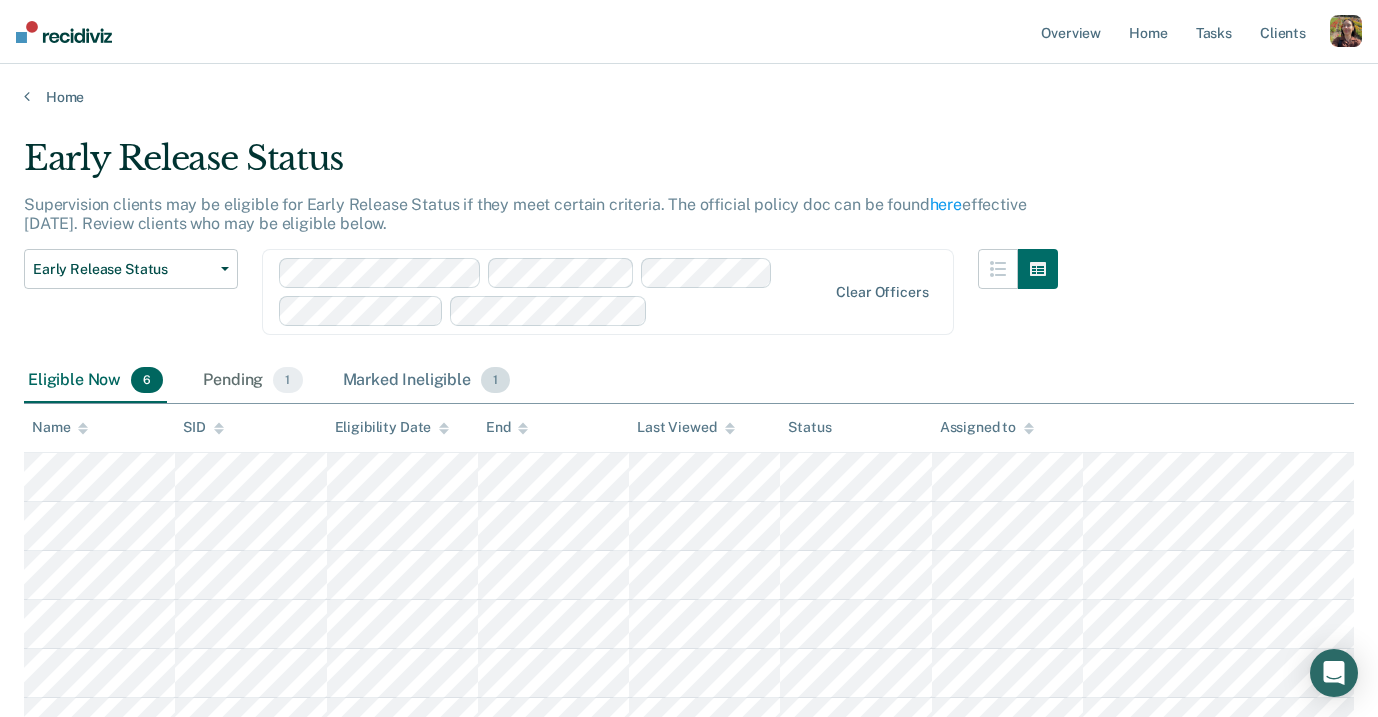 click on "Marked Ineligible 1" at bounding box center (427, 381) 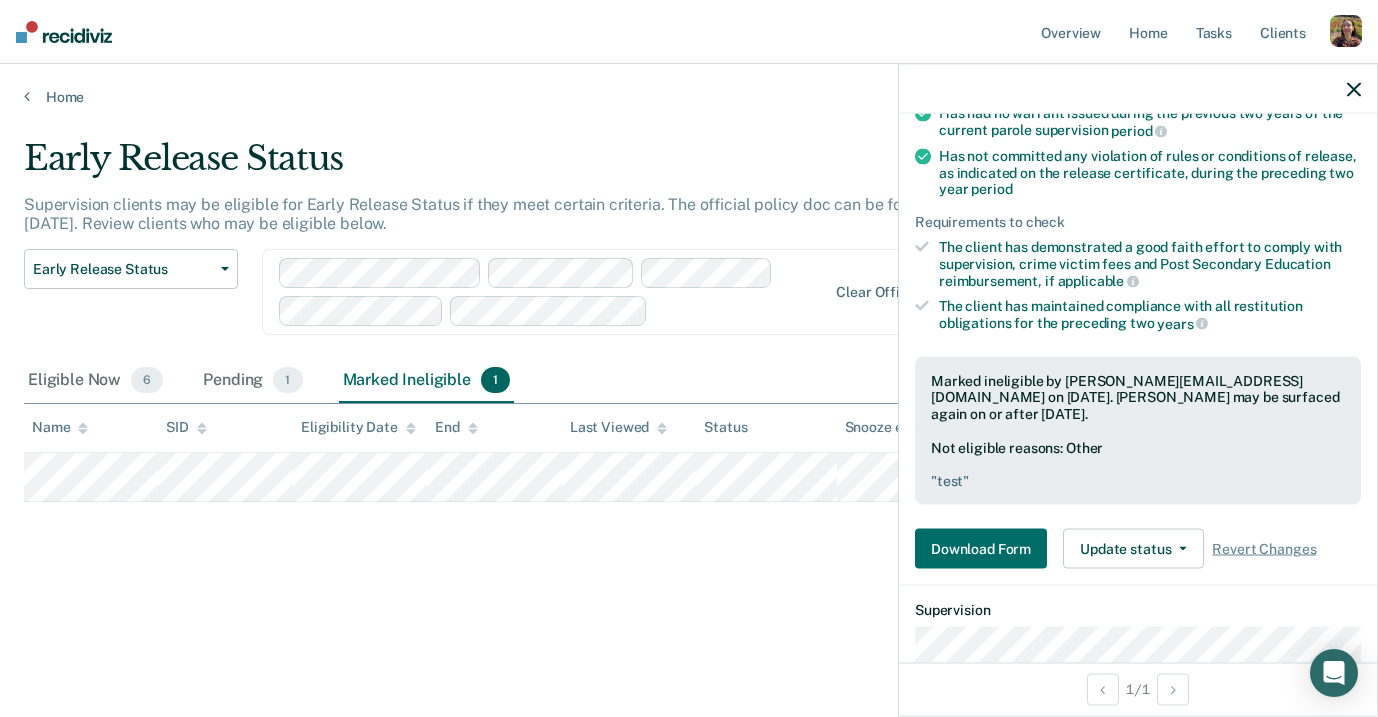 scroll, scrollTop: 274, scrollLeft: 0, axis: vertical 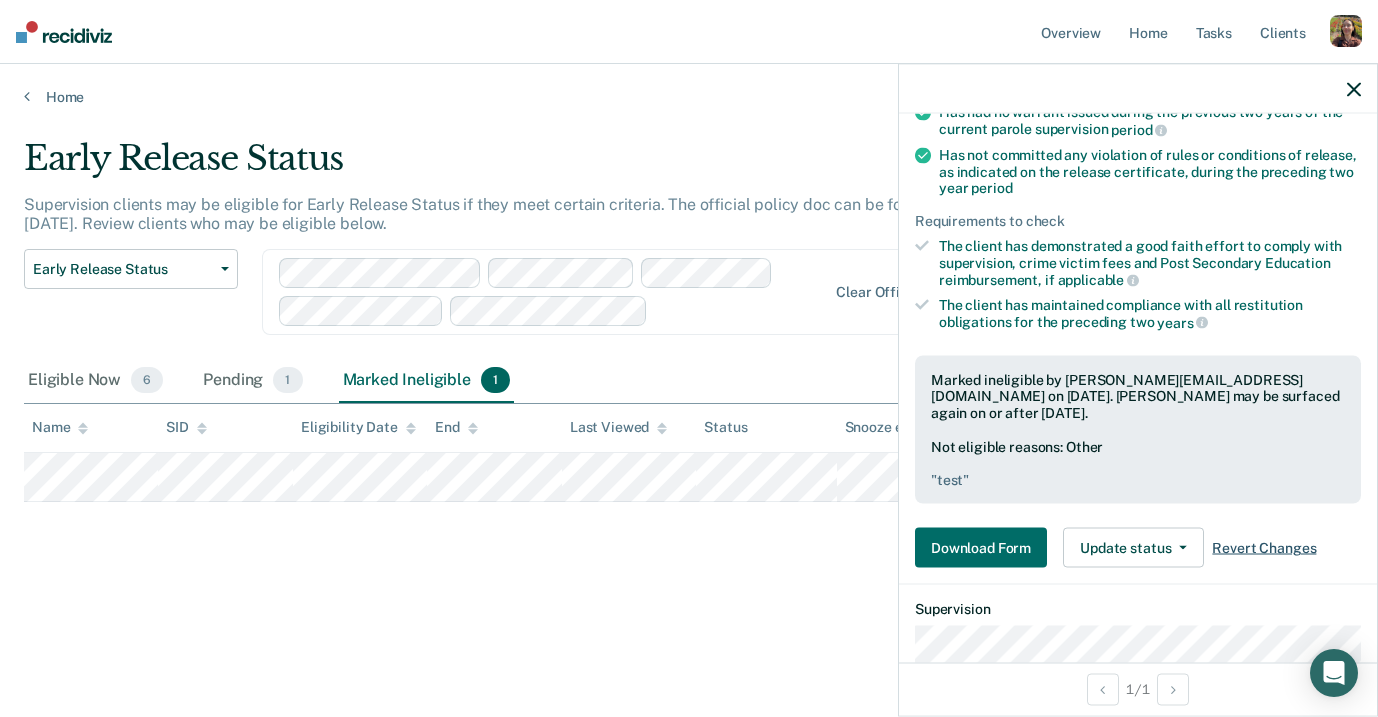click on "Revert Changes" at bounding box center (1264, 548) 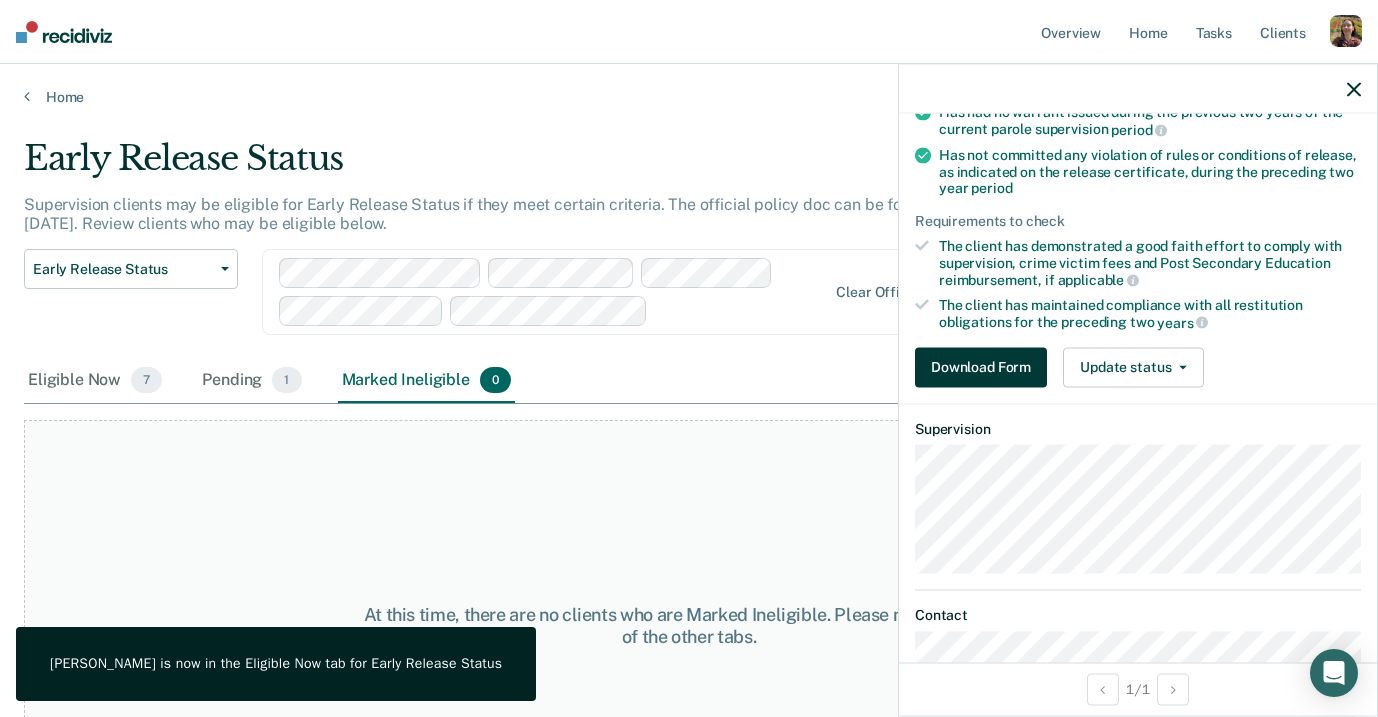 click on "Download Form" at bounding box center (981, 367) 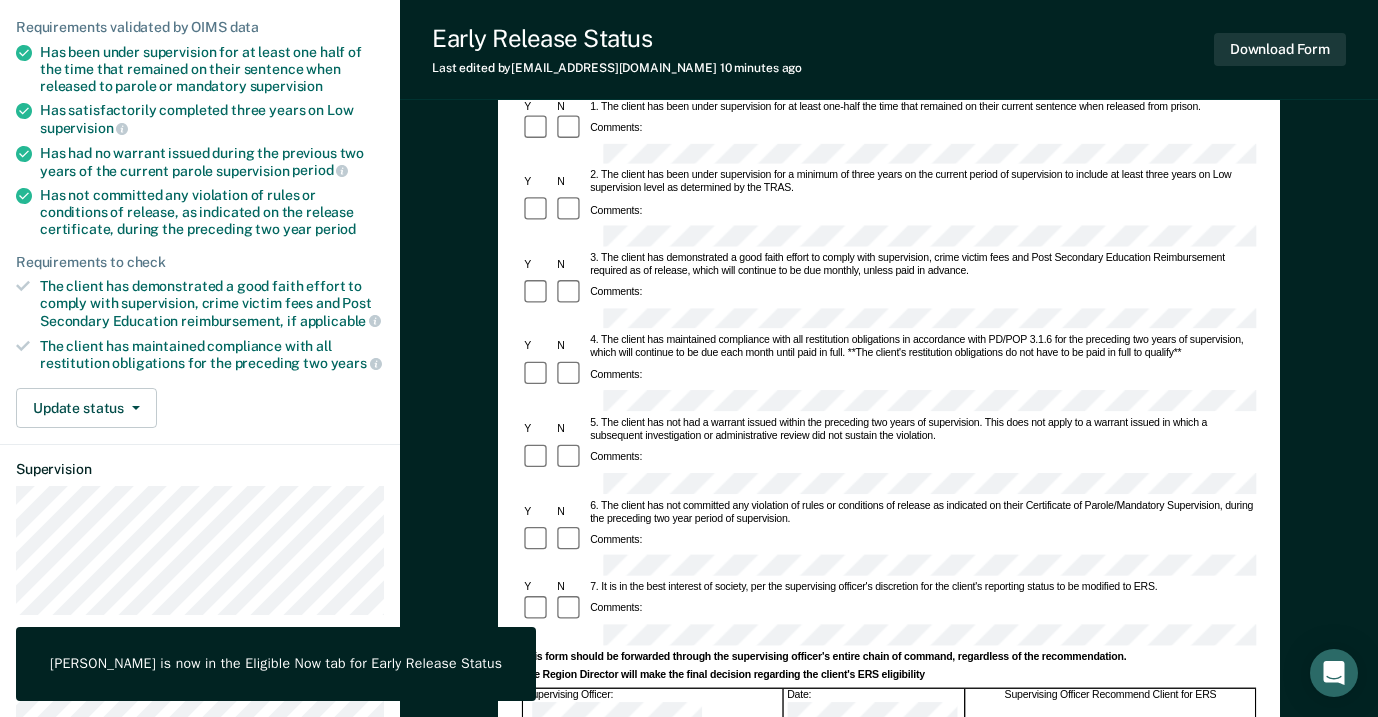 scroll, scrollTop: 240, scrollLeft: 0, axis: vertical 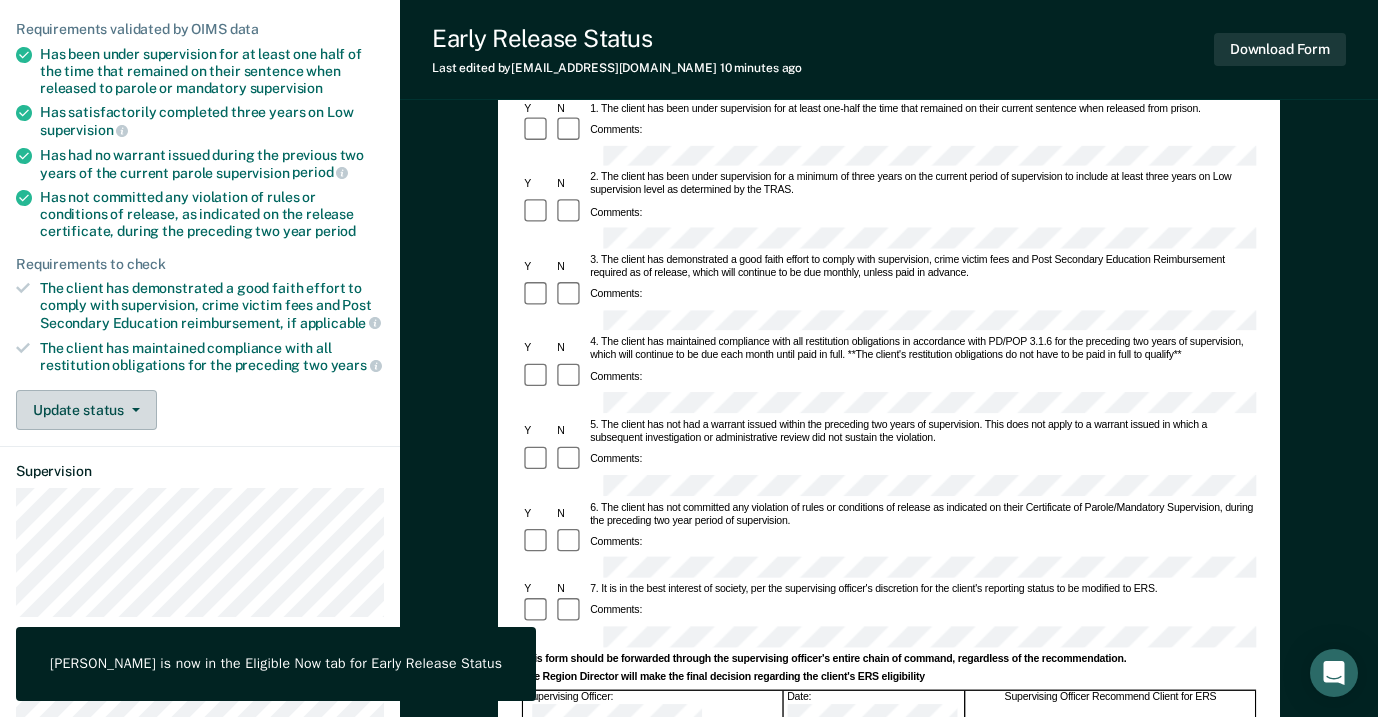click on "Update status" at bounding box center (86, 410) 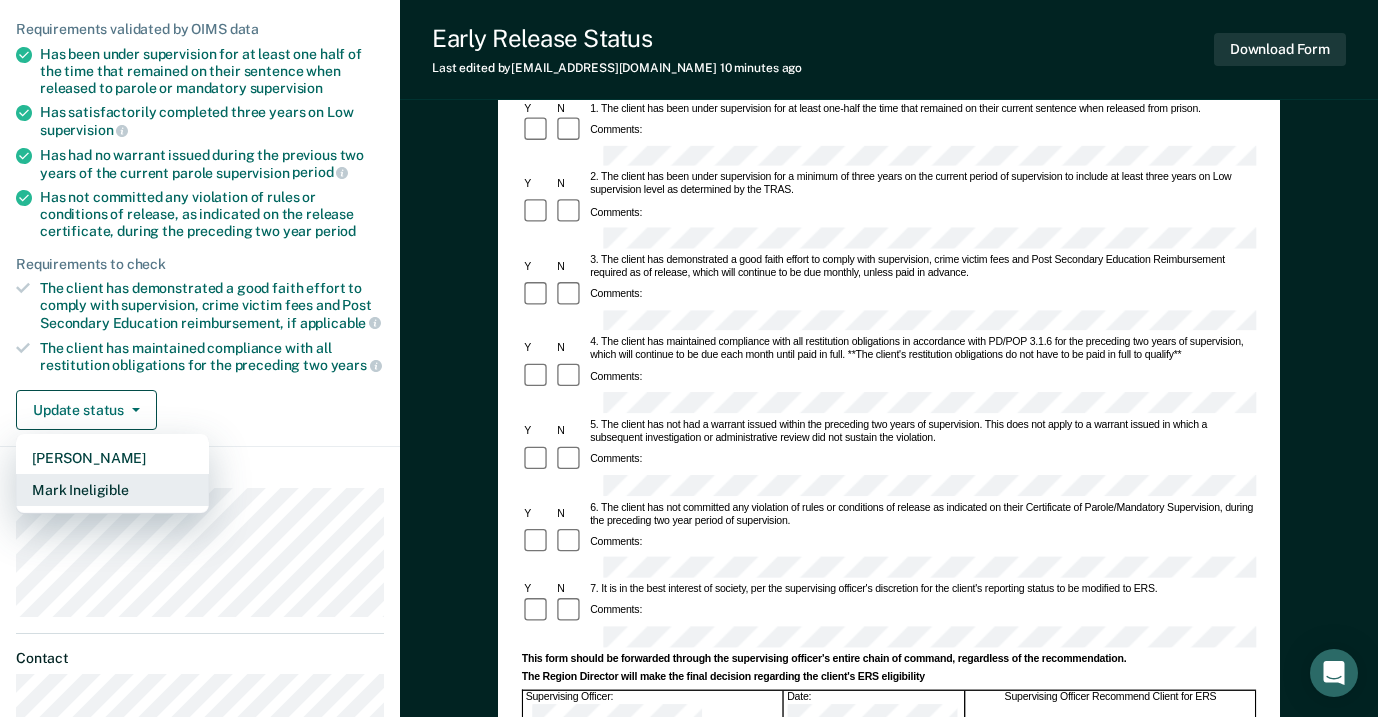click on "Mark Ineligible" at bounding box center [112, 490] 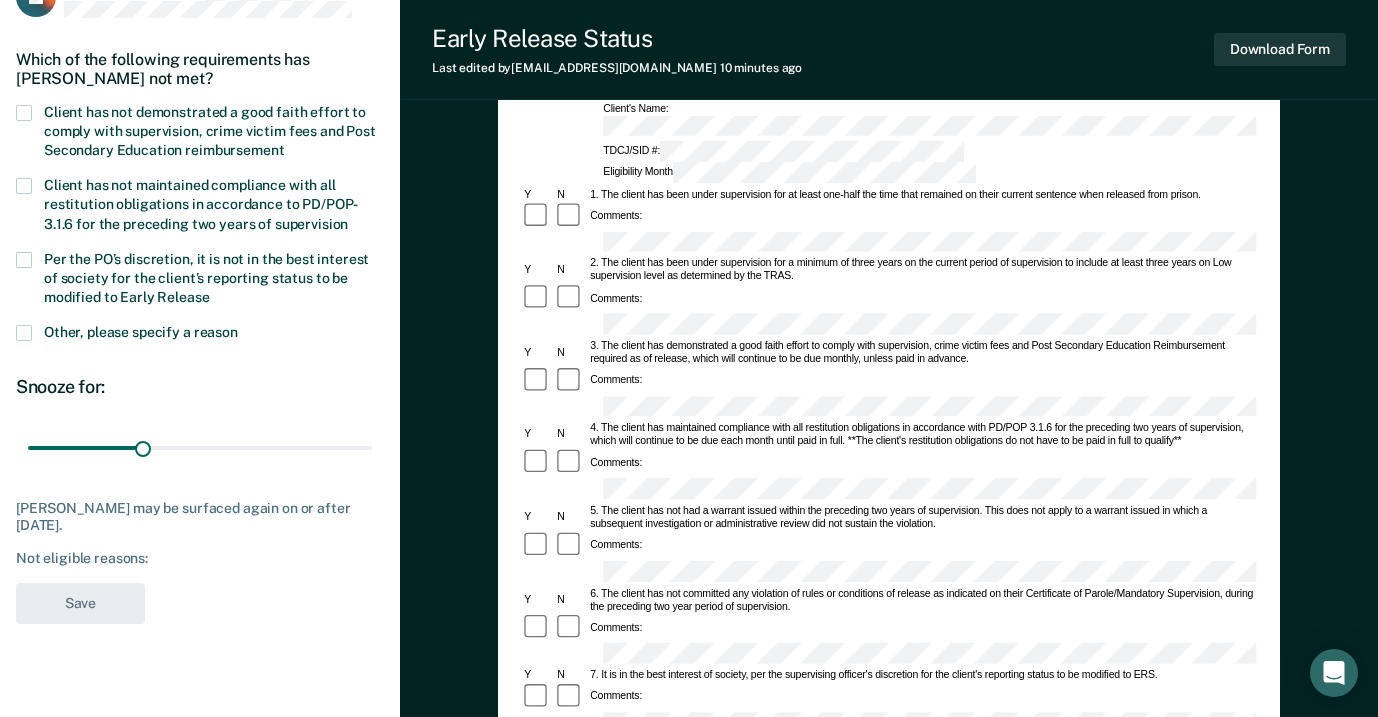 scroll, scrollTop: 152, scrollLeft: 0, axis: vertical 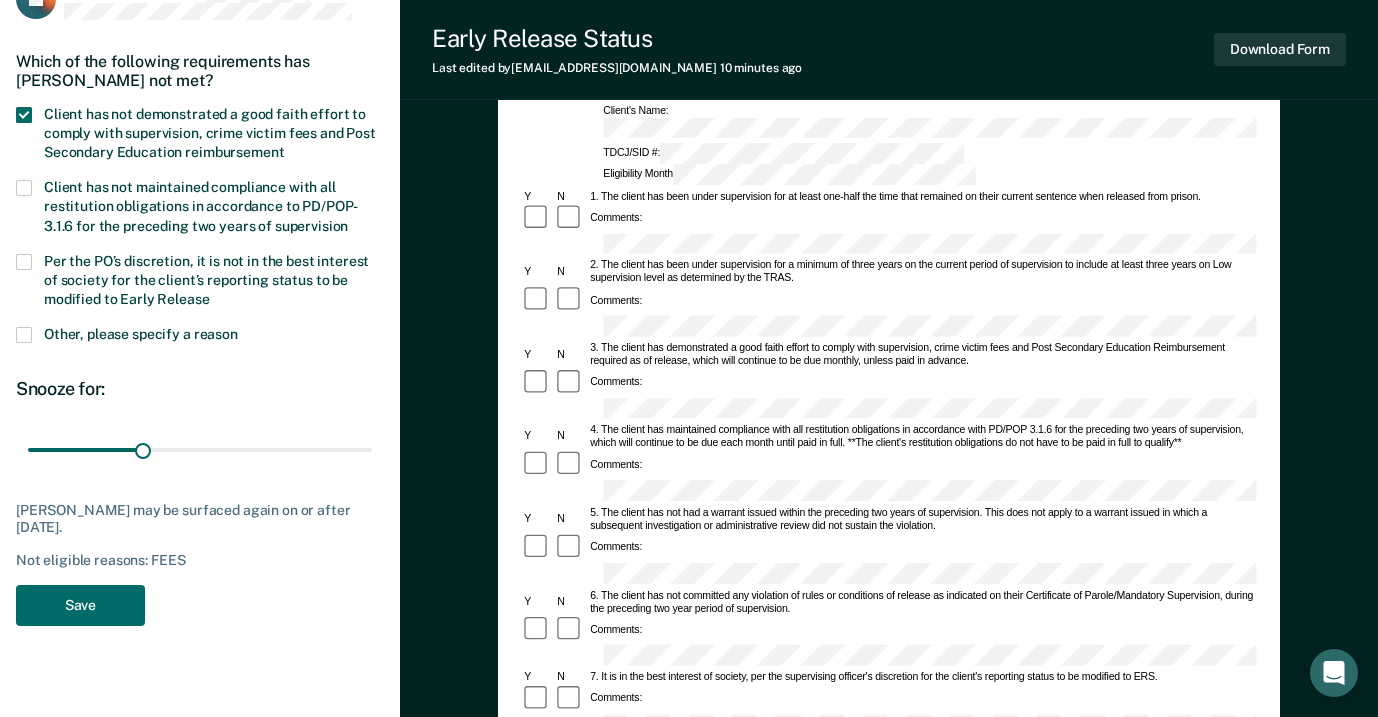 click at bounding box center [24, 188] 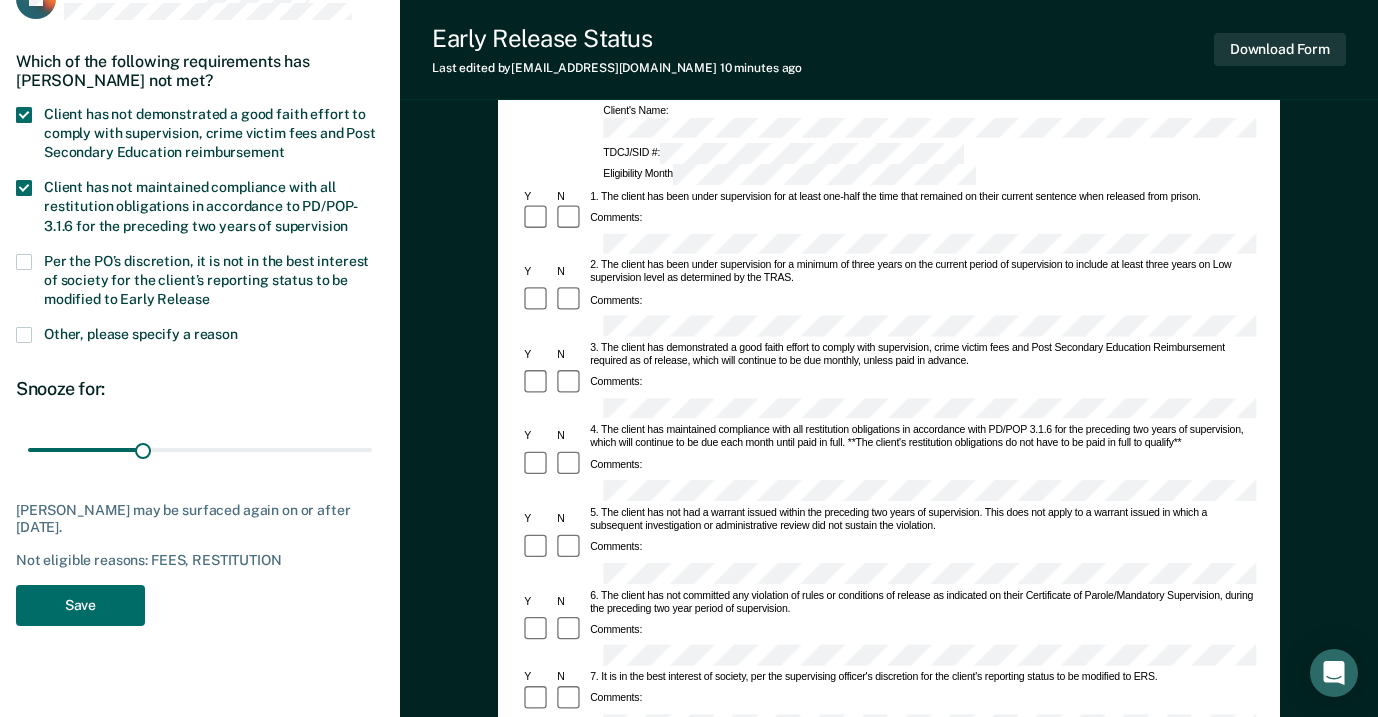 click at bounding box center (24, 335) 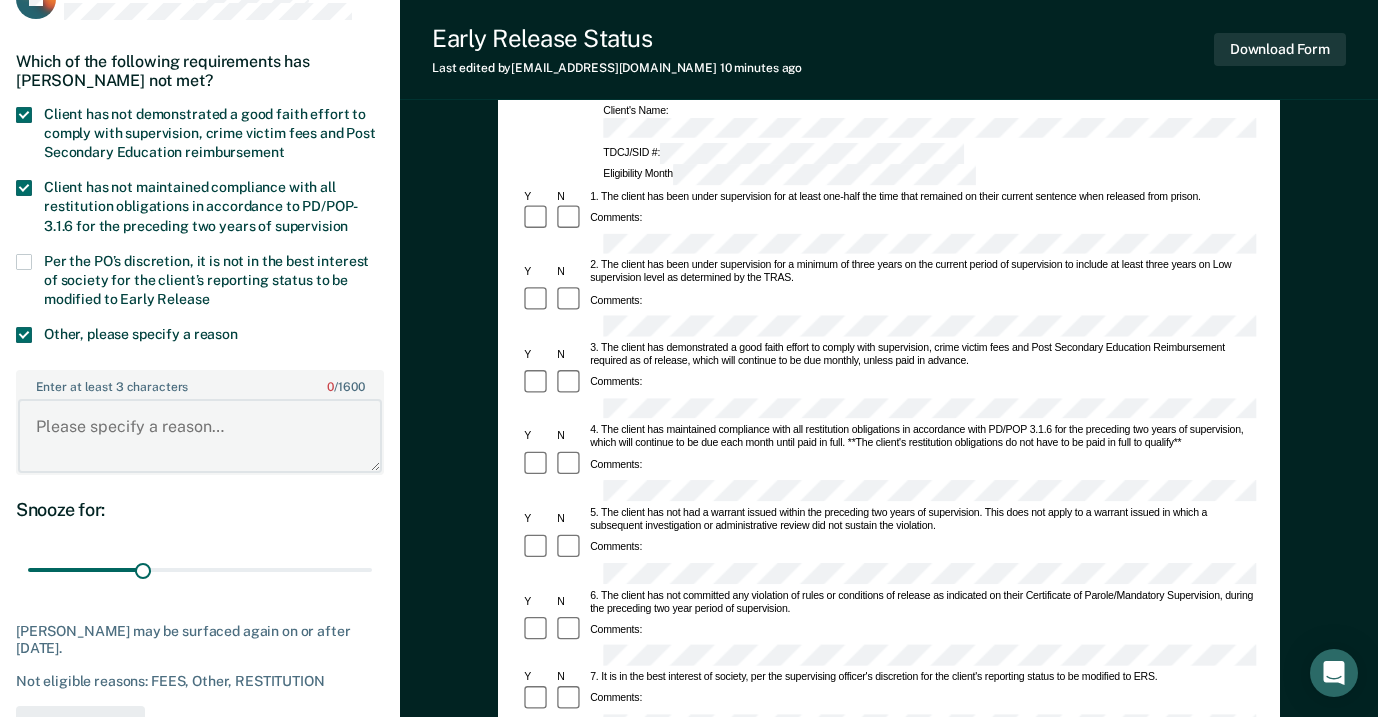 click on "Enter at least 3 characters 0  /  1600" at bounding box center [200, 436] 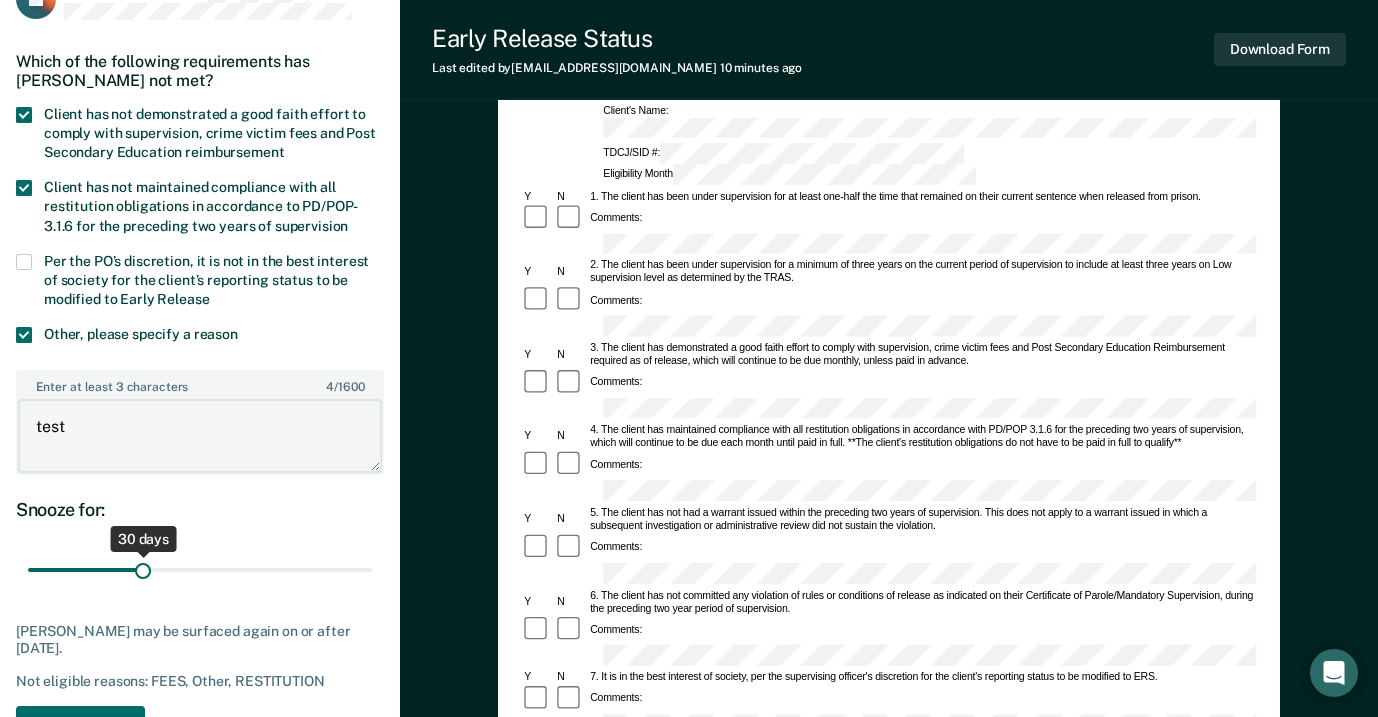 type on "test" 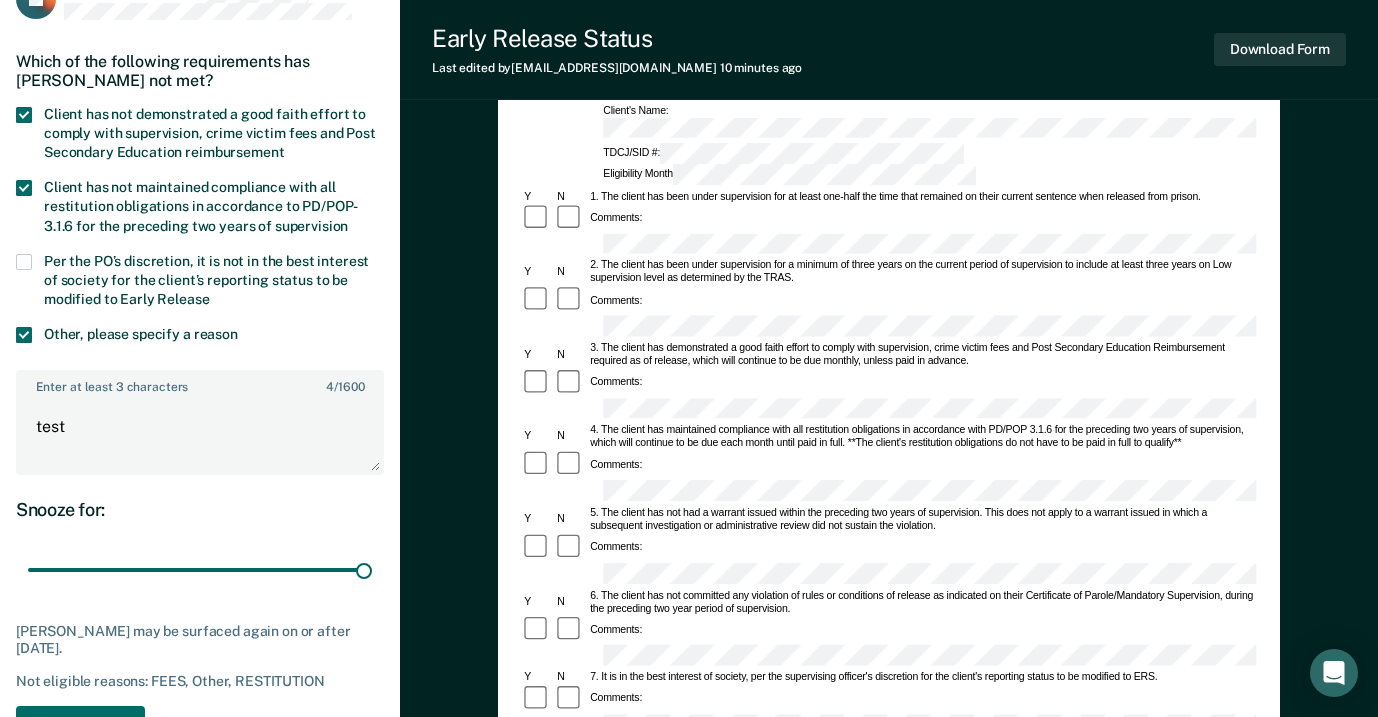 drag, startPoint x: 142, startPoint y: 569, endPoint x: 389, endPoint y: 568, distance: 247.00203 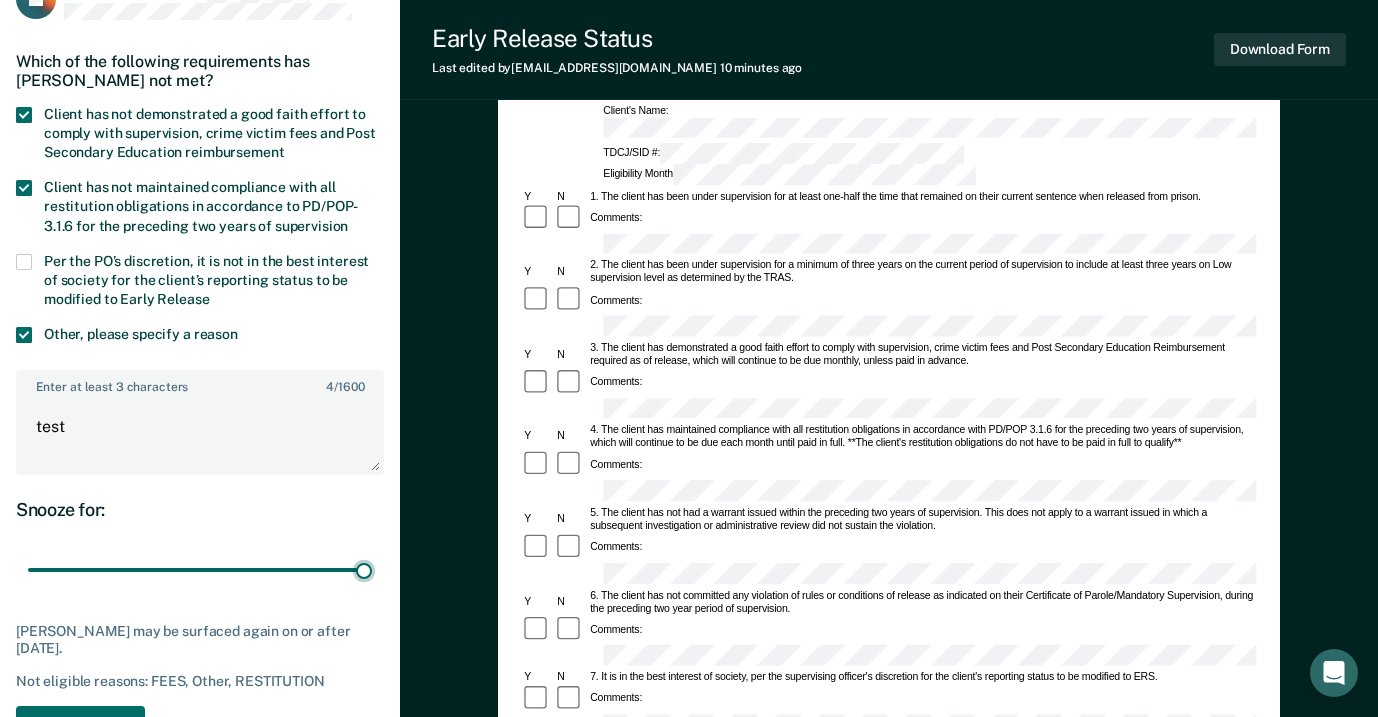 type on "90" 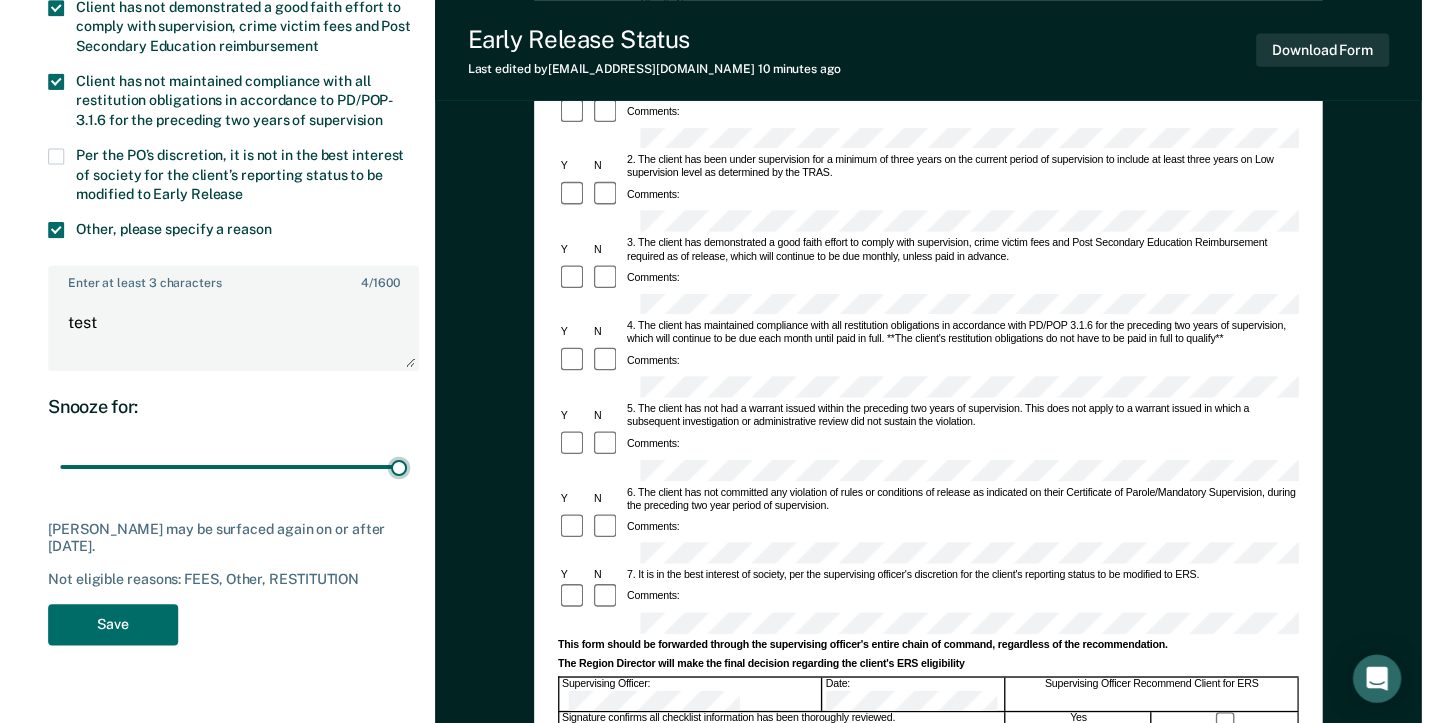 scroll, scrollTop: 252, scrollLeft: 0, axis: vertical 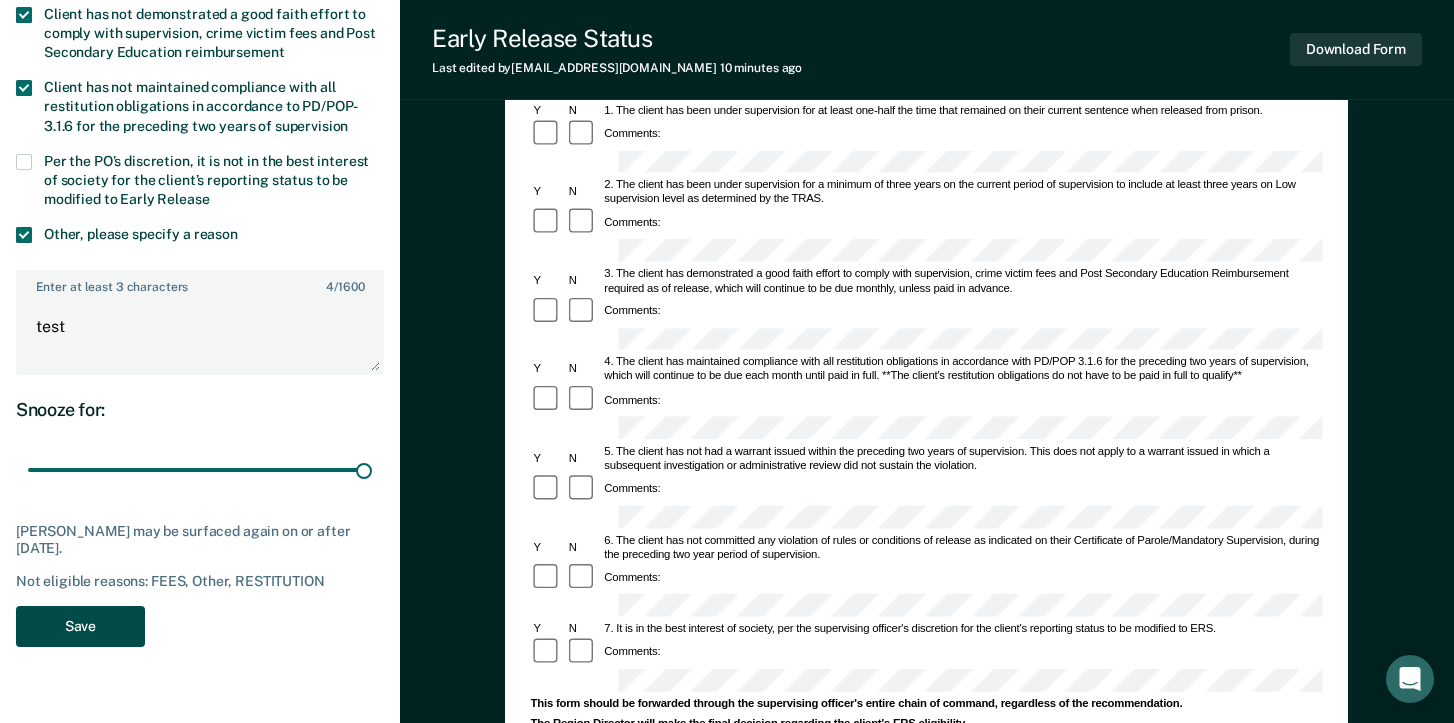 click on "Save" at bounding box center [80, 626] 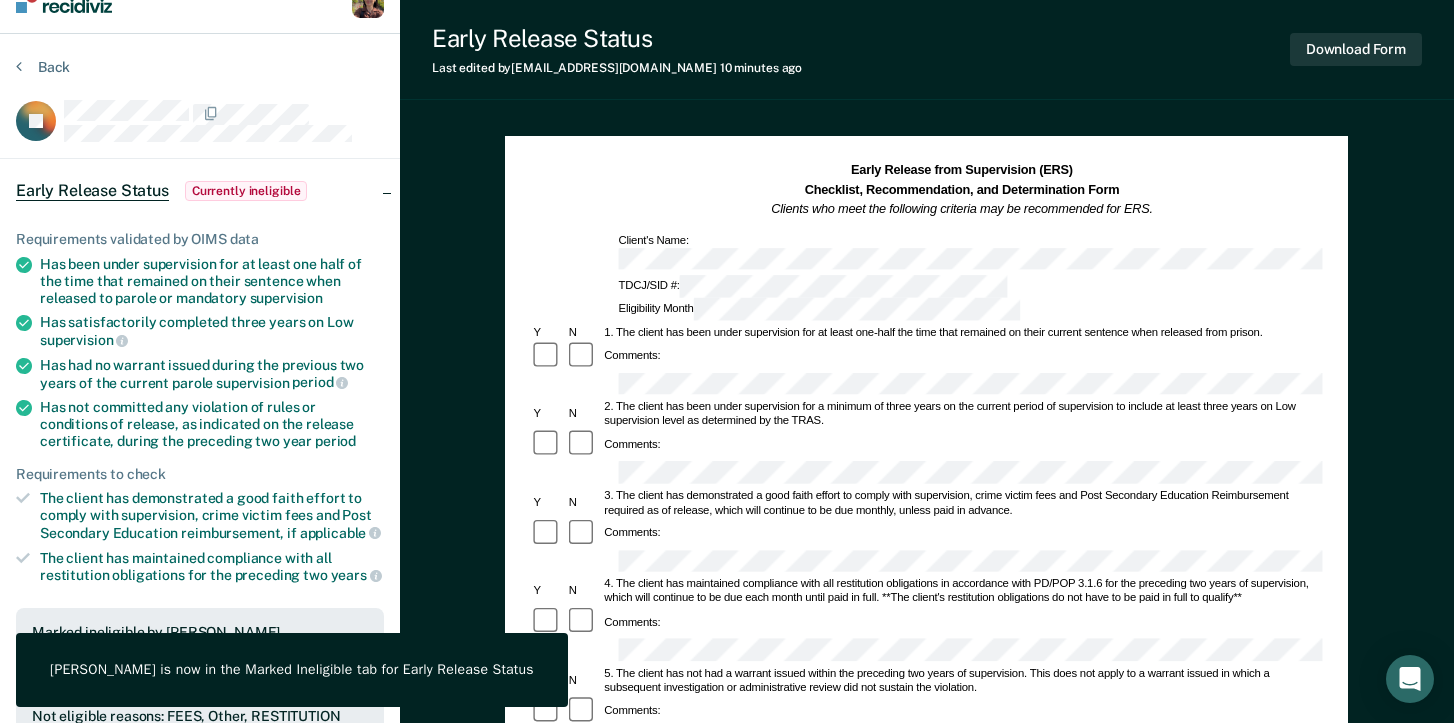 scroll, scrollTop: 8, scrollLeft: 0, axis: vertical 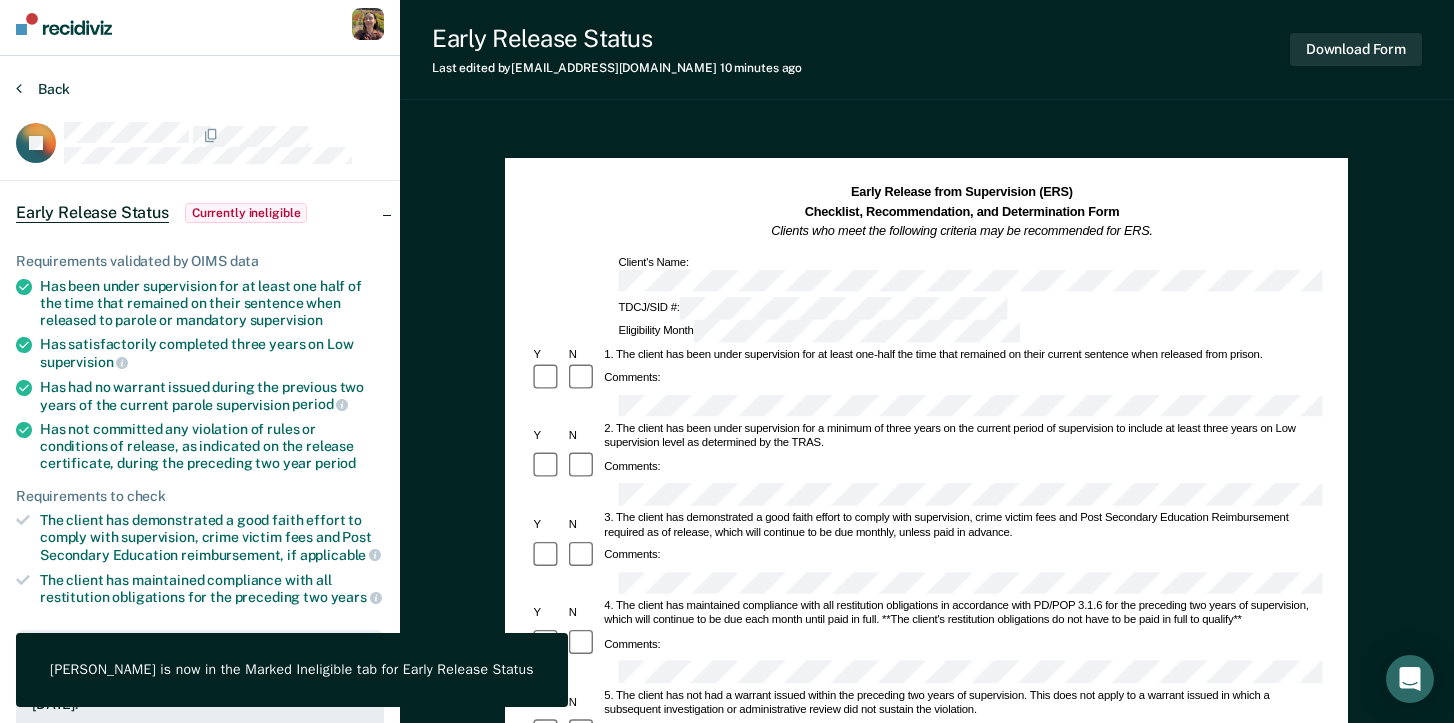click on "Back" at bounding box center [43, 89] 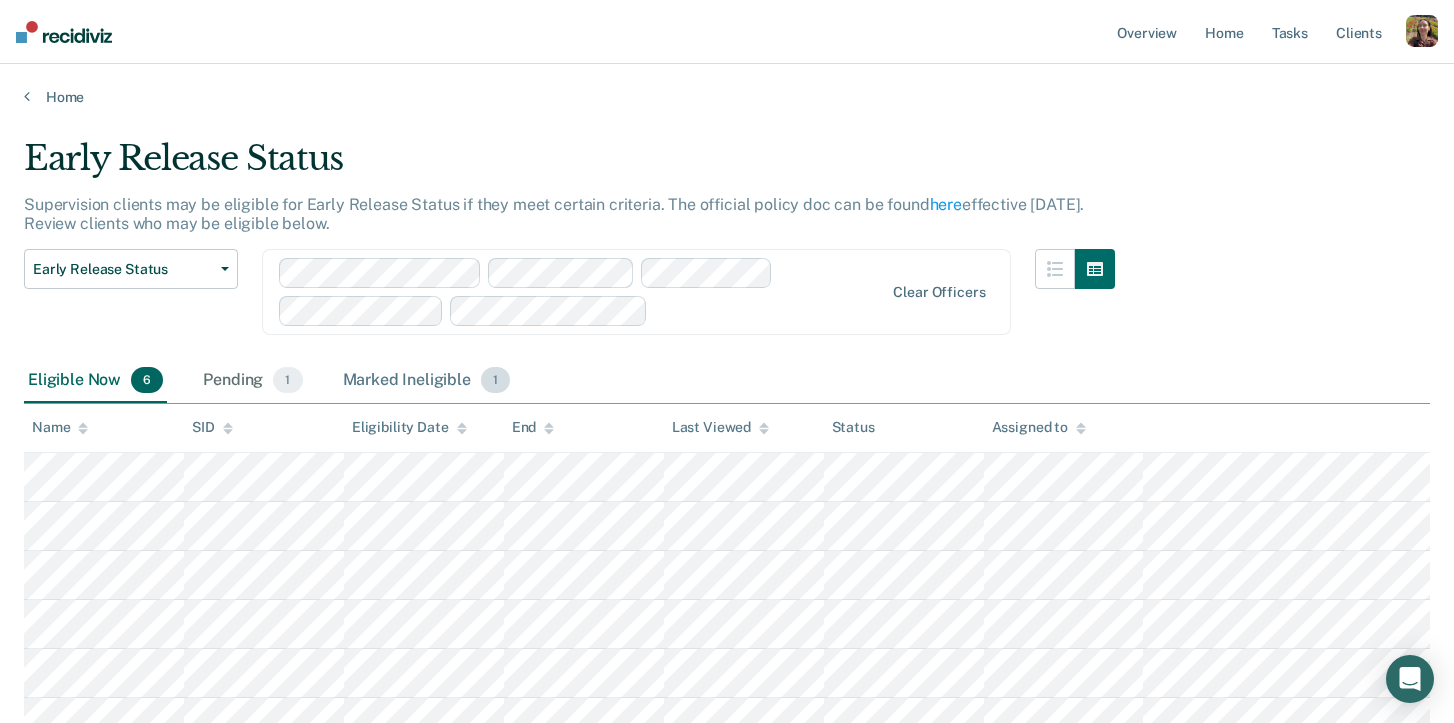 click on "Marked Ineligible 1" at bounding box center (427, 381) 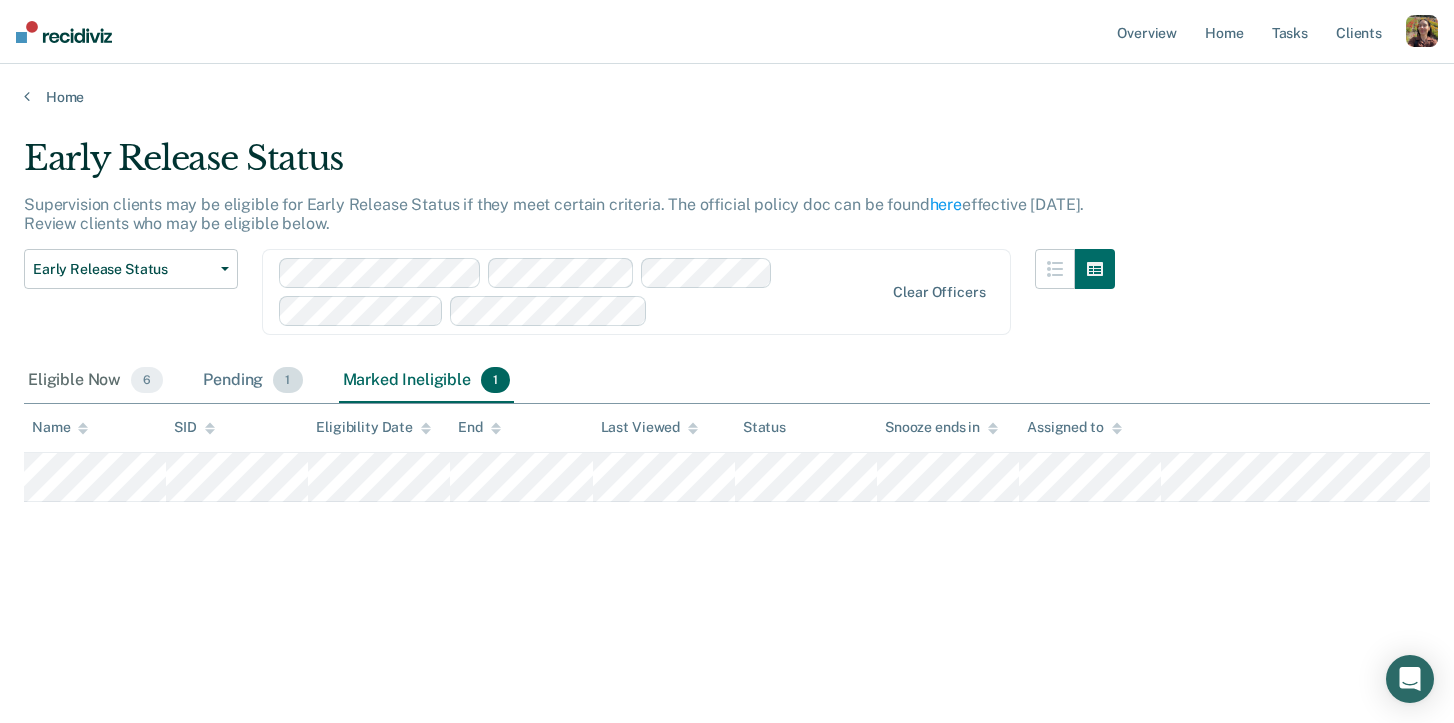 click on "Pending 1" at bounding box center (252, 381) 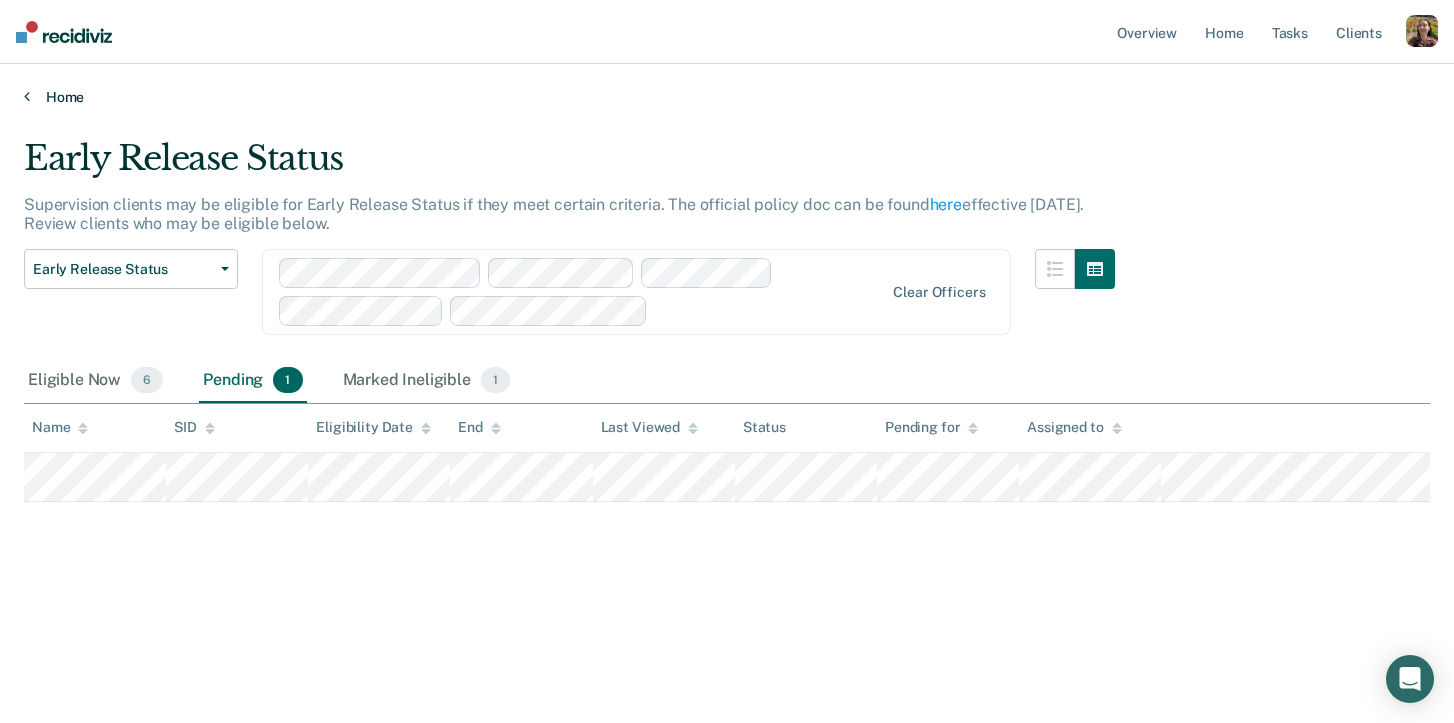 click on "Home" at bounding box center [727, 97] 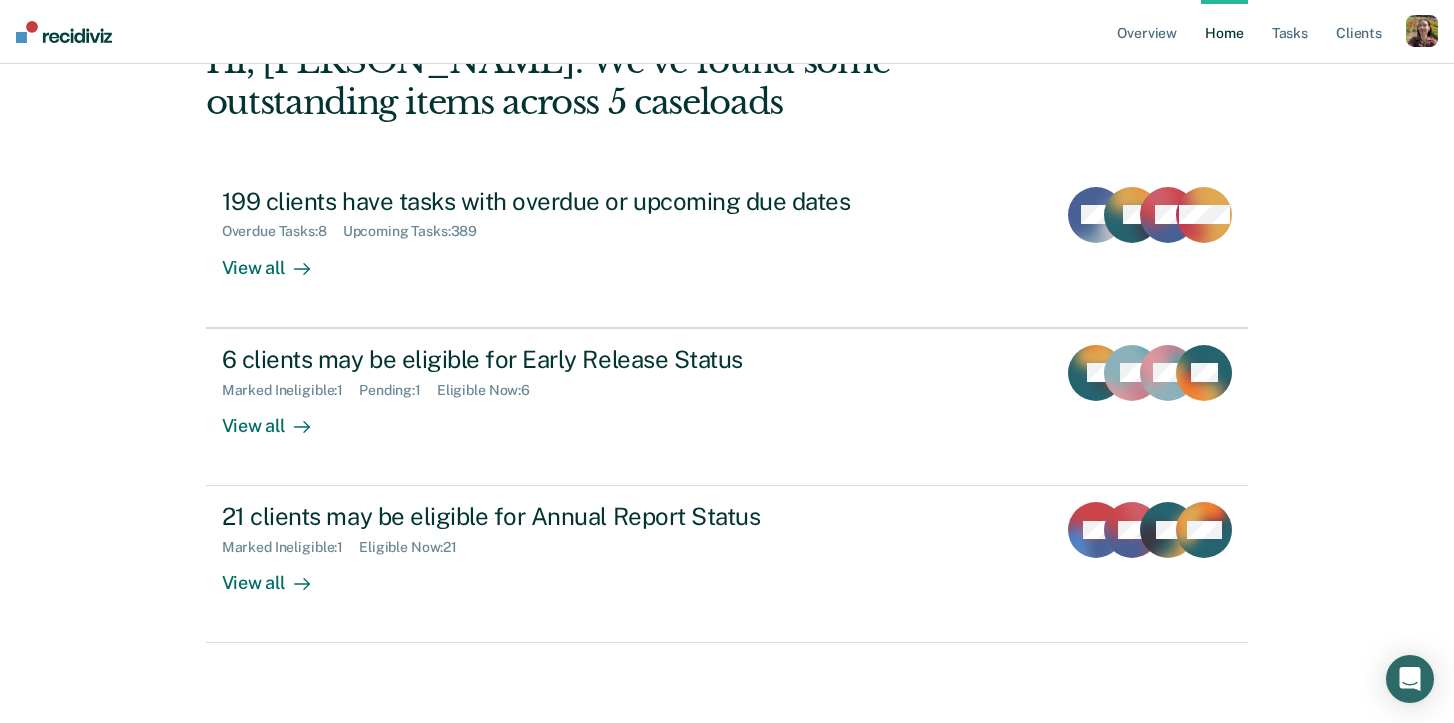 scroll, scrollTop: 126, scrollLeft: 0, axis: vertical 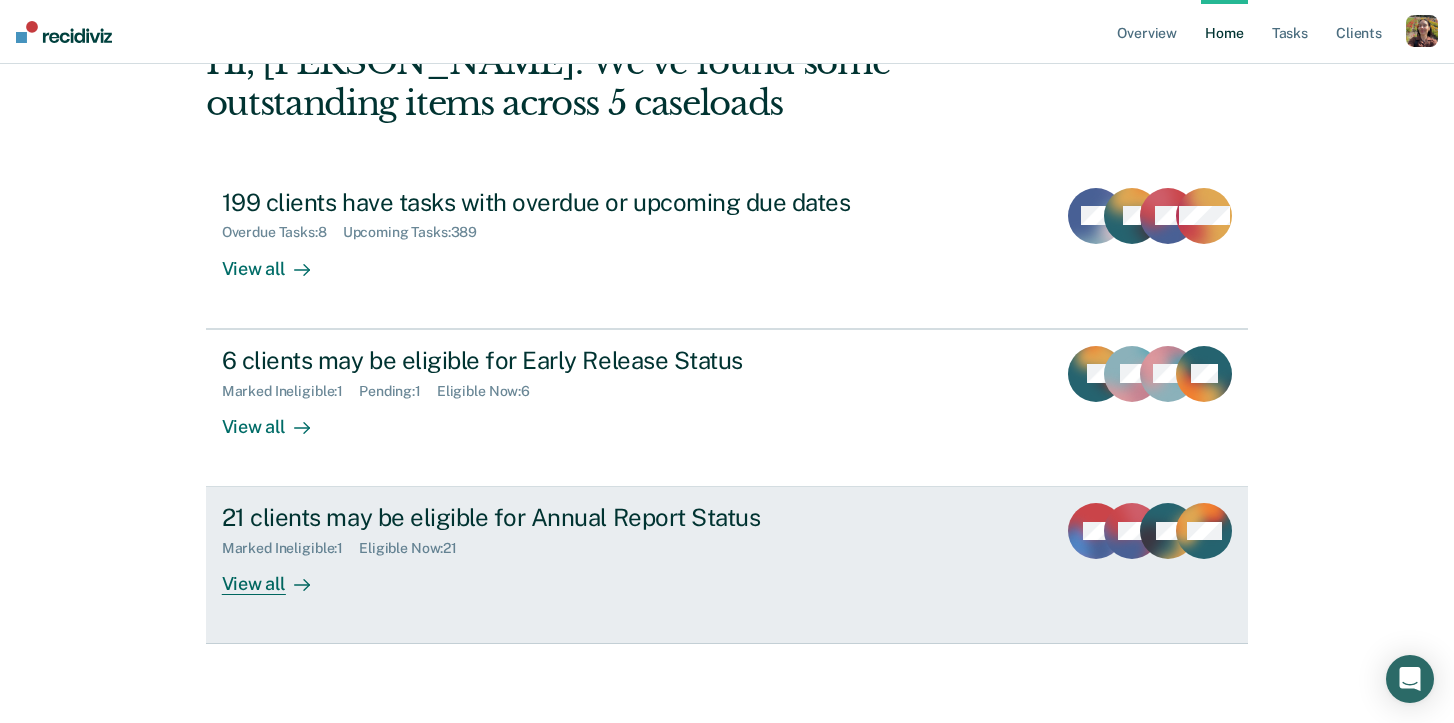 click on "View all" at bounding box center [278, 576] 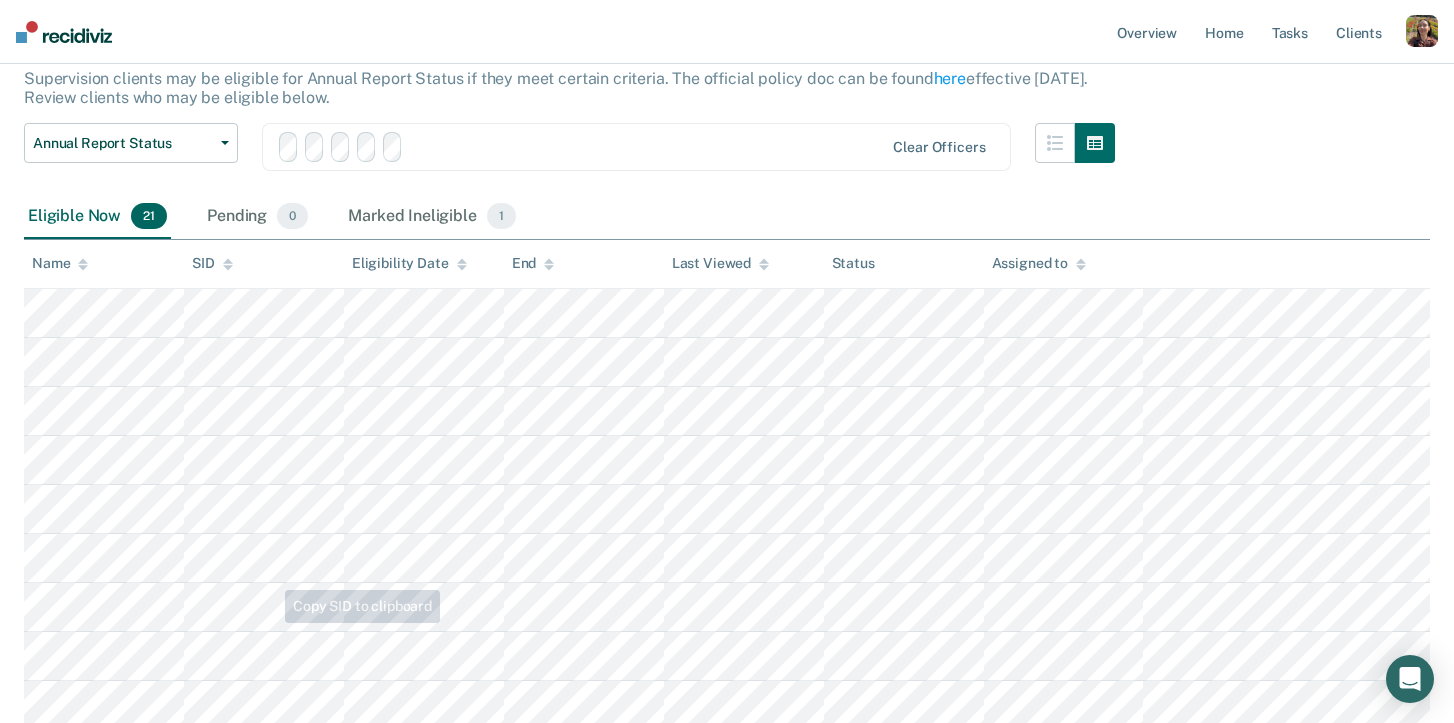 scroll, scrollTop: 0, scrollLeft: 0, axis: both 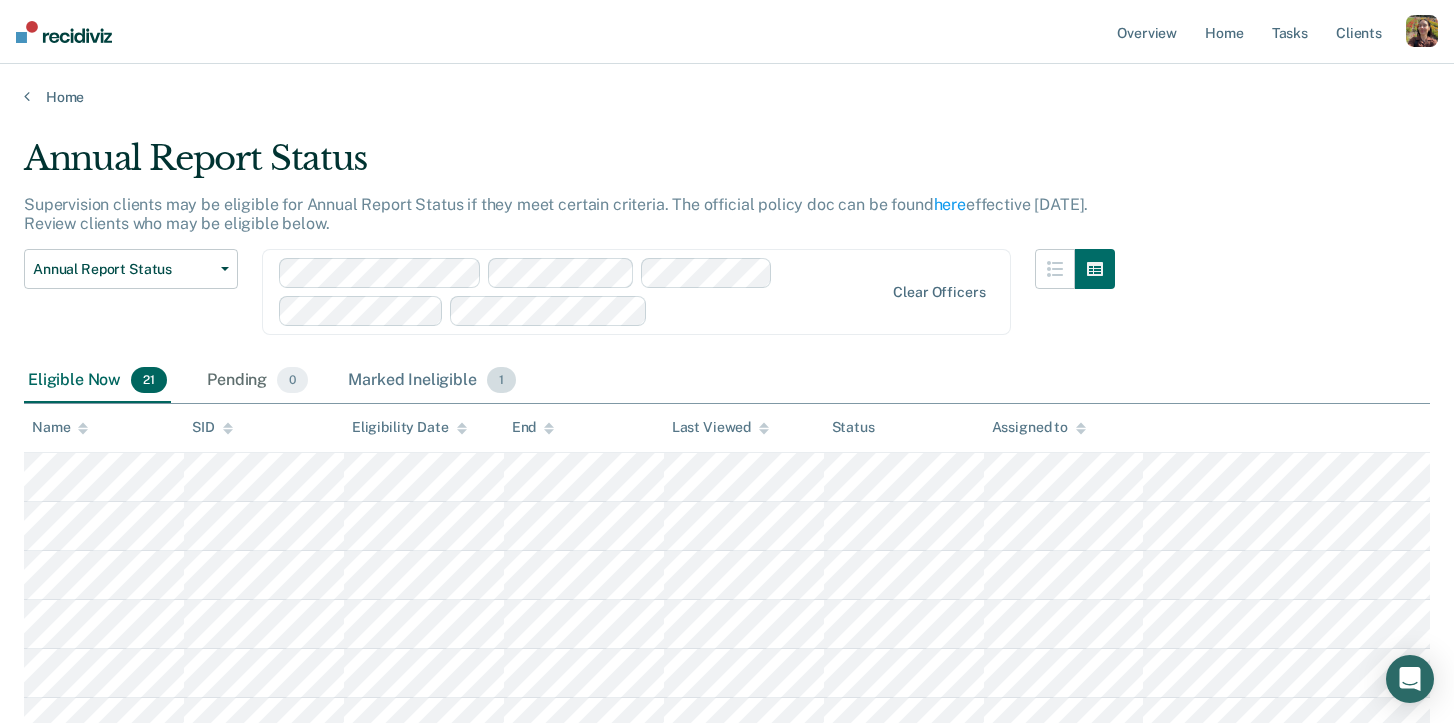 click on "Marked Ineligible 1" at bounding box center [432, 381] 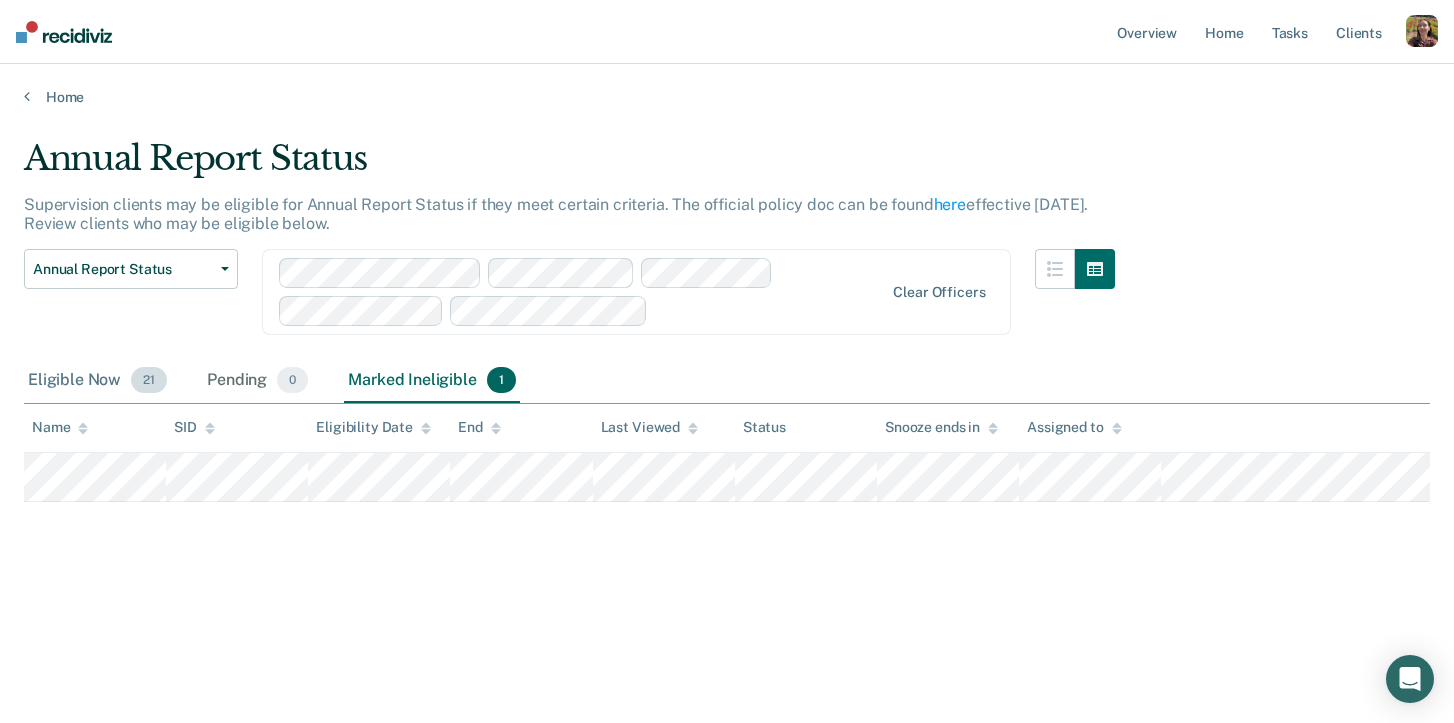 click on "Eligible Now 21" at bounding box center [97, 381] 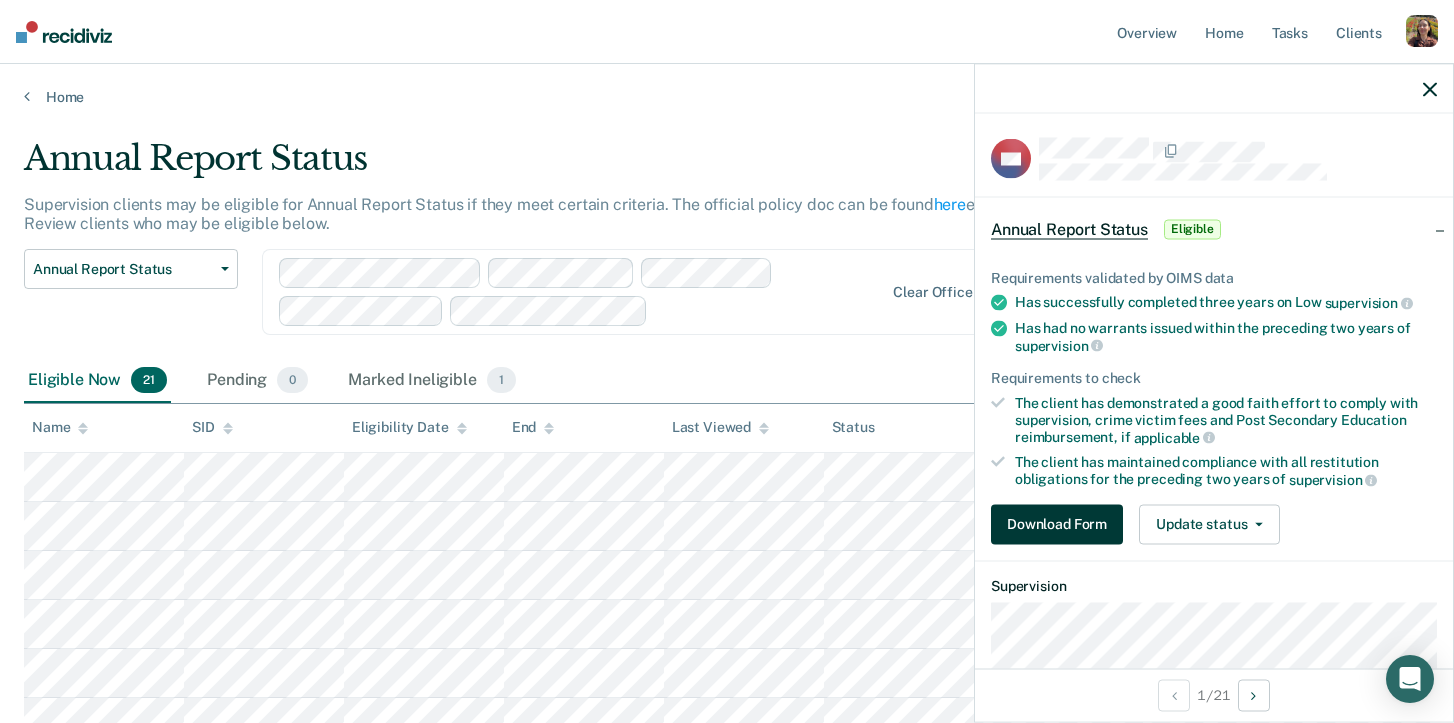 click on "Download Form" at bounding box center [1057, 524] 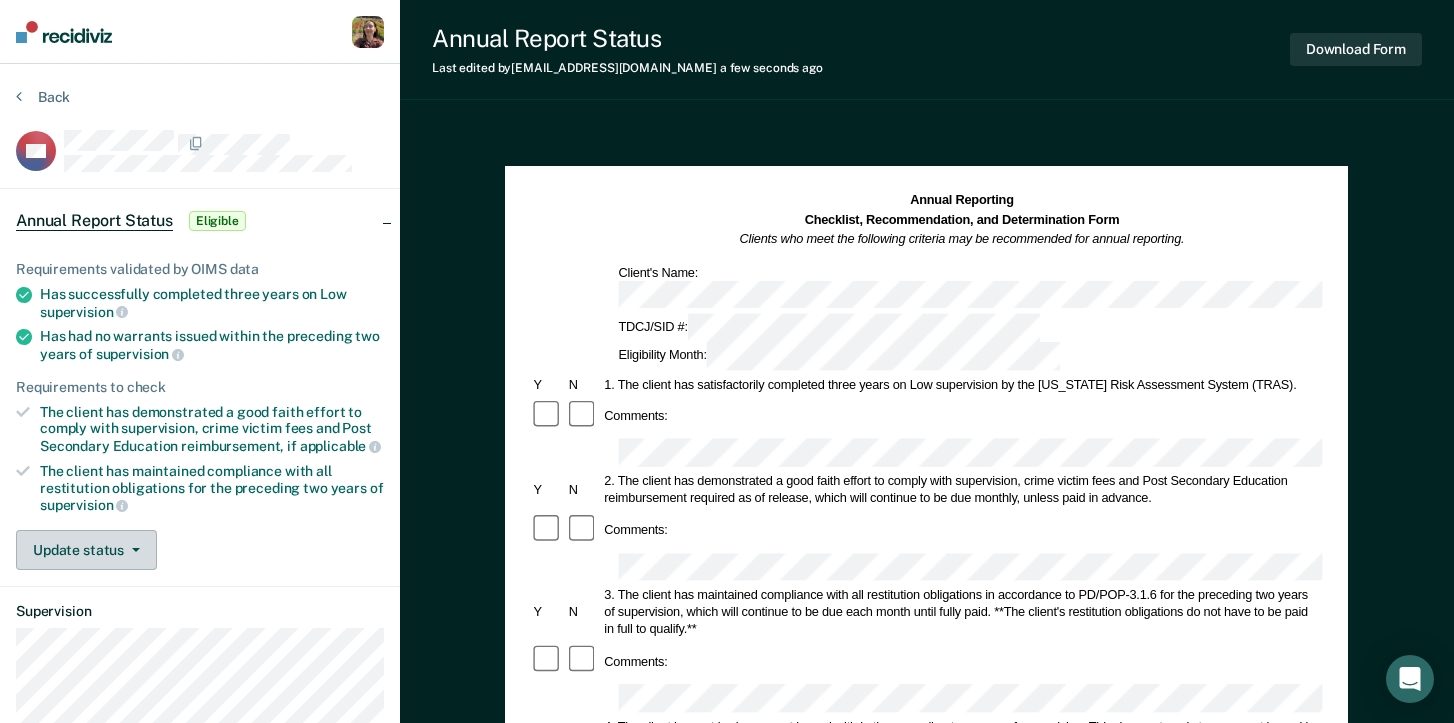 click on "Update status" at bounding box center [86, 550] 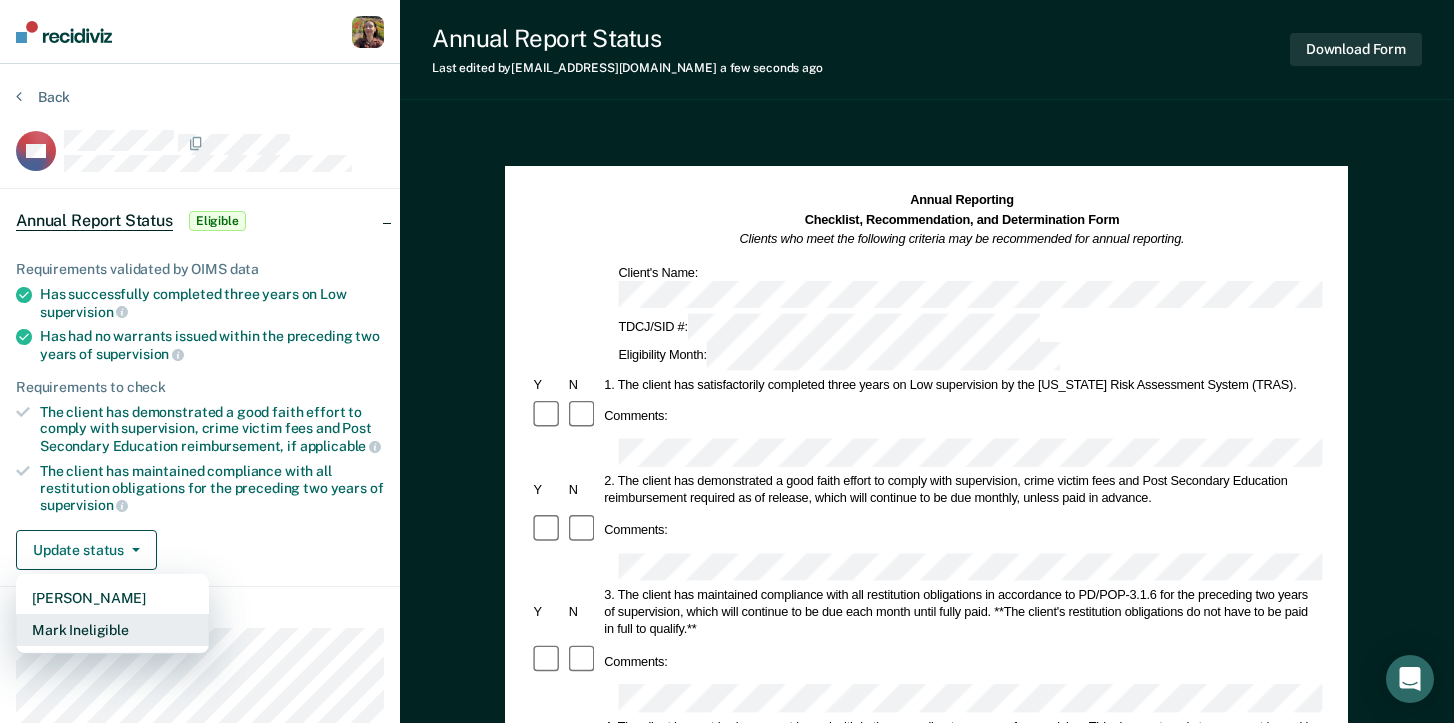 click on "Mark Ineligible" at bounding box center (112, 630) 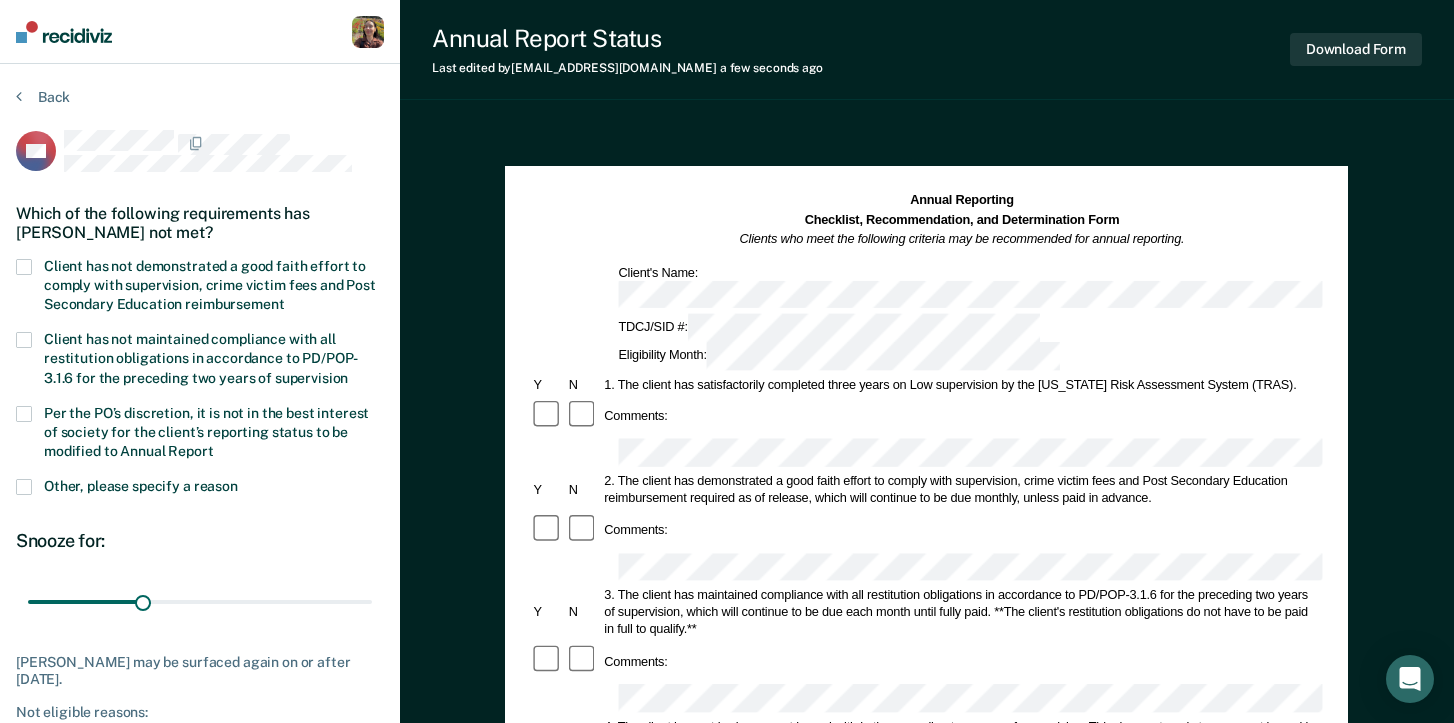 click on "Client has not demonstrated a good faith effort to comply with supervision, crime victim fees and Post Secondary Education reimbursement" at bounding box center [210, 285] 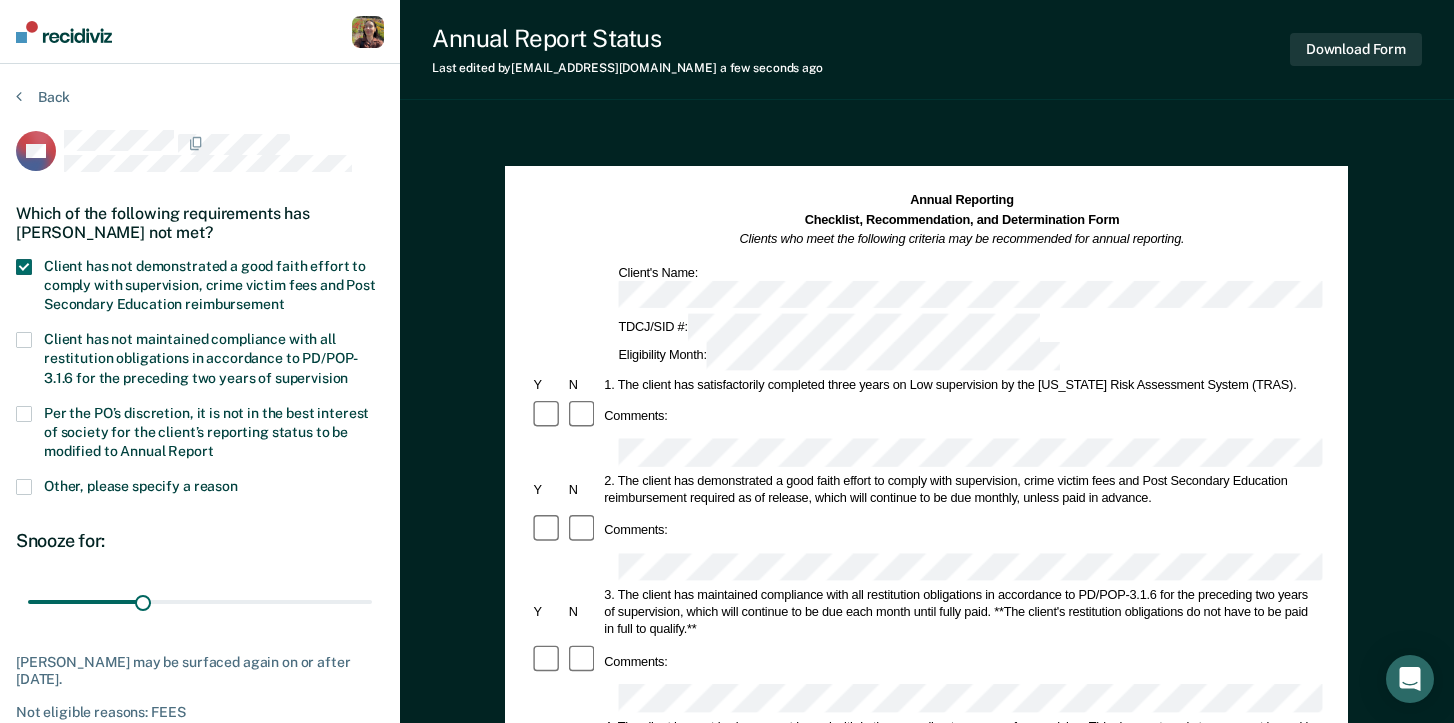 click on "Per the PO’s discretion, it is not in the best interest of society for the client’s reporting status to be modified to Annual Report" at bounding box center (206, 432) 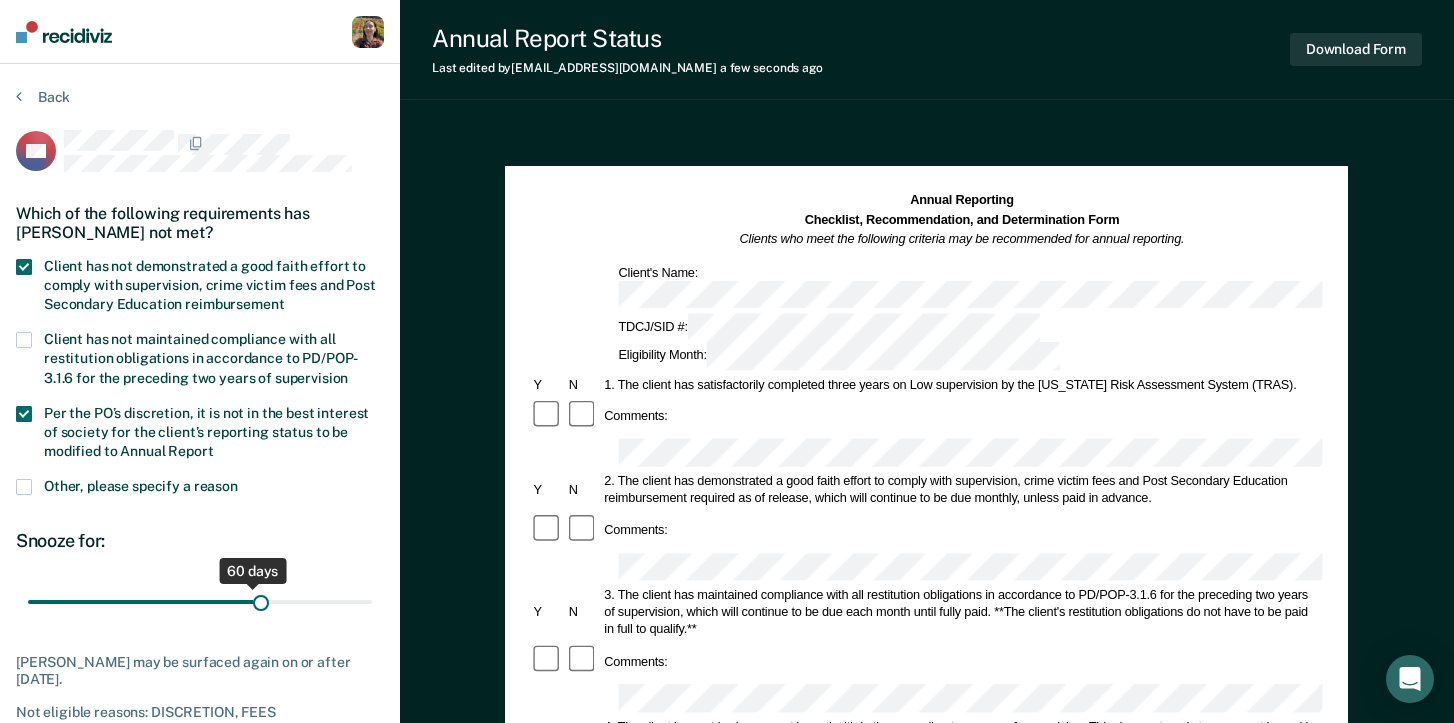 type on "62" 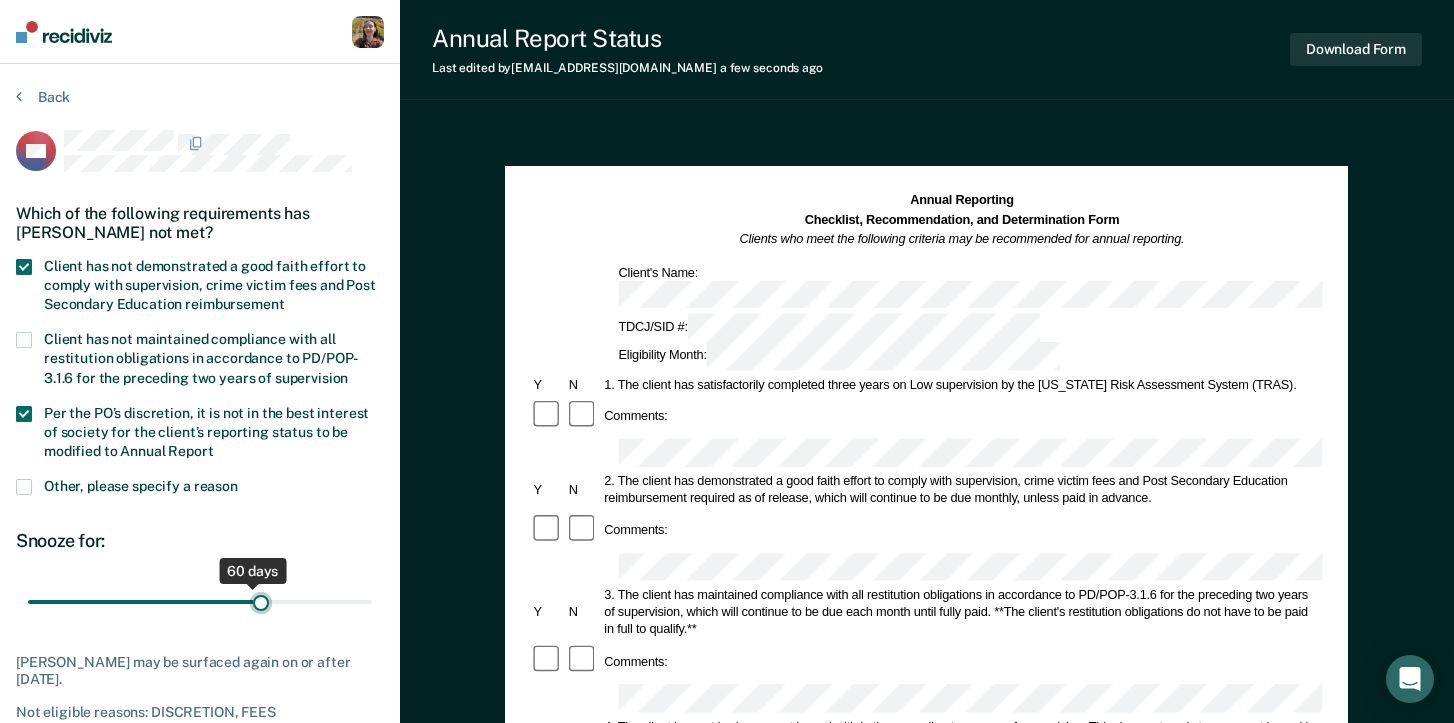 drag, startPoint x: 134, startPoint y: 594, endPoint x: 257, endPoint y: 593, distance: 123.00407 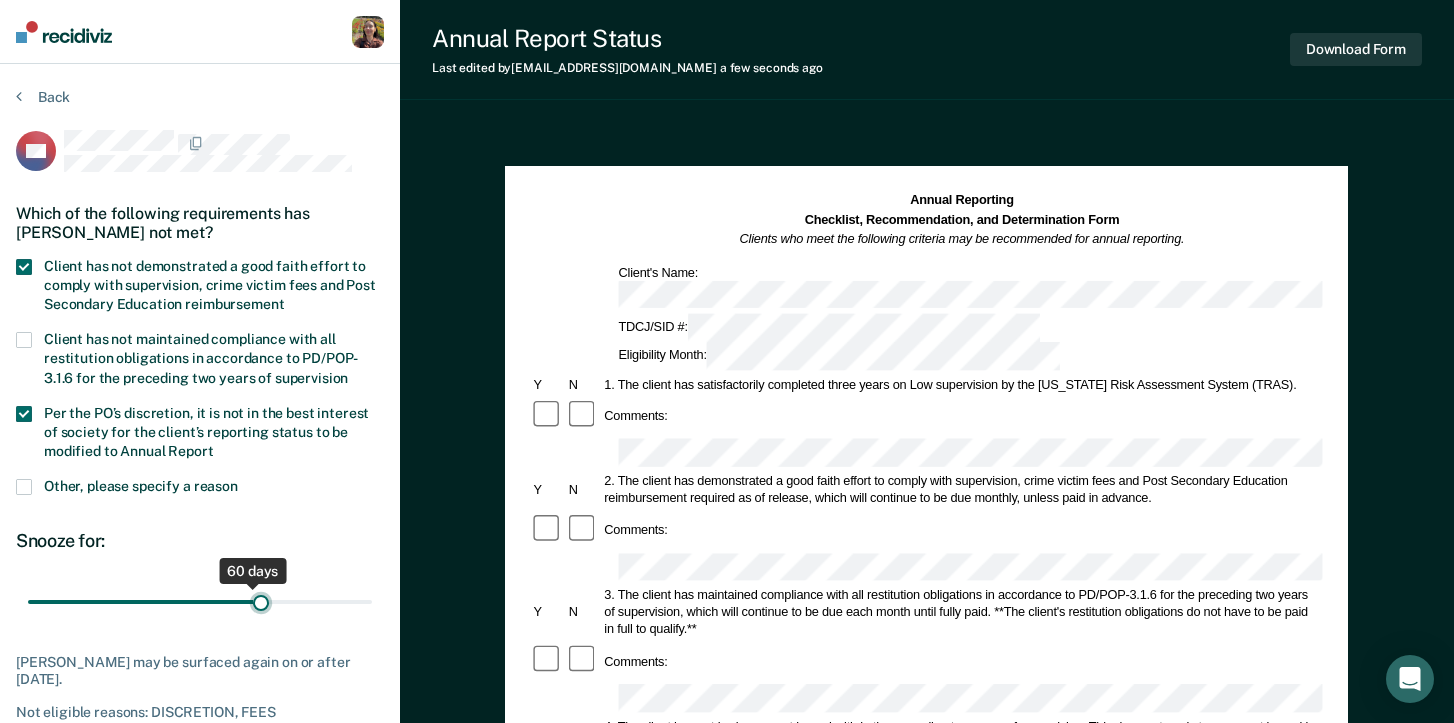 click at bounding box center [200, 601] 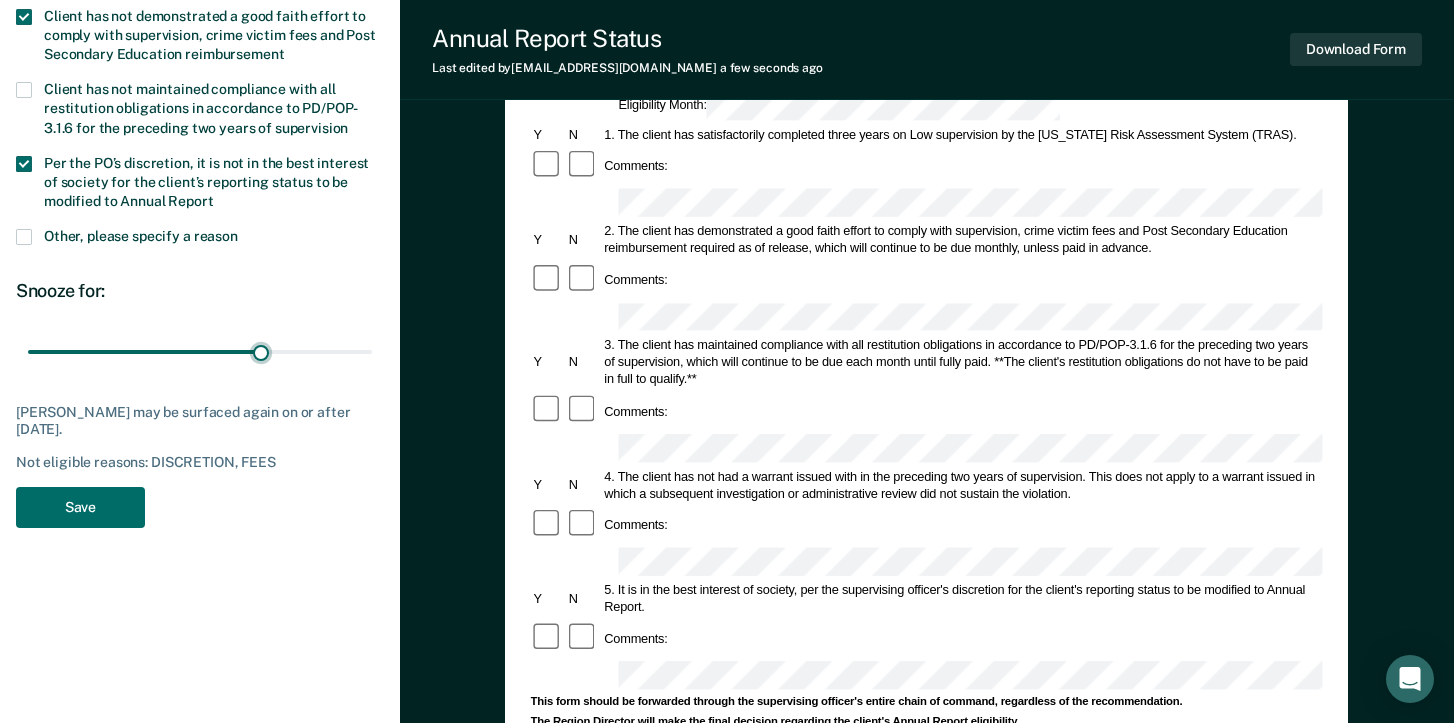 scroll, scrollTop: 249, scrollLeft: 0, axis: vertical 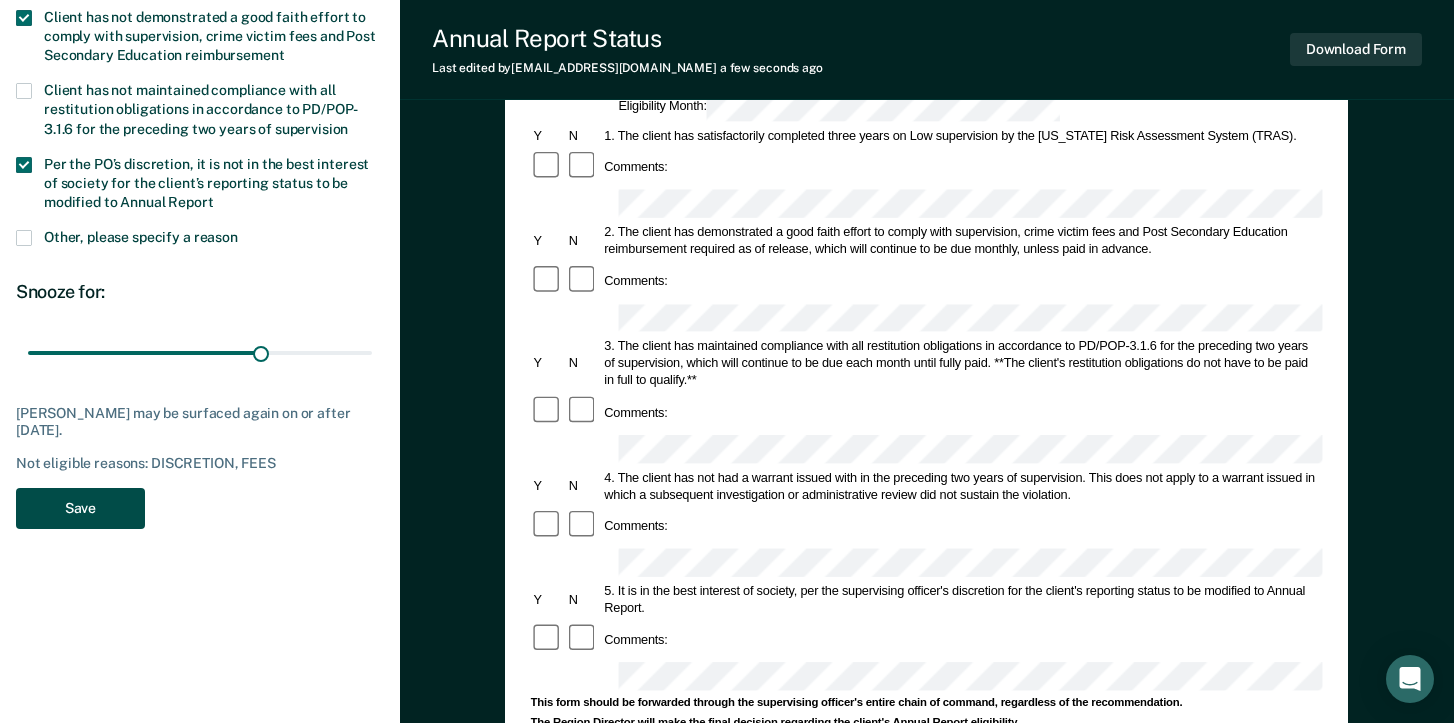 click on "Save" at bounding box center [80, 508] 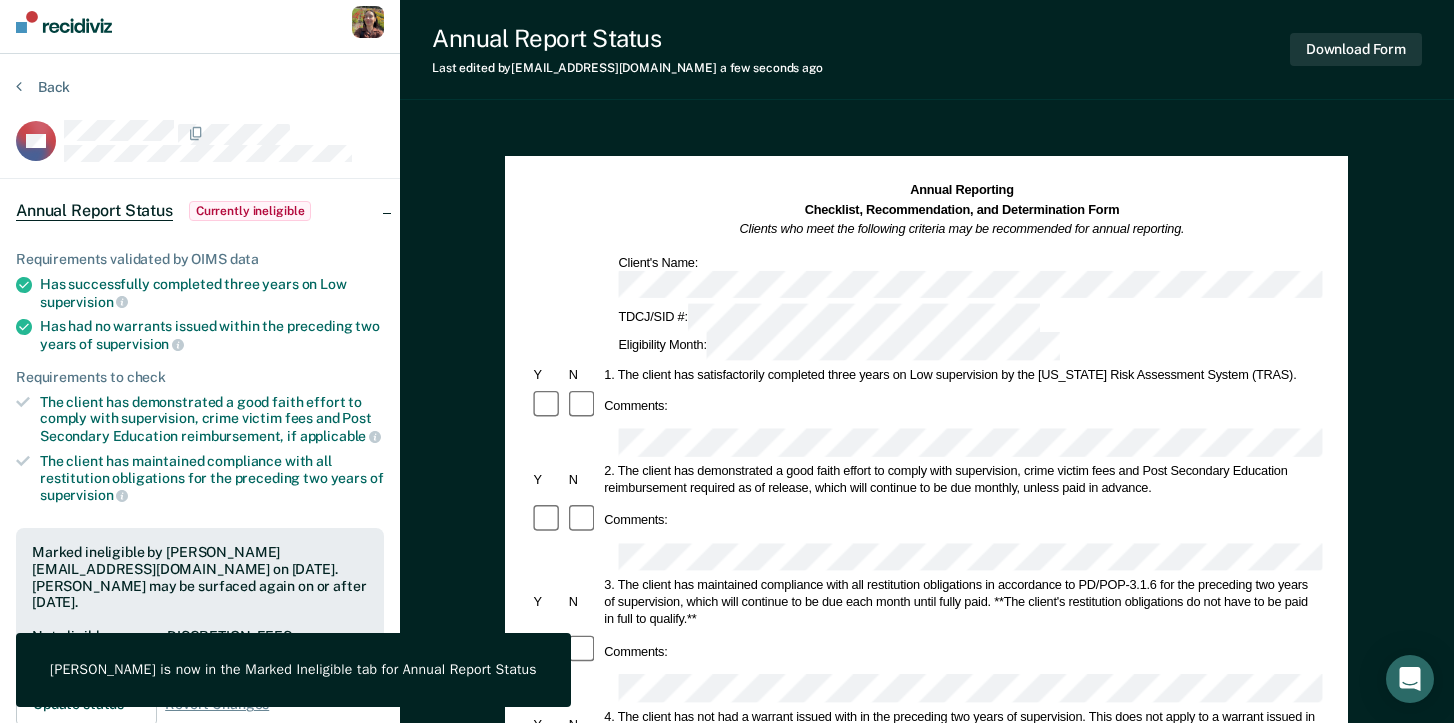 scroll, scrollTop: 0, scrollLeft: 0, axis: both 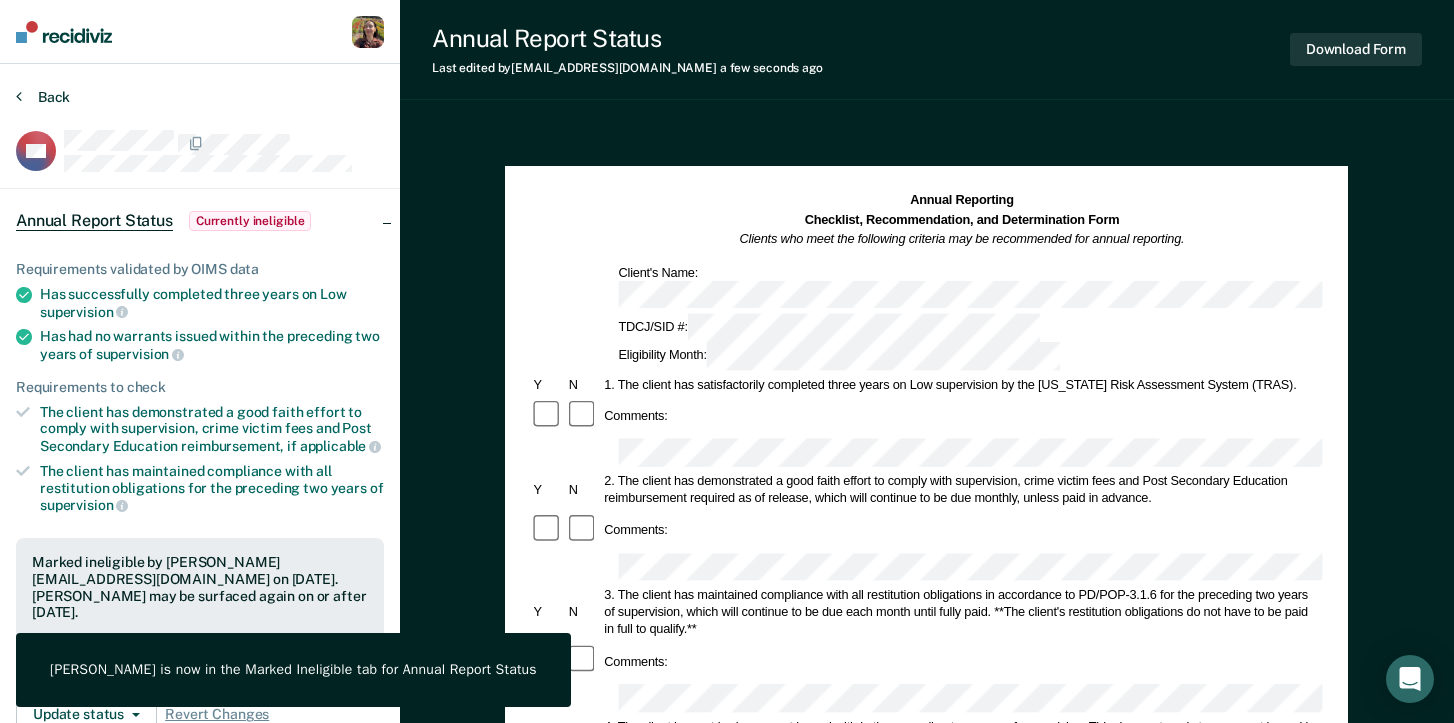 click on "Back" at bounding box center (43, 97) 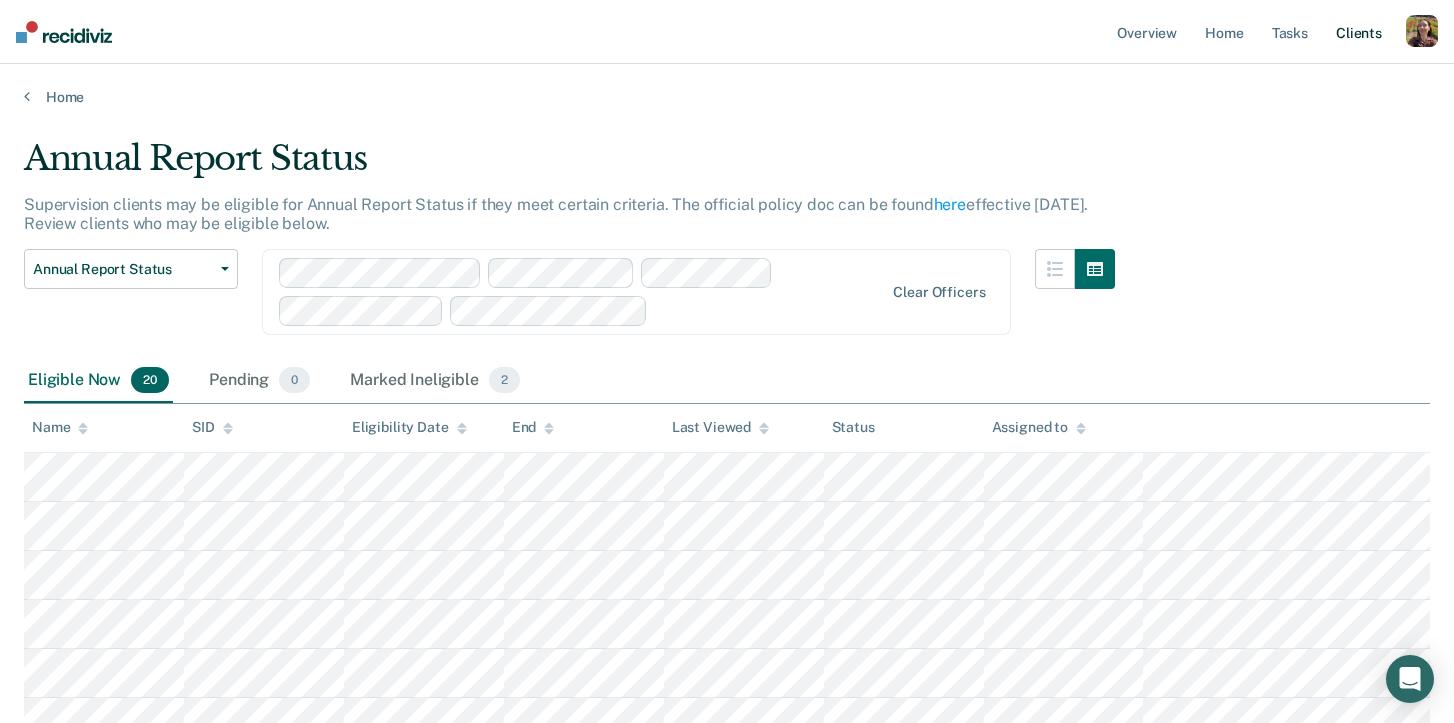 click on "Client s" at bounding box center (1359, 32) 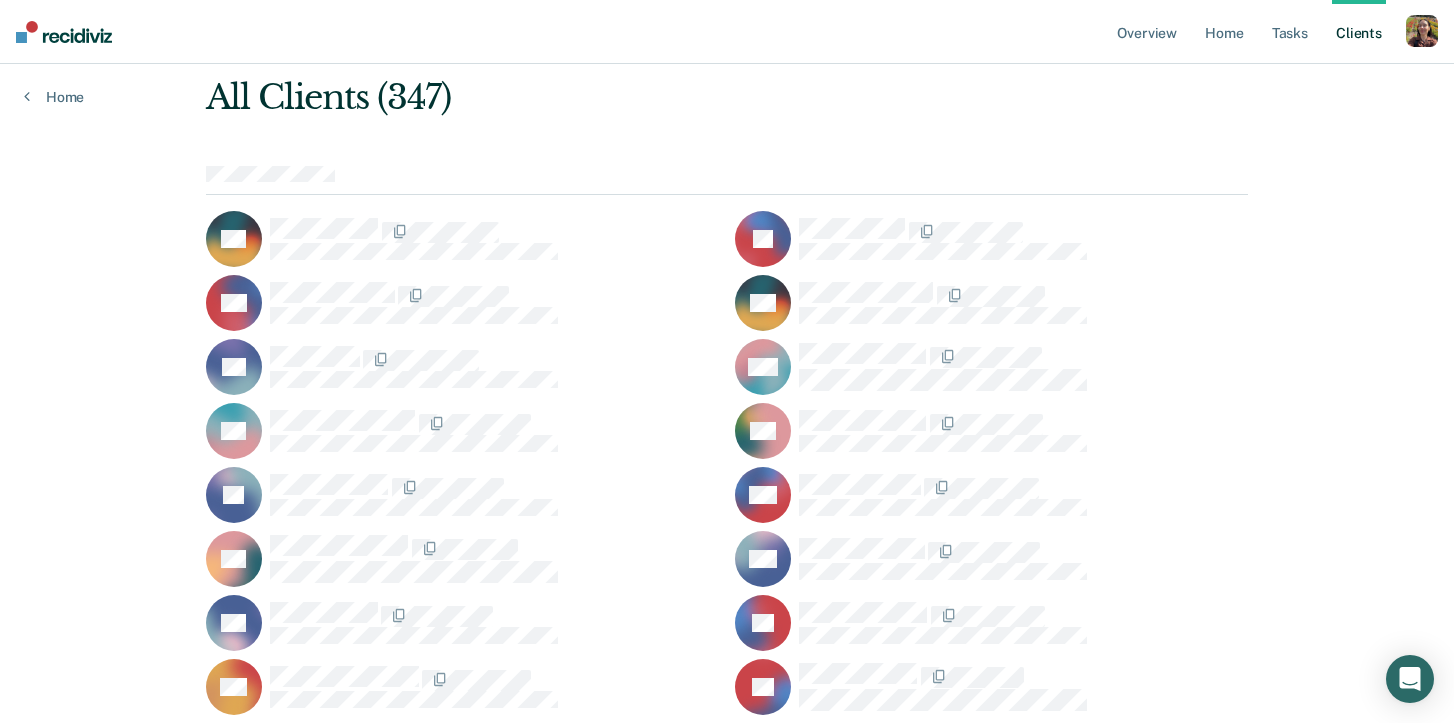 scroll, scrollTop: 11129, scrollLeft: 0, axis: vertical 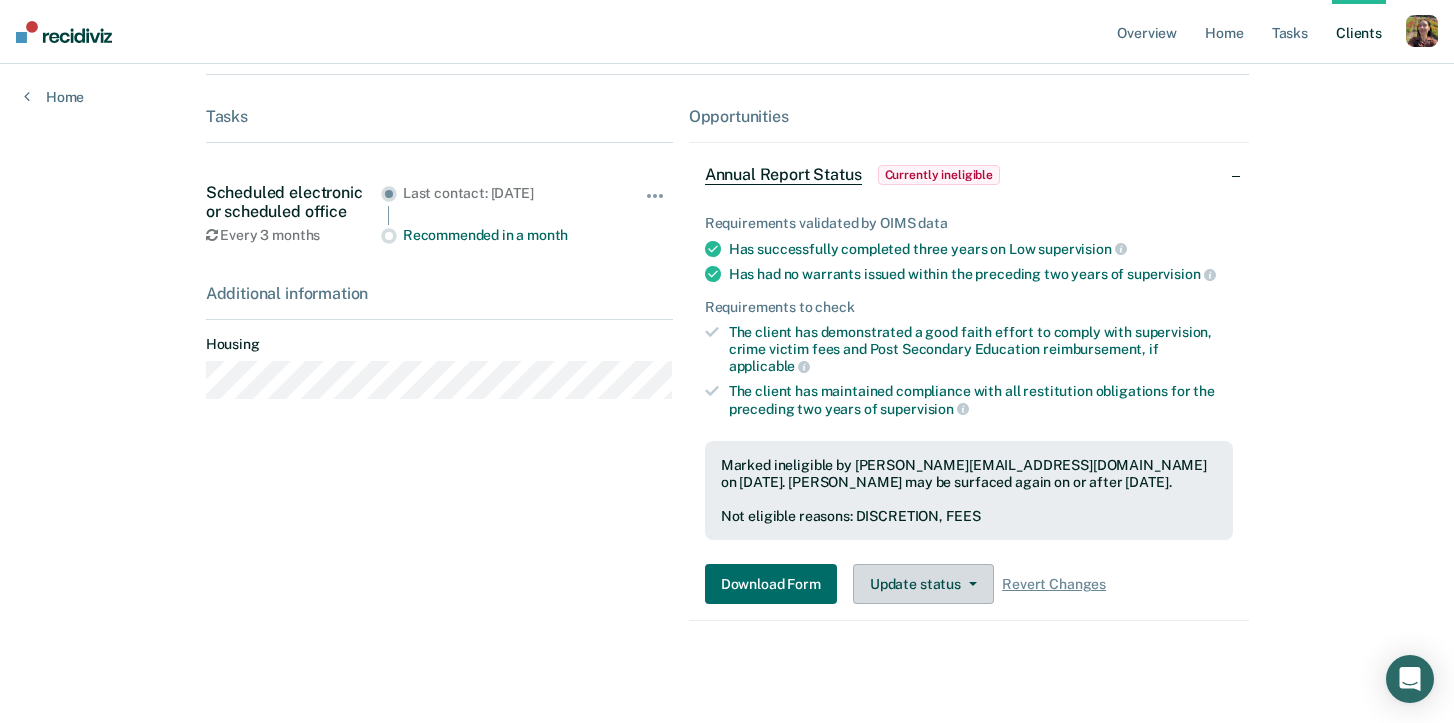 click on "Update status" at bounding box center [923, 584] 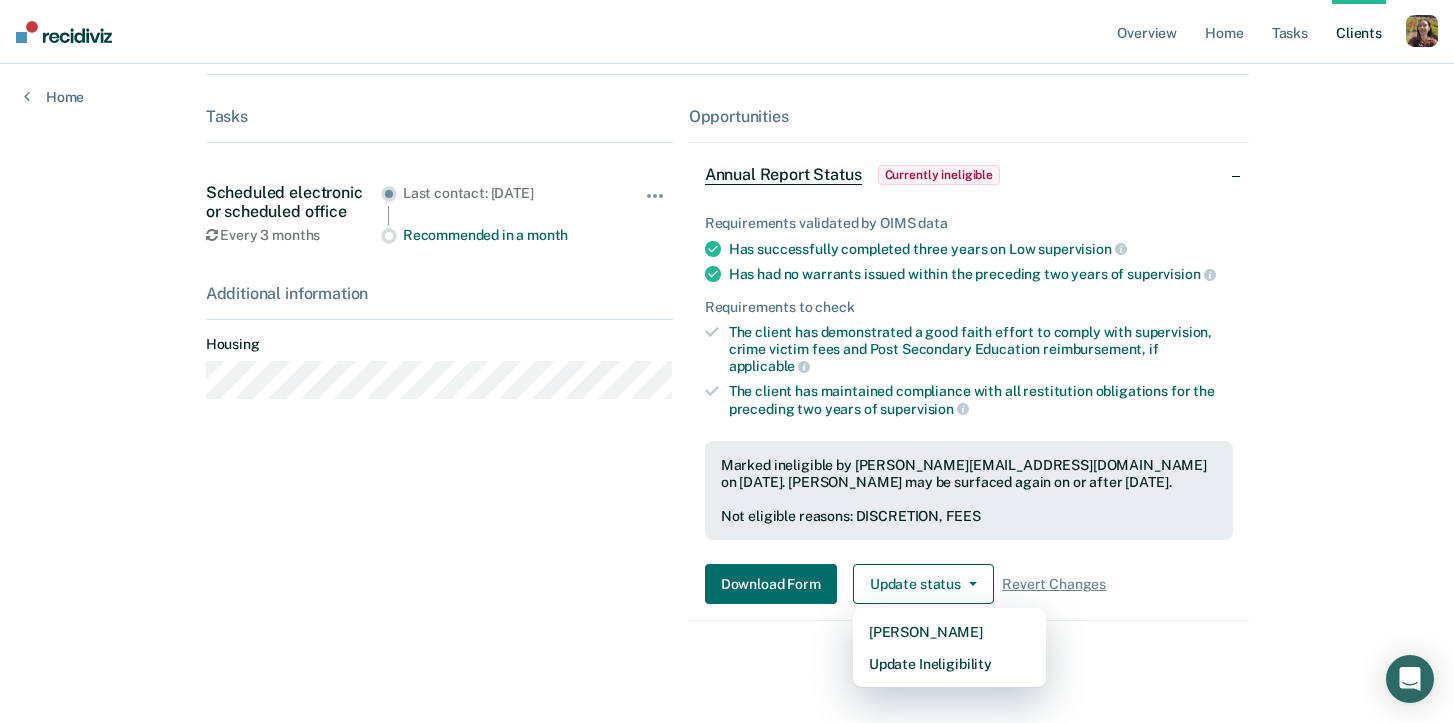 click on "Tasks Scheduled electronic or scheduled office   Every 3 months Last contact: [DATE] Recommended in a month Hide from tasks list for... 7  days 30  days 90  days Additional information Housing" at bounding box center (439, 364) 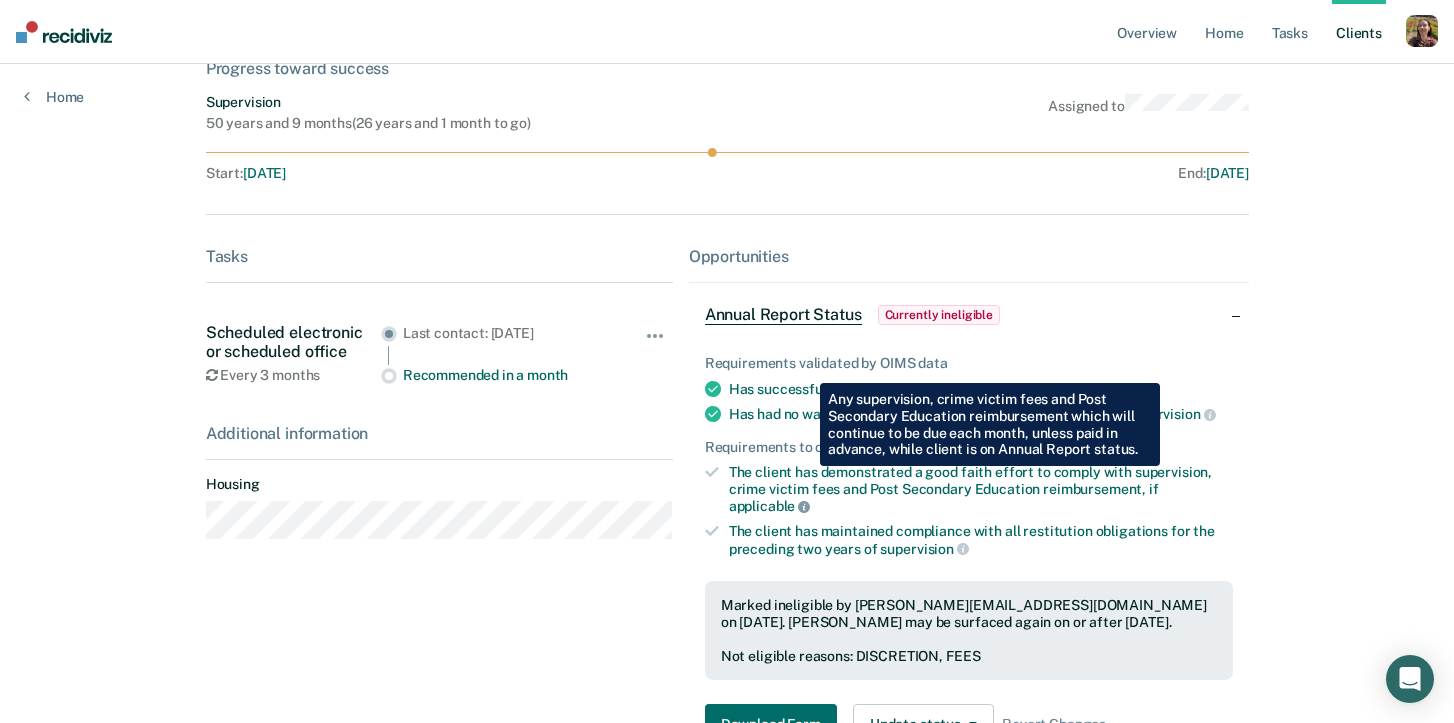scroll, scrollTop: 186, scrollLeft: 0, axis: vertical 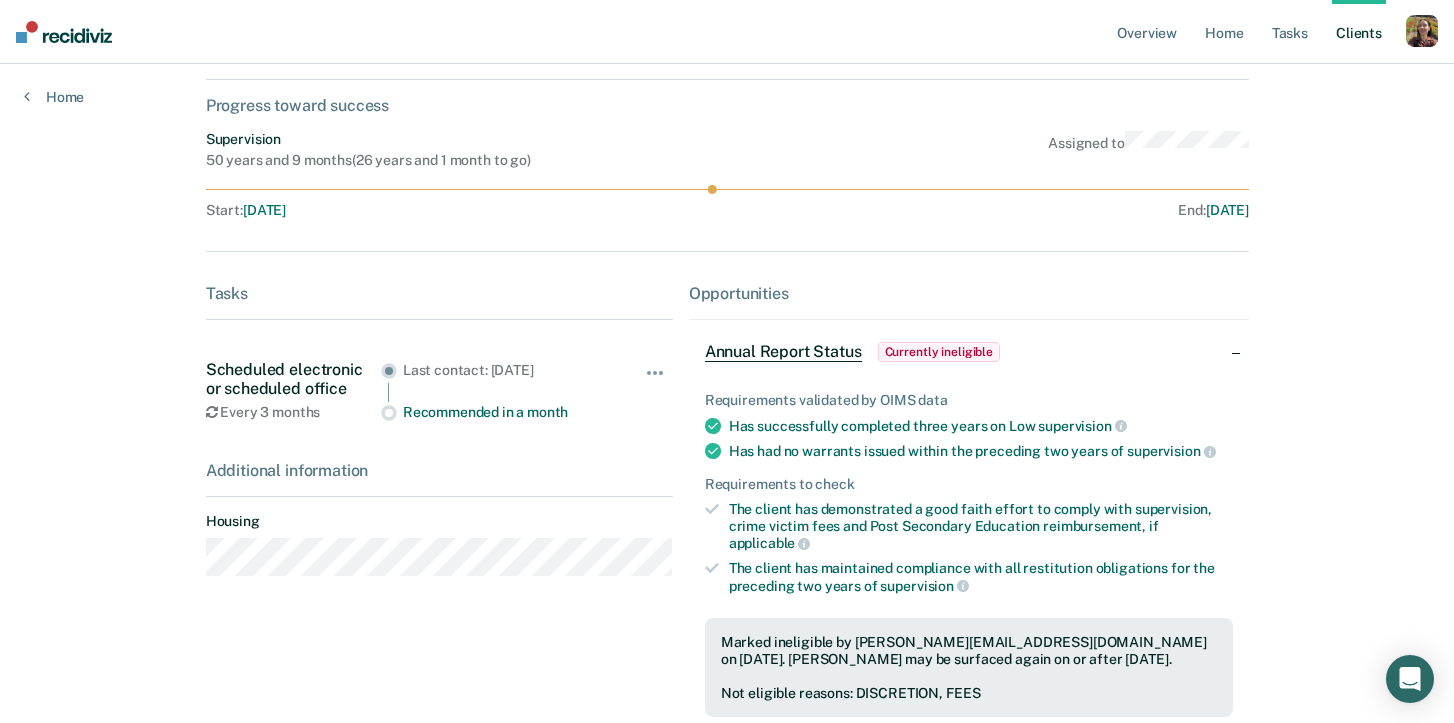 click at bounding box center [1422, 31] 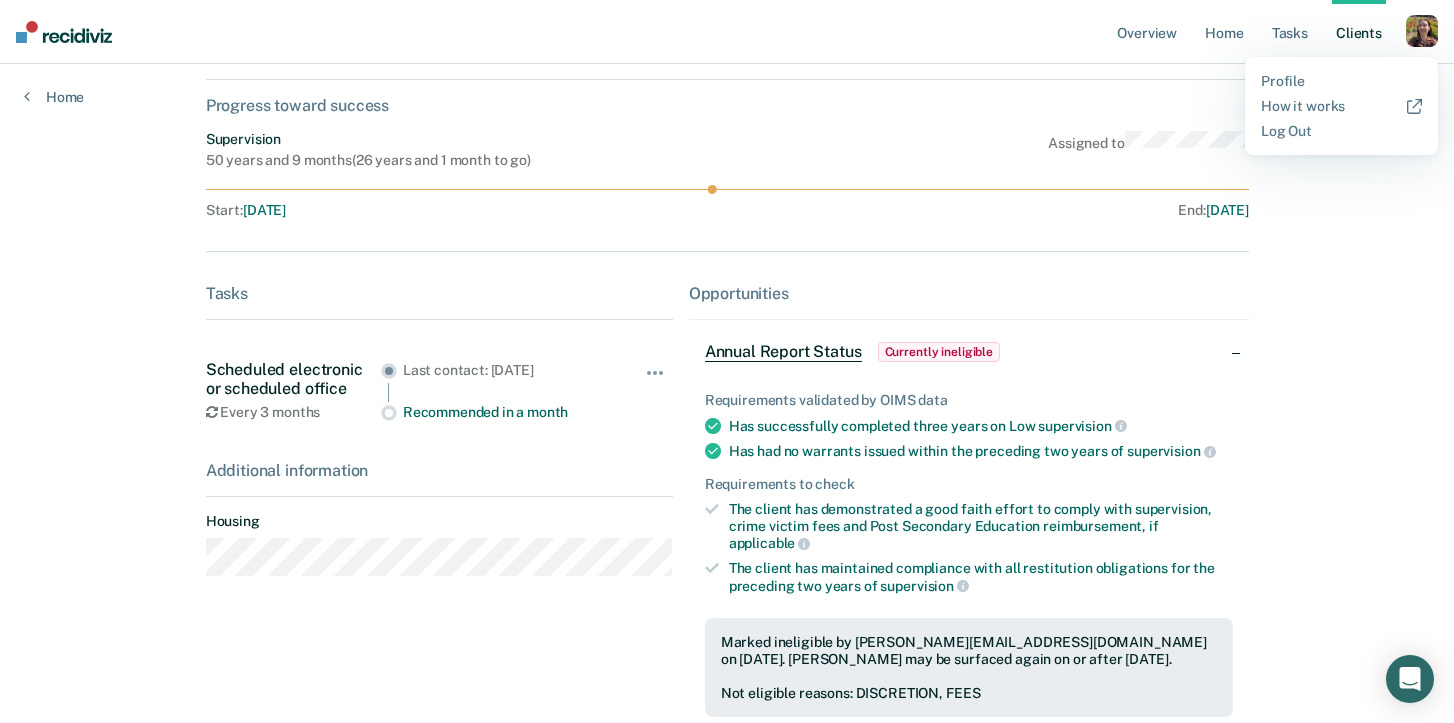 click on "Overview Home Tasks Client s Profile How it works Log Out Home AW   Contacts Preferred Name Preferred Contact None Call Text Email None Prototype Progress toward success Supervision 50 years and 9 months  ( 26 years and 1 month to go ) Assigned to  Start :  [DATE] End :  [DATE] Tasks Scheduled electronic or scheduled office   Every 3 months Last contact: [DATE] Recommended in a month Hide from tasks list for... 7  days 30  days 90  days Additional information Housing   Opportunities Annual Report Status Currently ineligible  Requirements validated by OIMS data Has successfully completed three years on Low   supervision   Has had no warrants issued within the preceding two years of   supervision   Requirements to check The client has demonstrated a good faith effort to comply with supervision, crime victim fees and Post Secondary Education reimbursement, if   applicable   The client has maintained compliance with all restitution obligations for the preceding two years of   supervision" at bounding box center [727, 358] 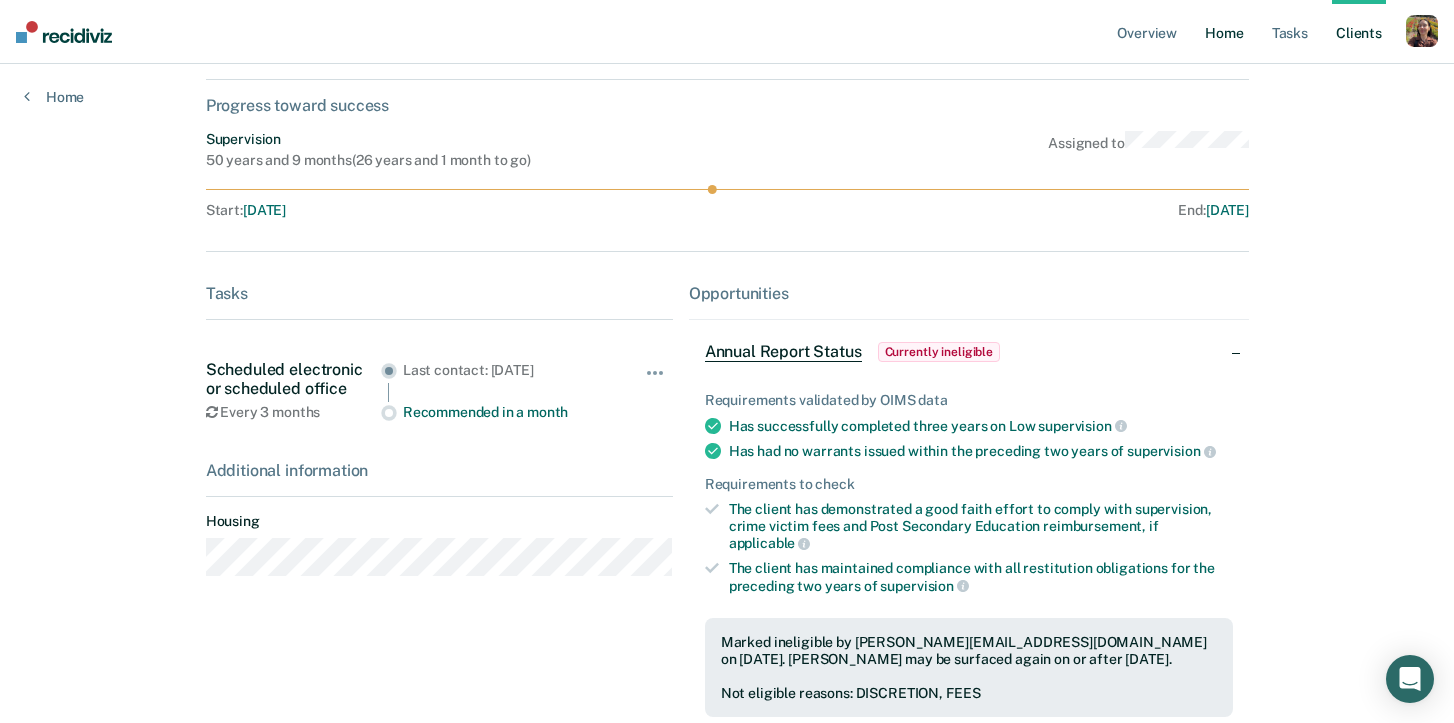 click on "Home" at bounding box center (1224, 32) 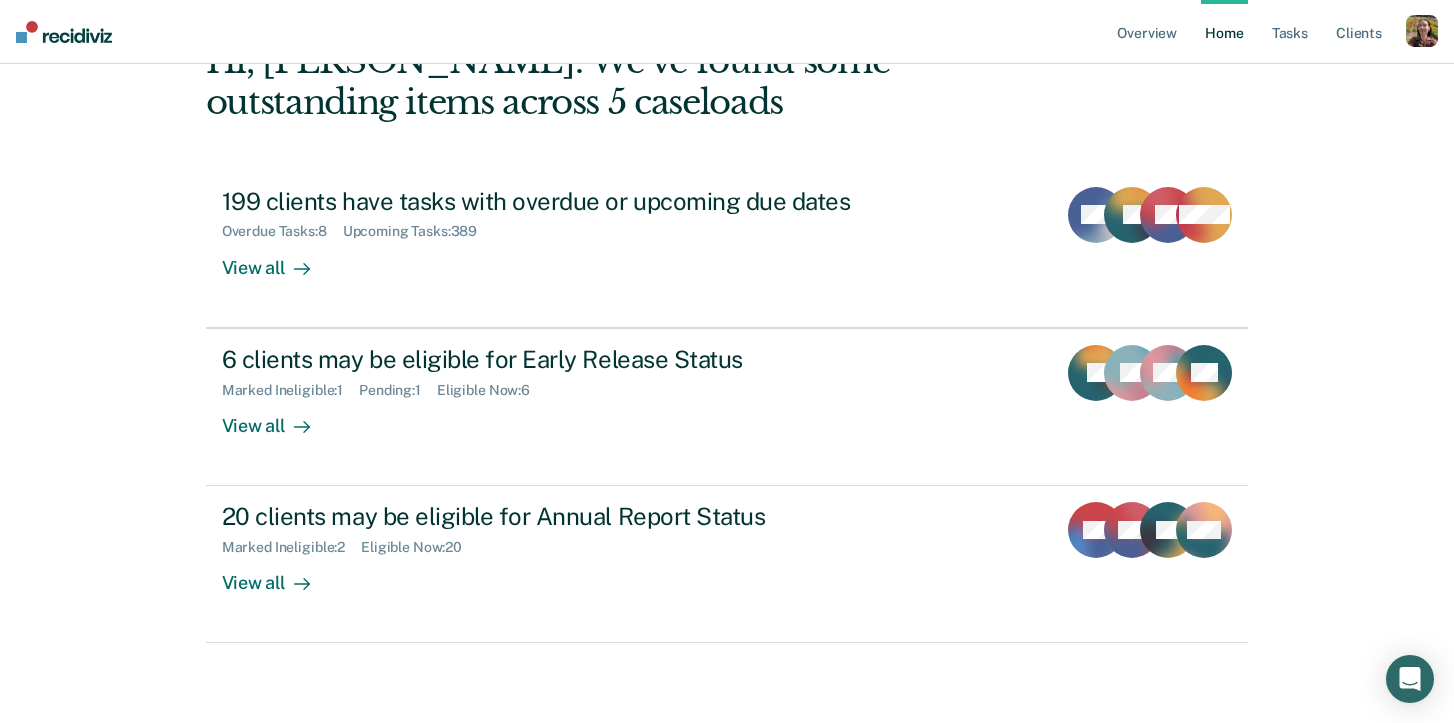 scroll, scrollTop: 0, scrollLeft: 0, axis: both 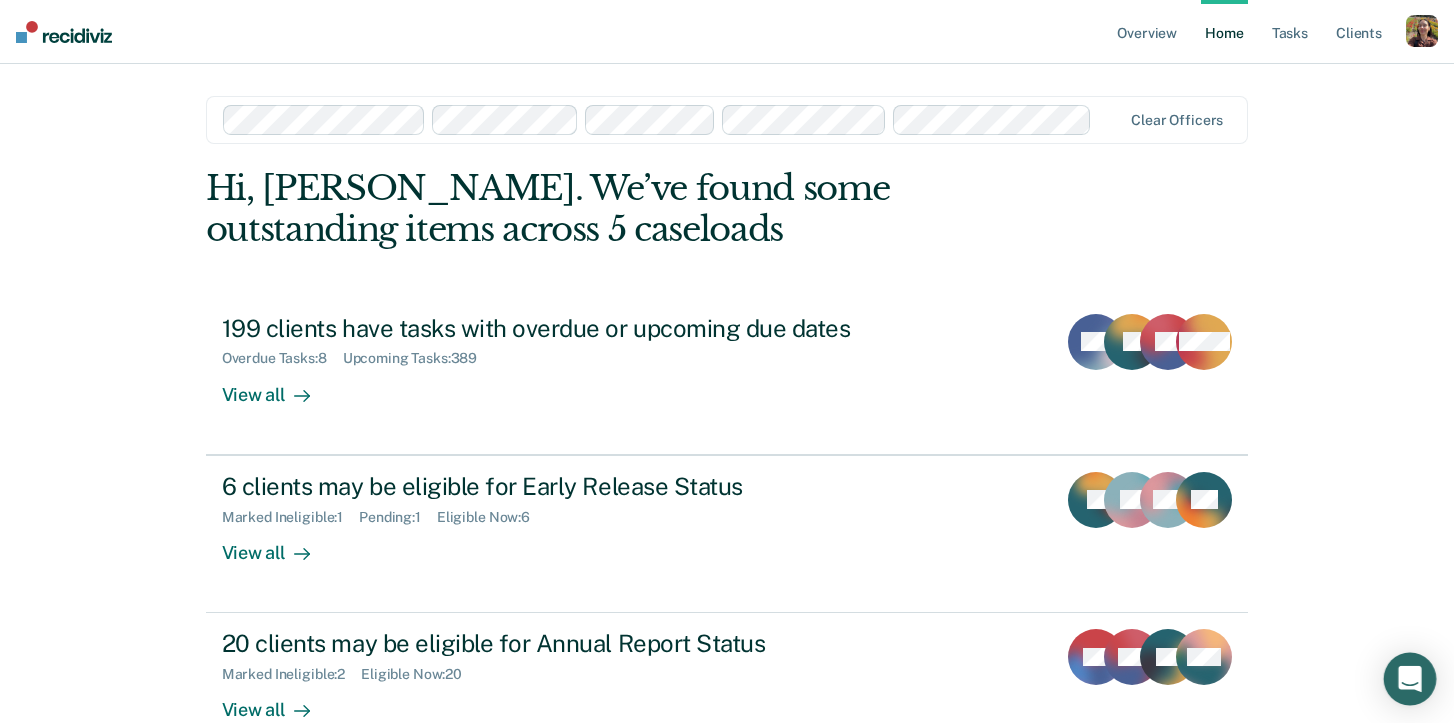 click 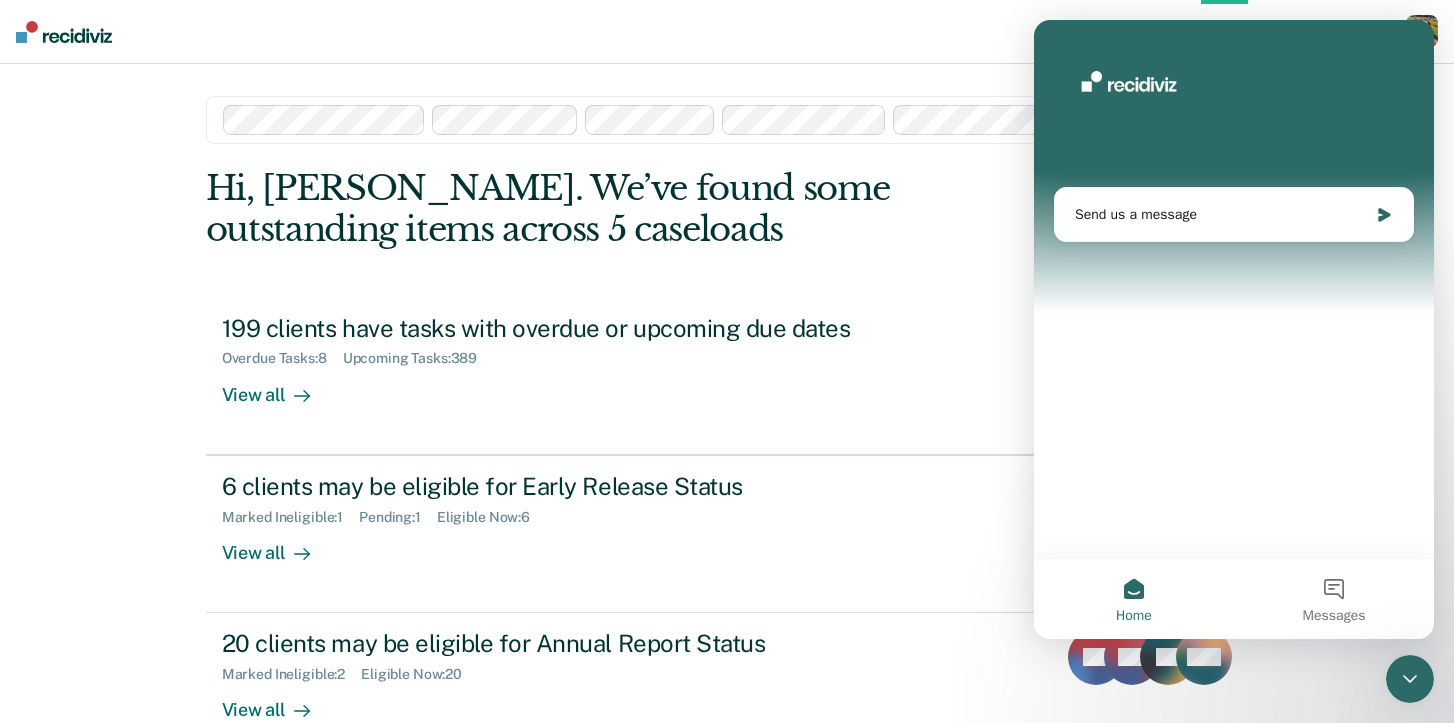 scroll, scrollTop: 0, scrollLeft: 0, axis: both 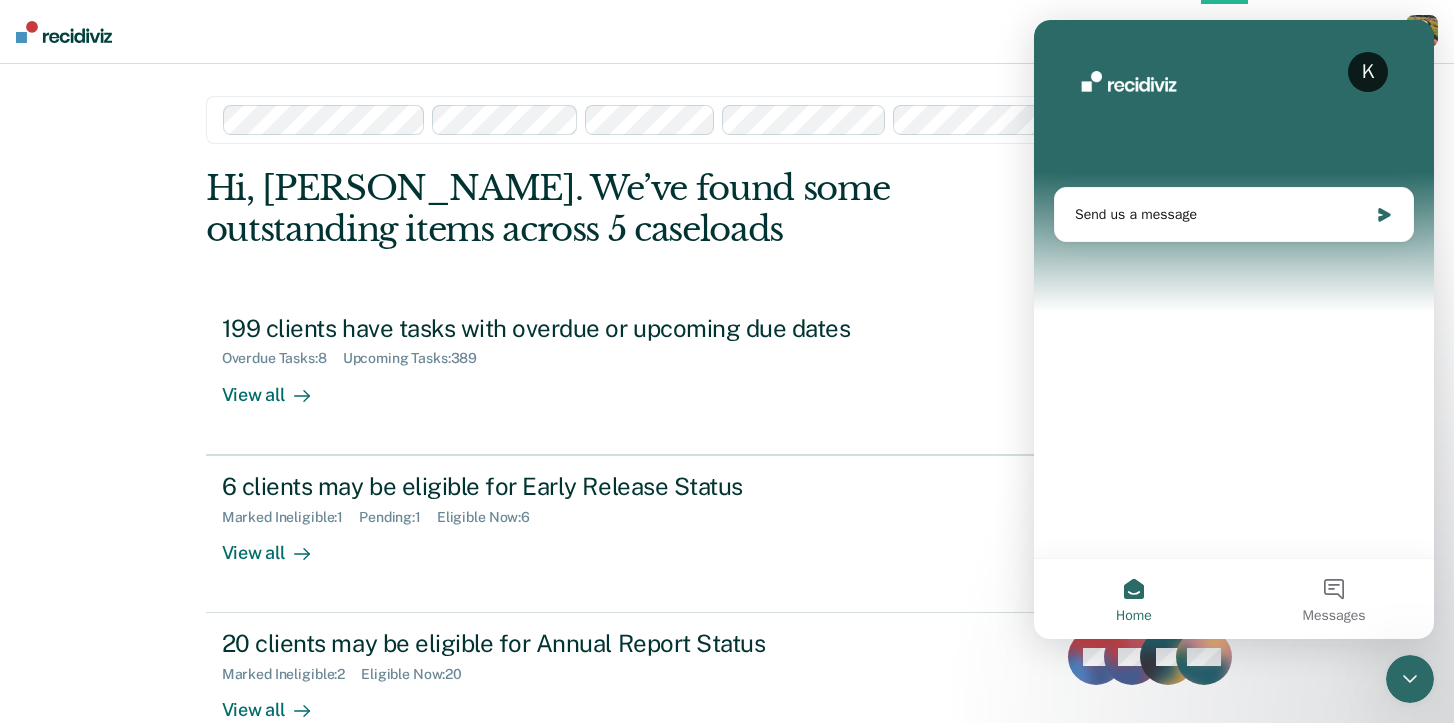 click 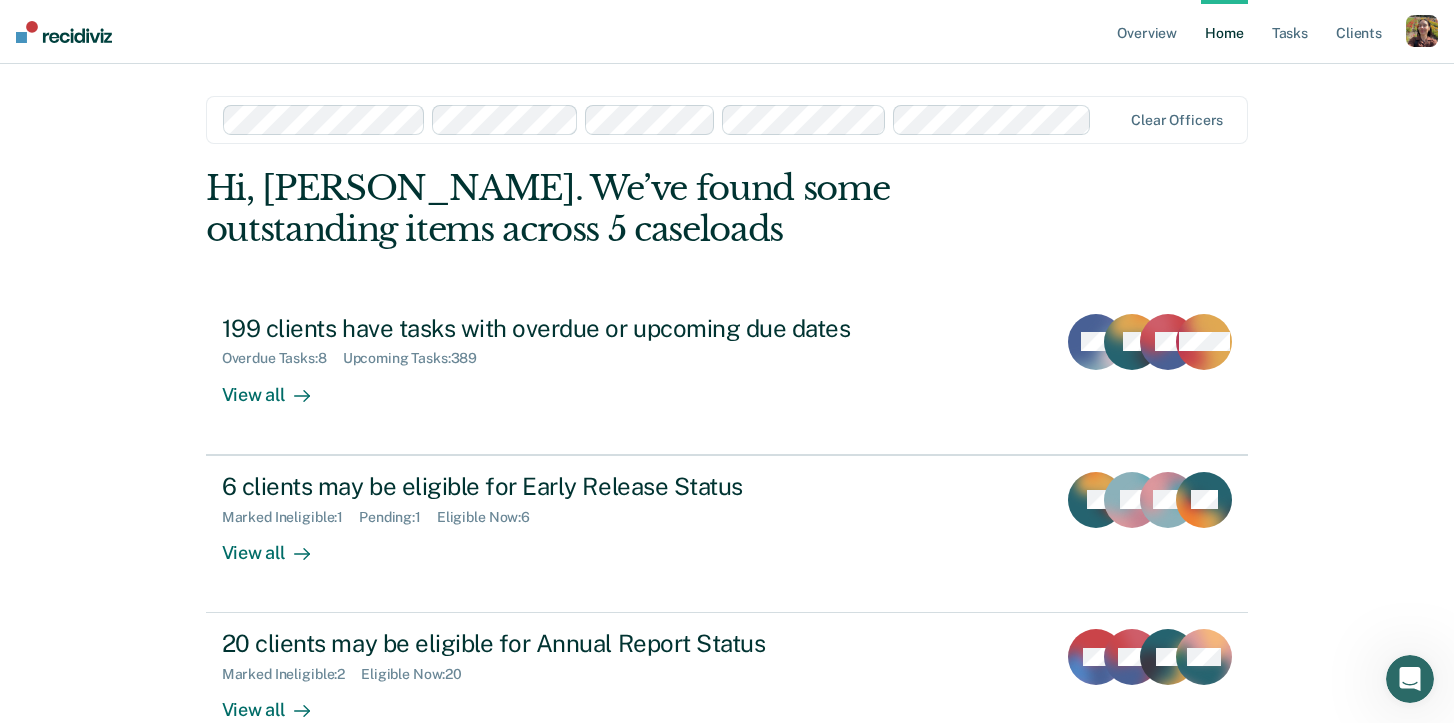 scroll, scrollTop: 0, scrollLeft: 0, axis: both 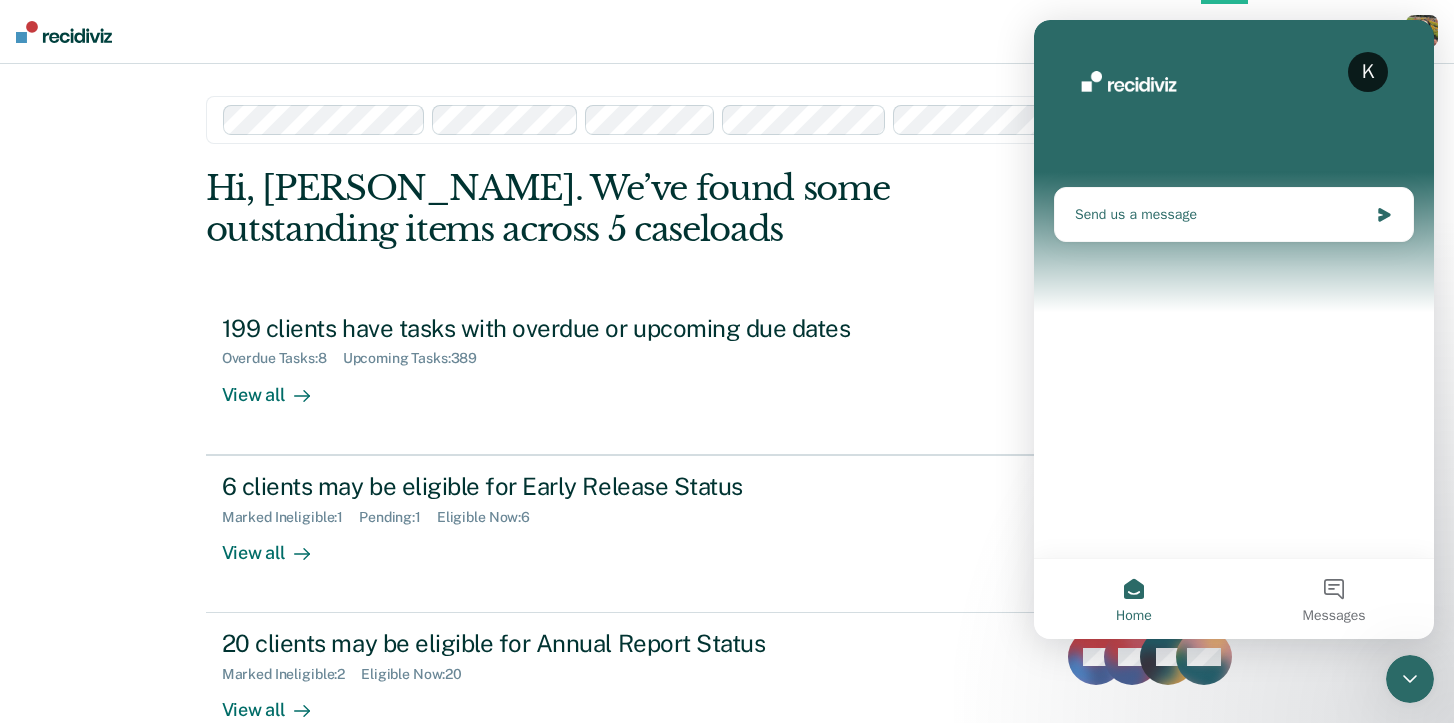 click on "Send us a message" at bounding box center (1221, 214) 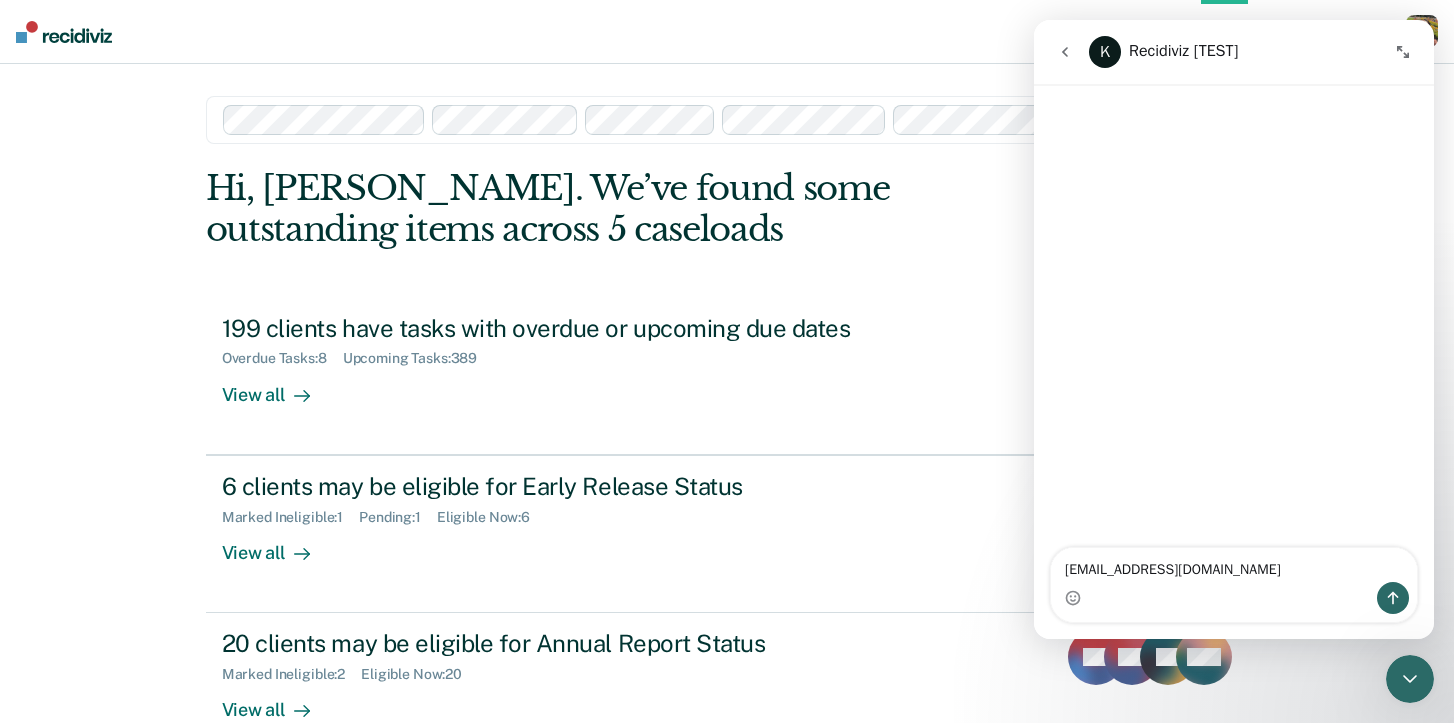 type on "[EMAIL_ADDRESS][DOMAIN_NAME]" 